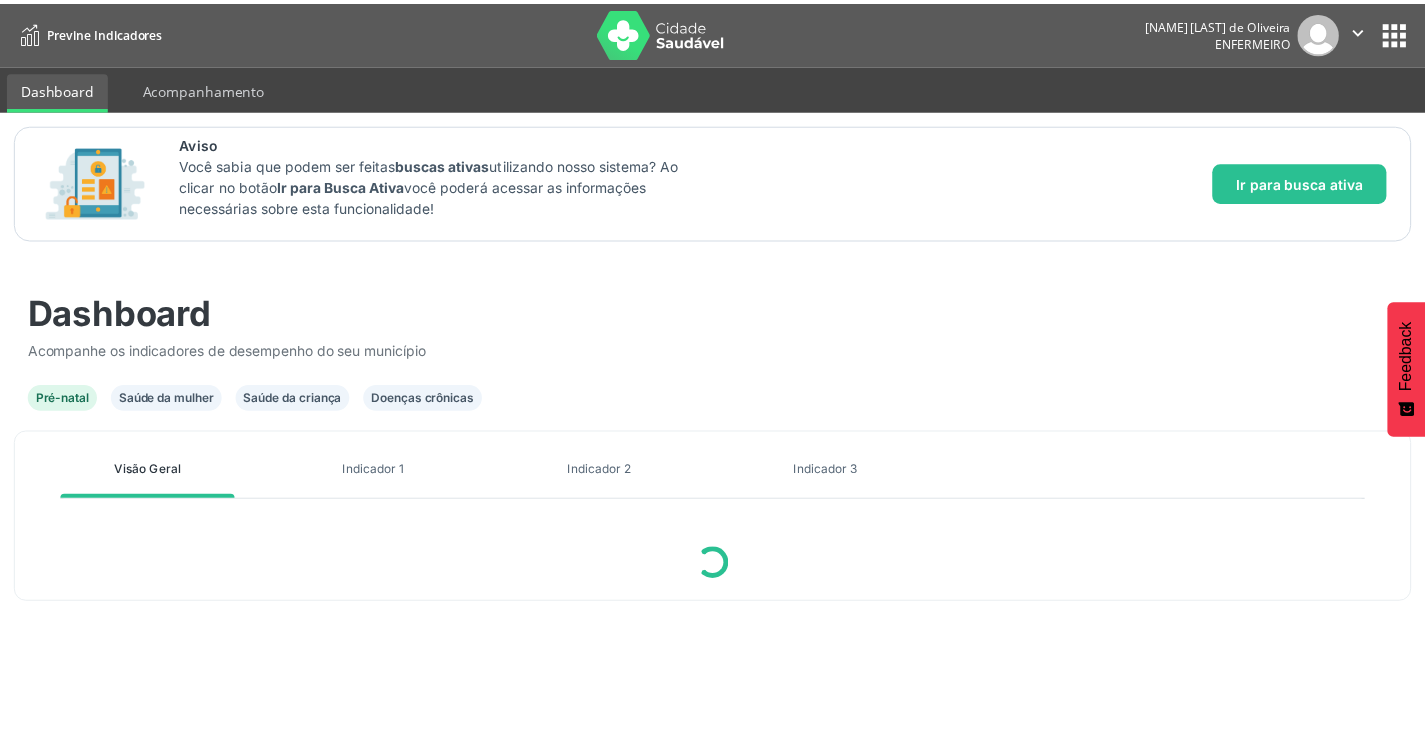 scroll, scrollTop: 0, scrollLeft: 0, axis: both 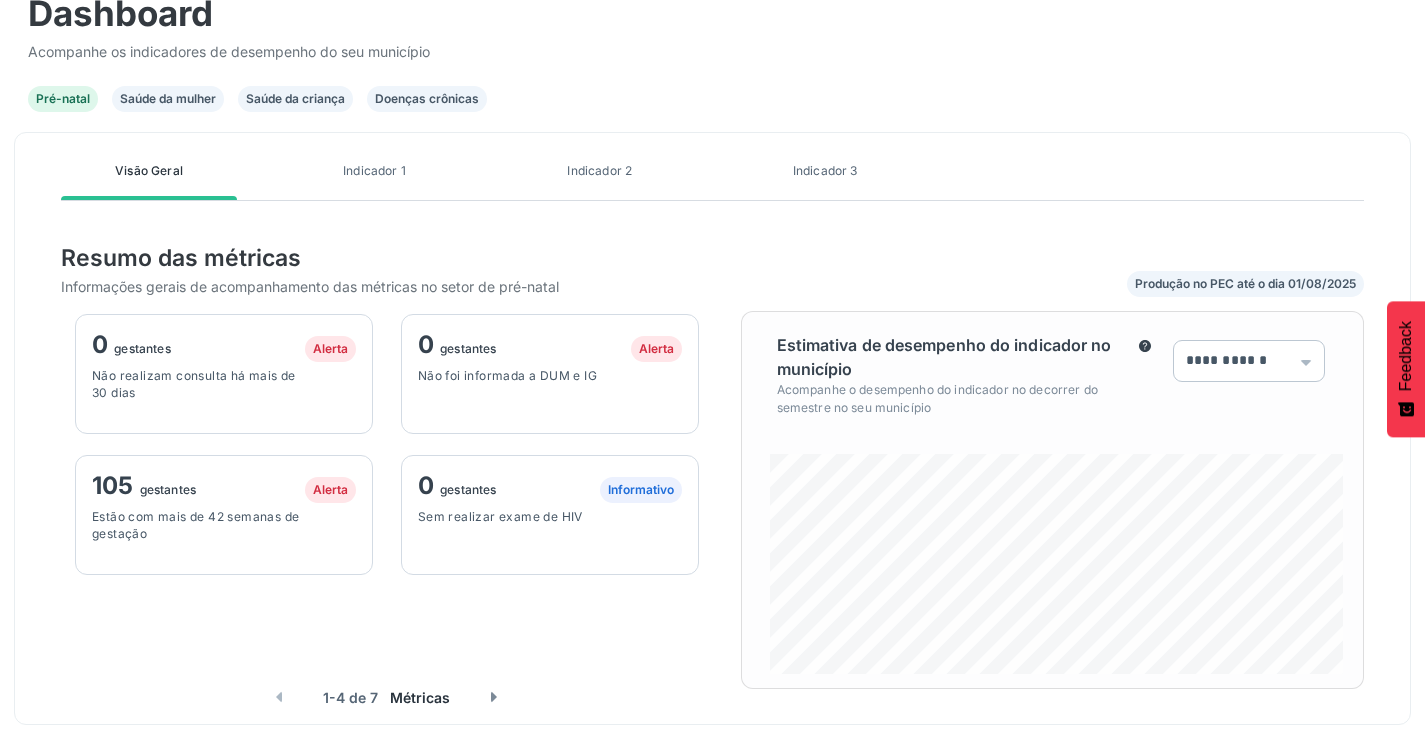 click at bounding box center (494, 697) 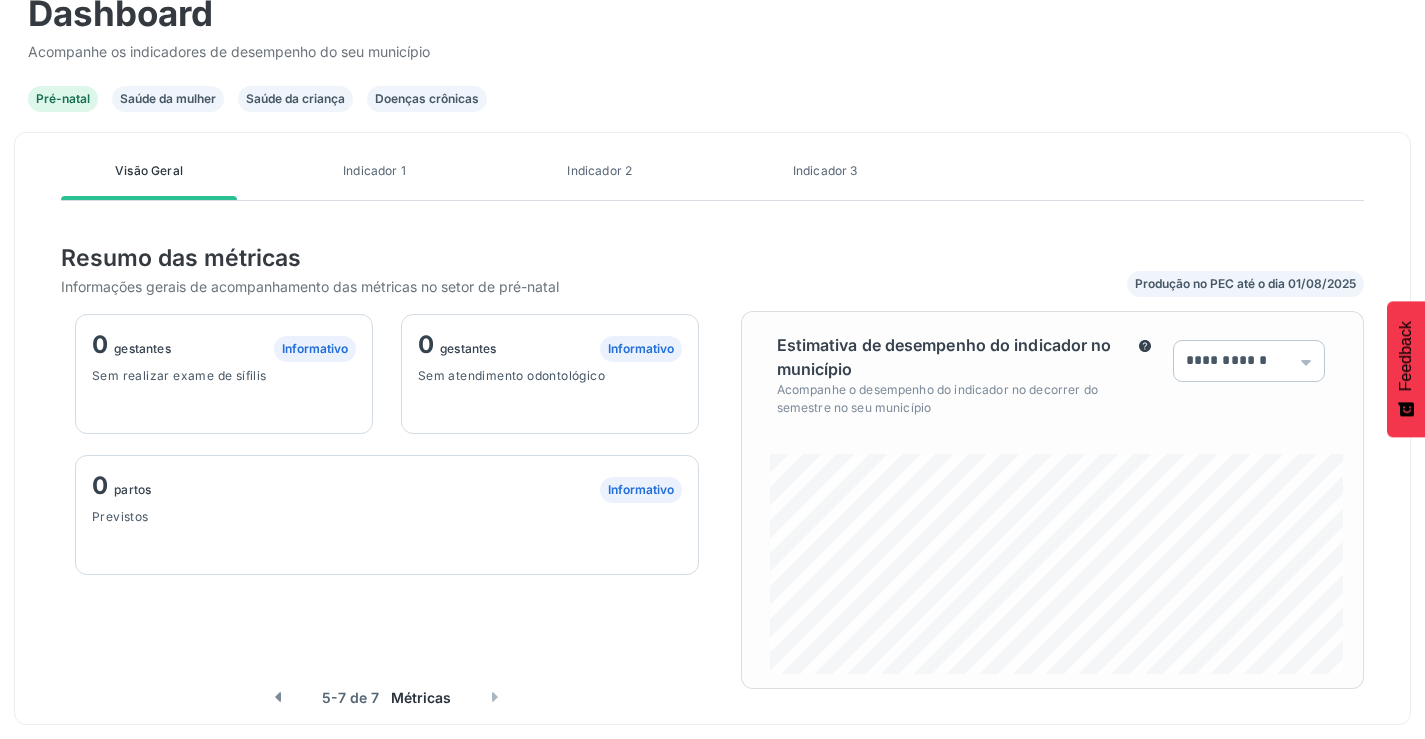 click at bounding box center [278, 697] 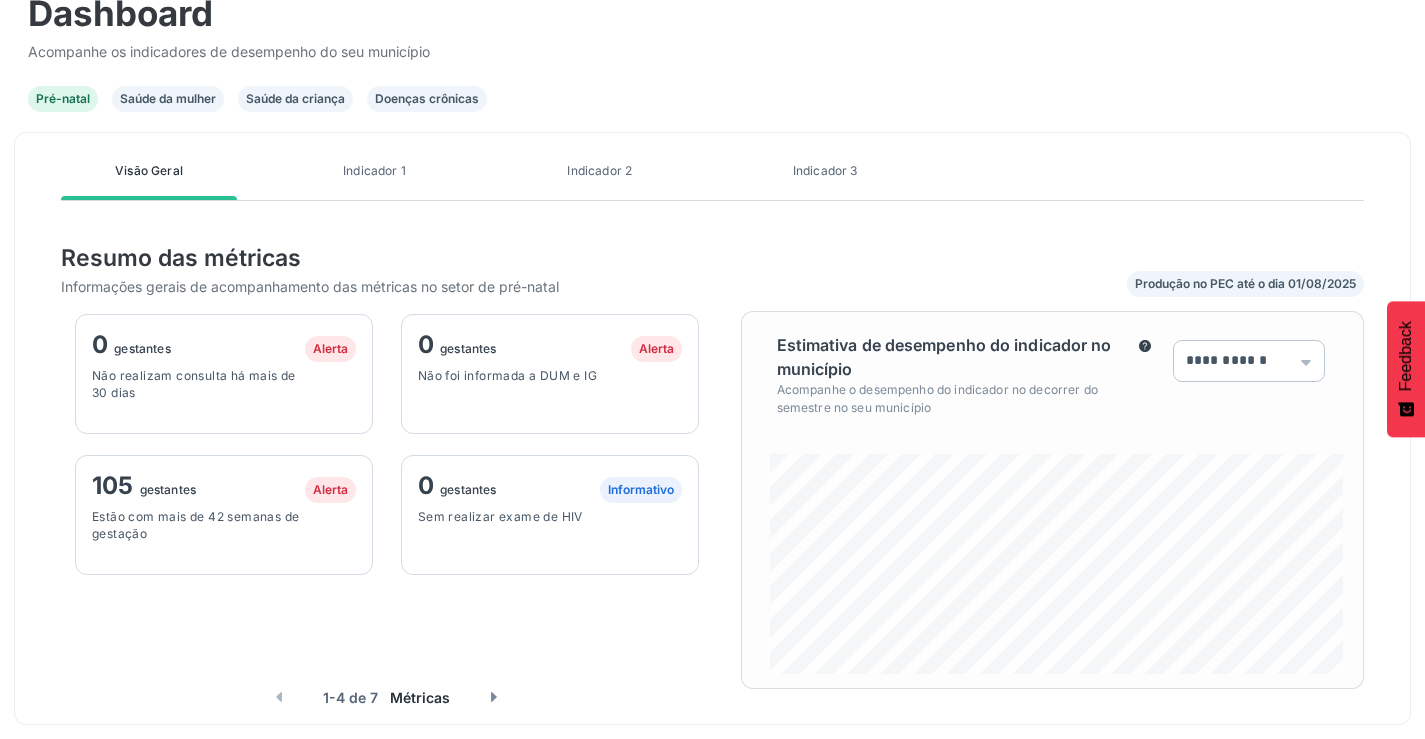 click on "Indicador 1" at bounding box center (374, 171) 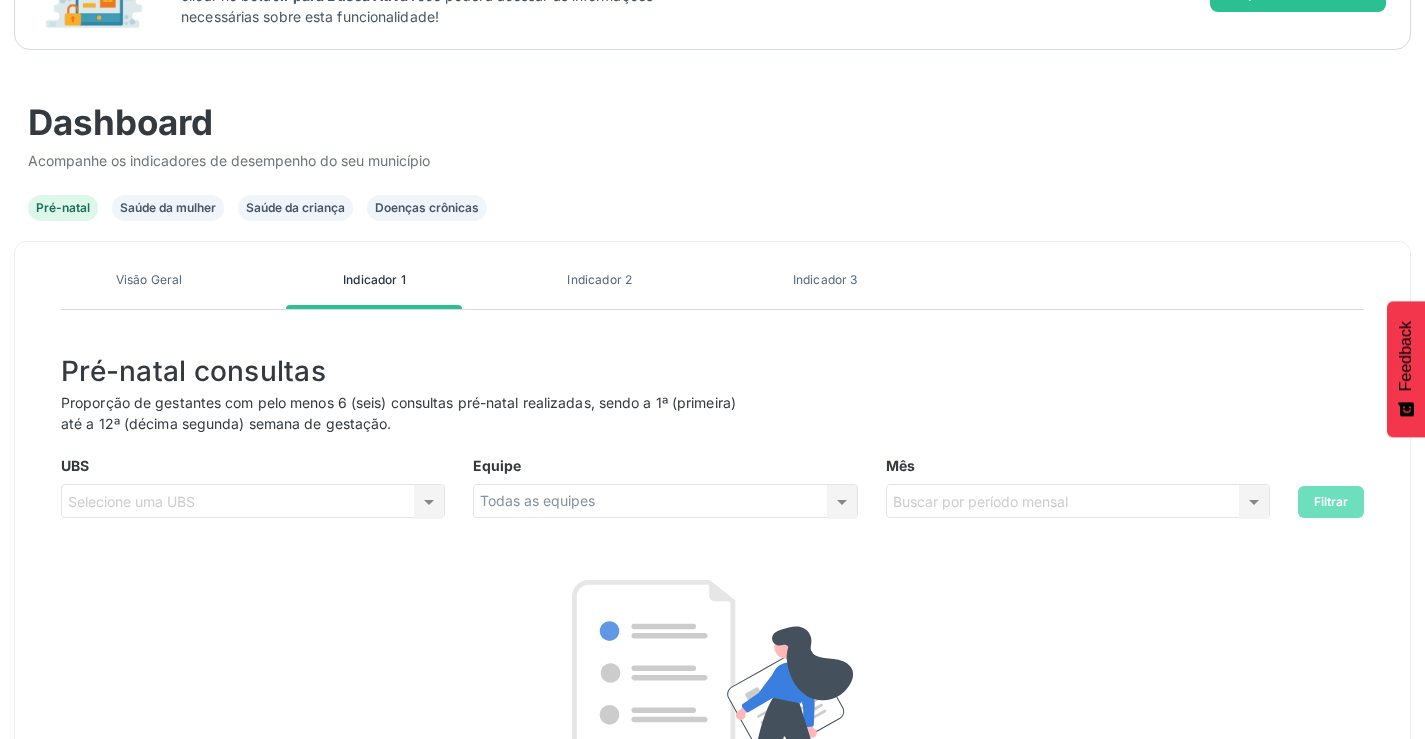 scroll, scrollTop: 299, scrollLeft: 0, axis: vertical 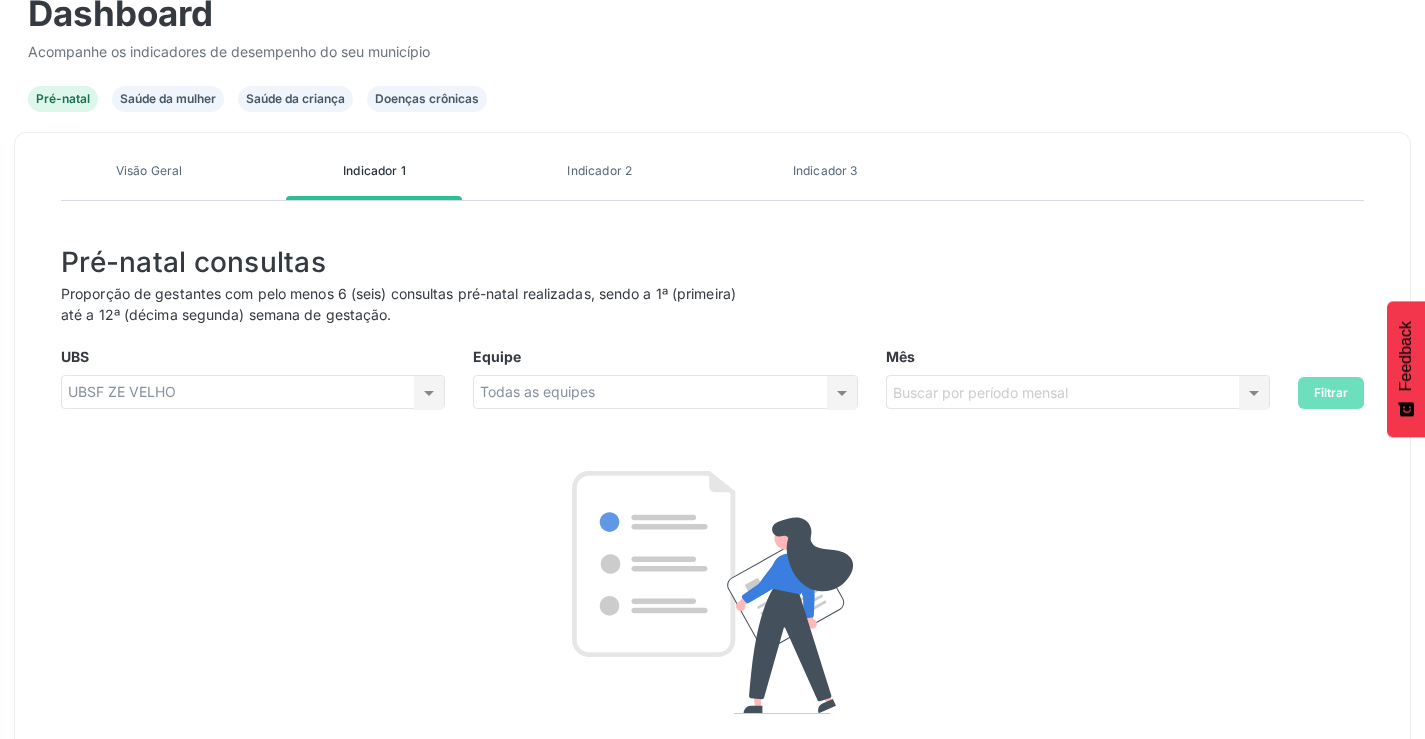 click on "Indicador 2" at bounding box center [600, 171] 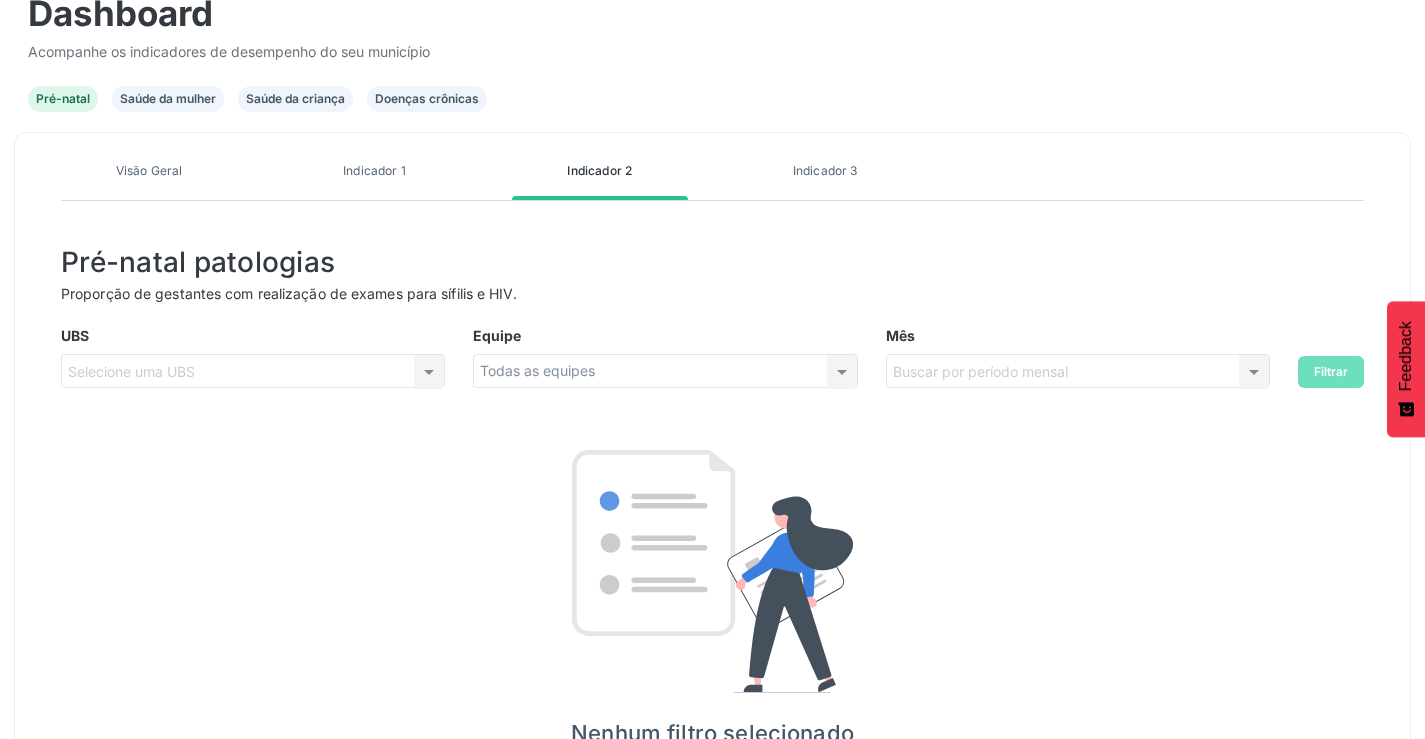 click on "Saúde da mulher" at bounding box center [168, 99] 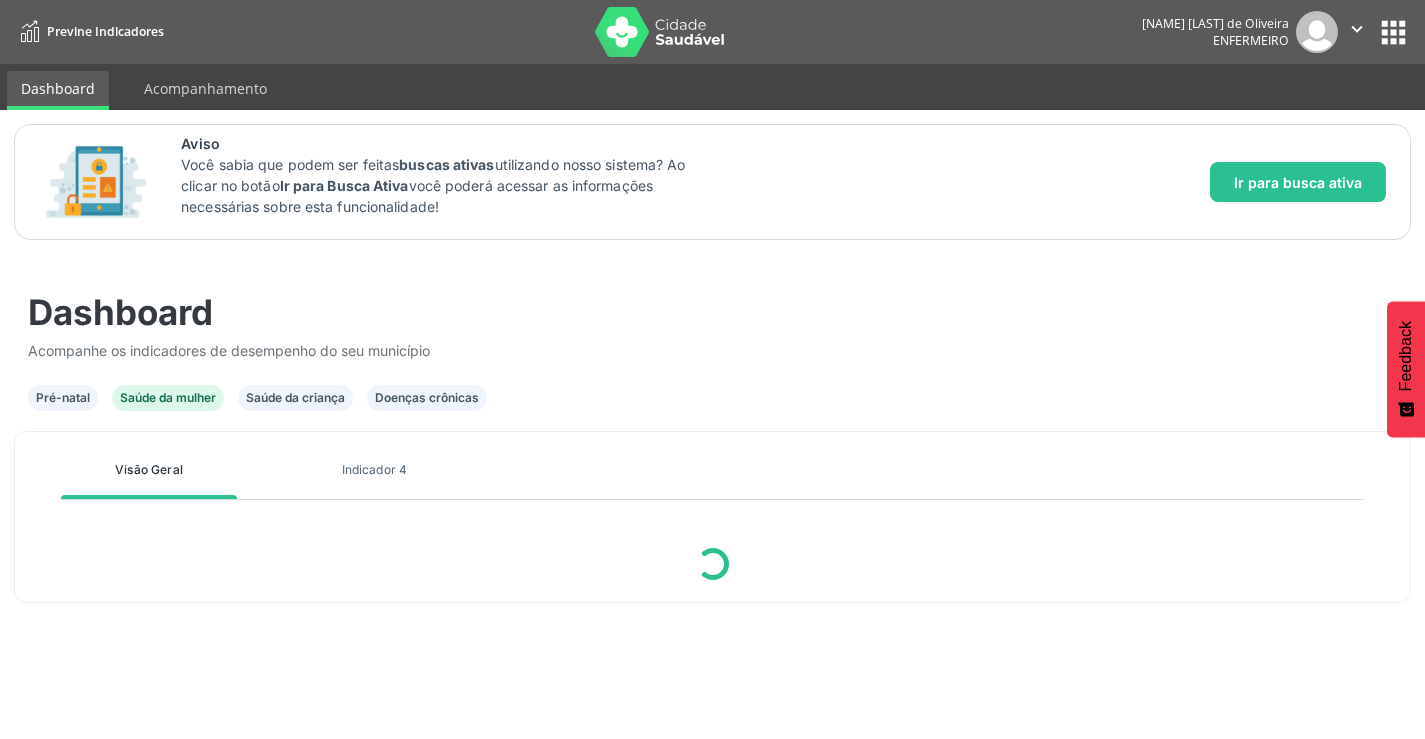 scroll, scrollTop: 0, scrollLeft: 0, axis: both 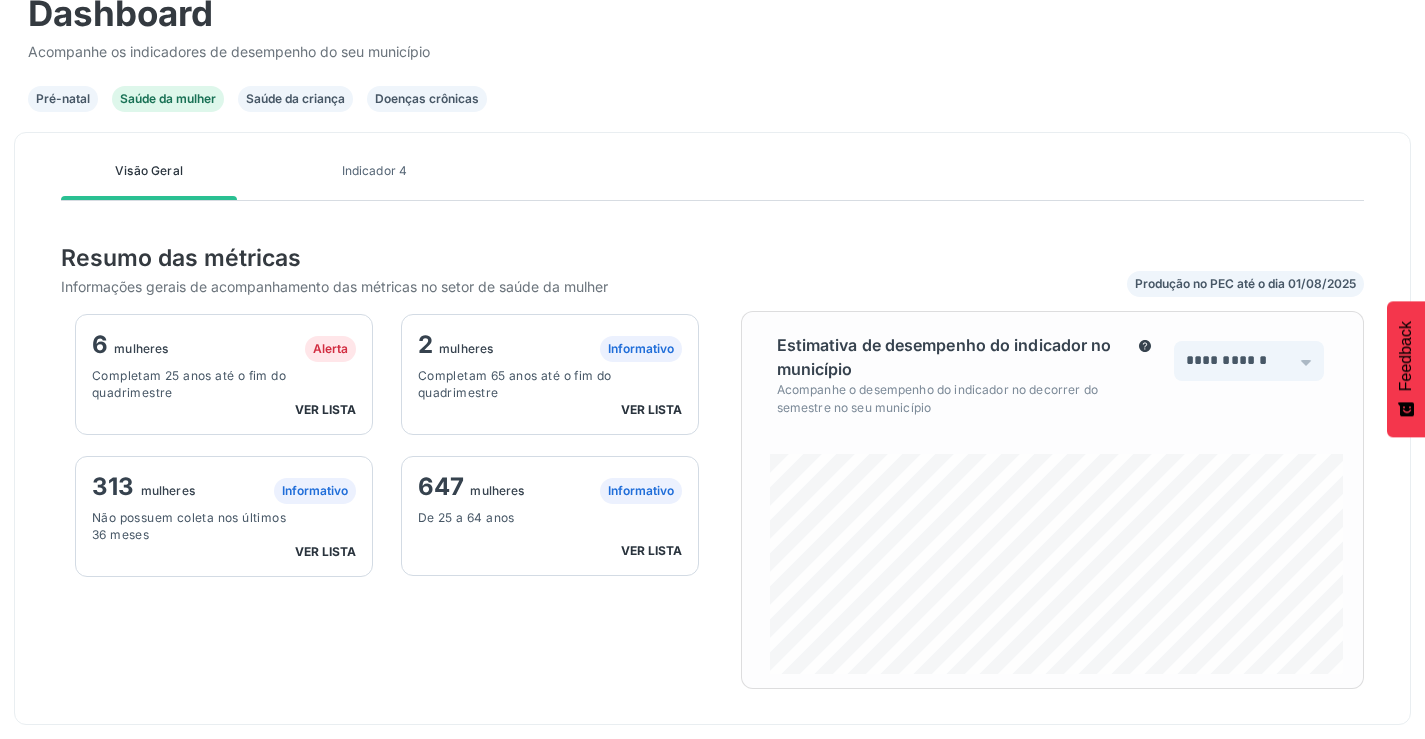 click on "ver lista" at bounding box center [325, 409] 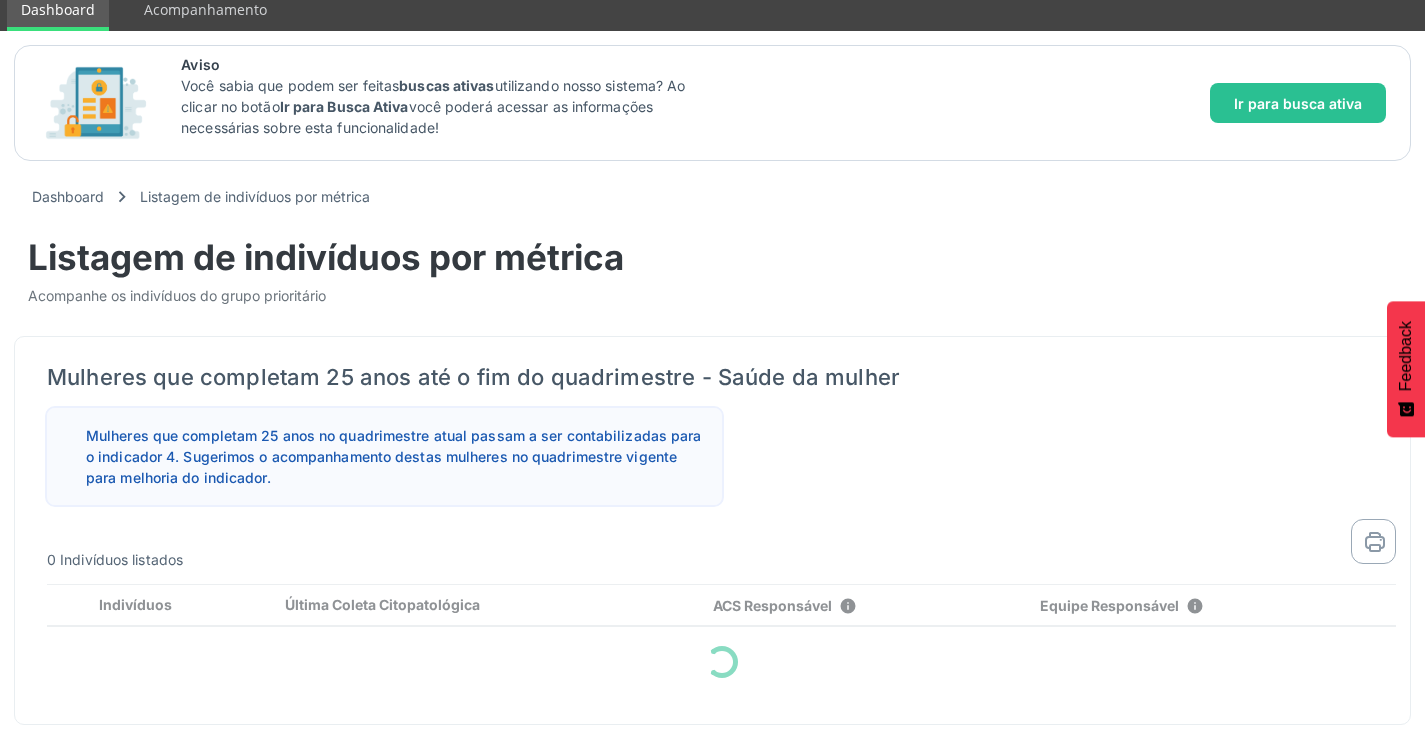 scroll, scrollTop: 79, scrollLeft: 0, axis: vertical 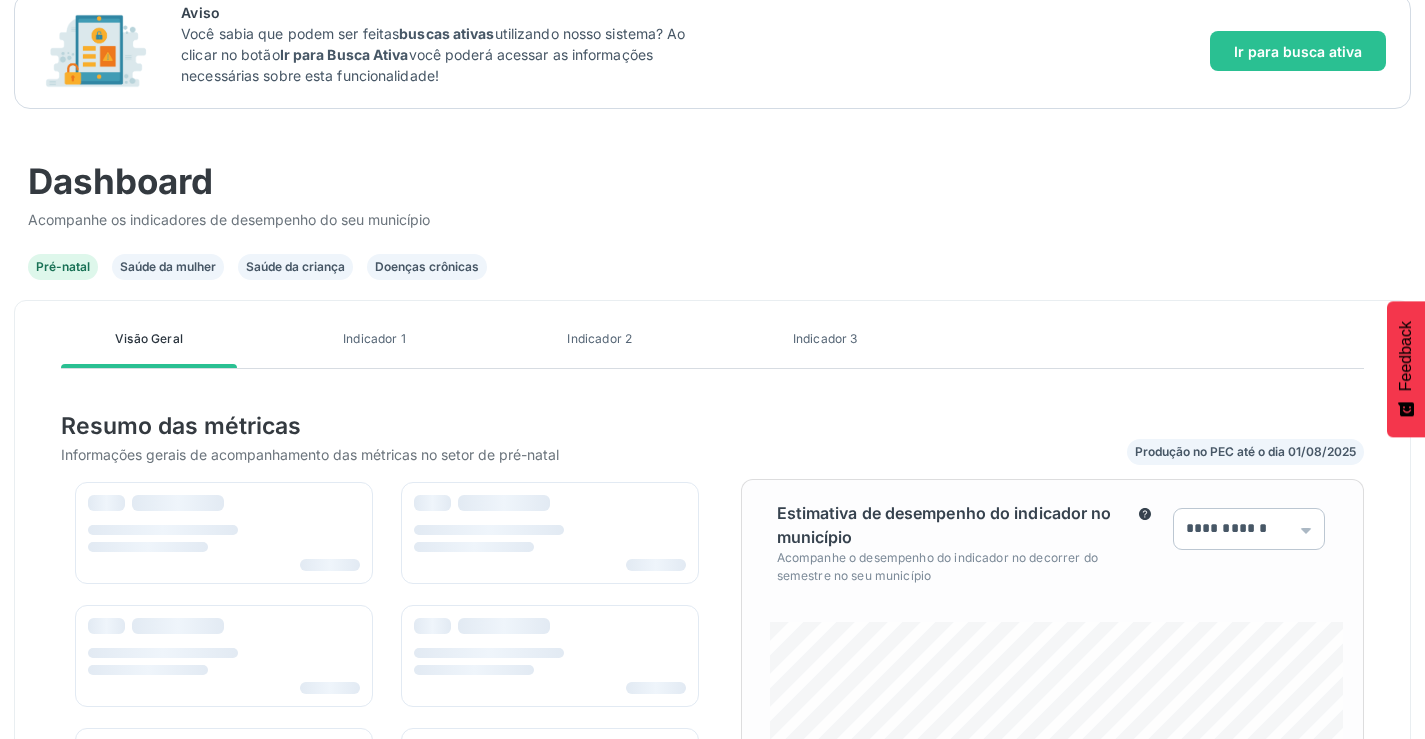 click on "Saúde da mulher" at bounding box center (168, 267) 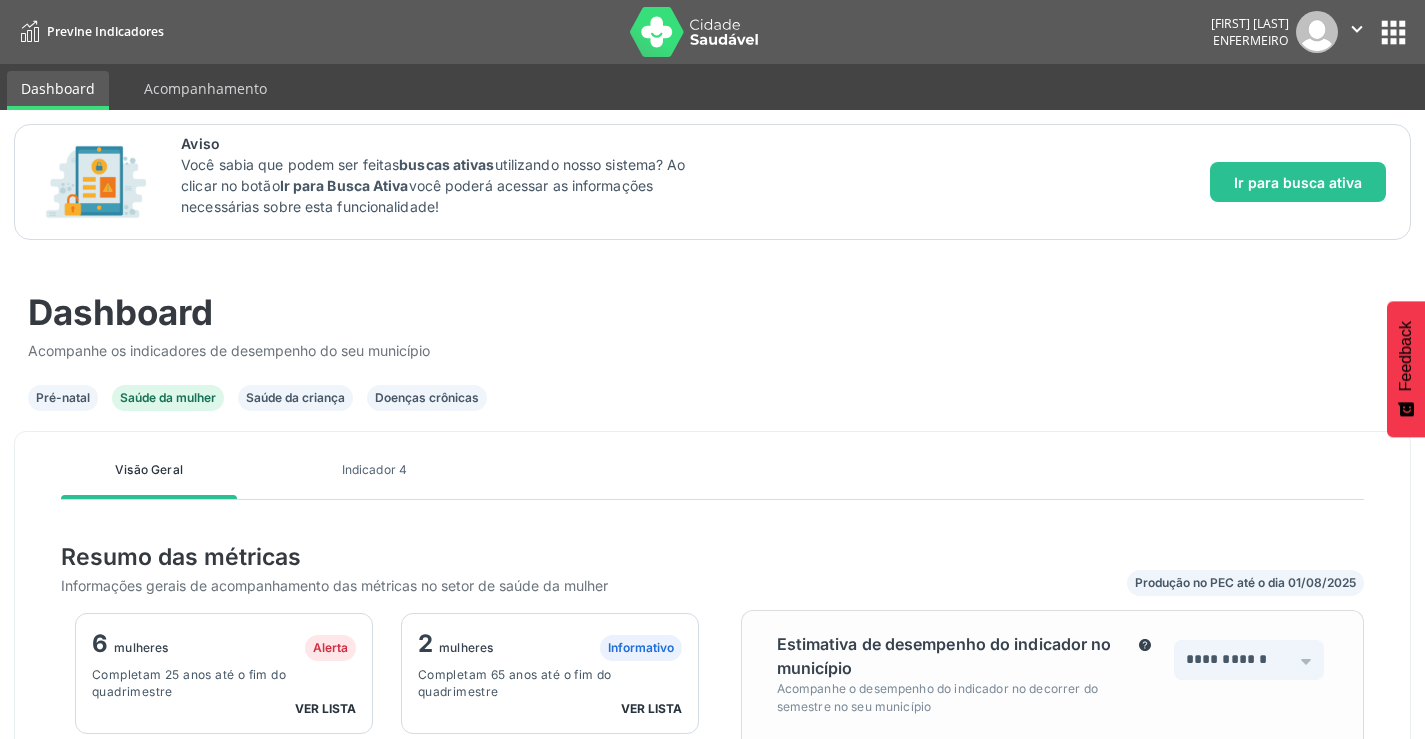 scroll, scrollTop: 999624, scrollLeft: 999378, axis: both 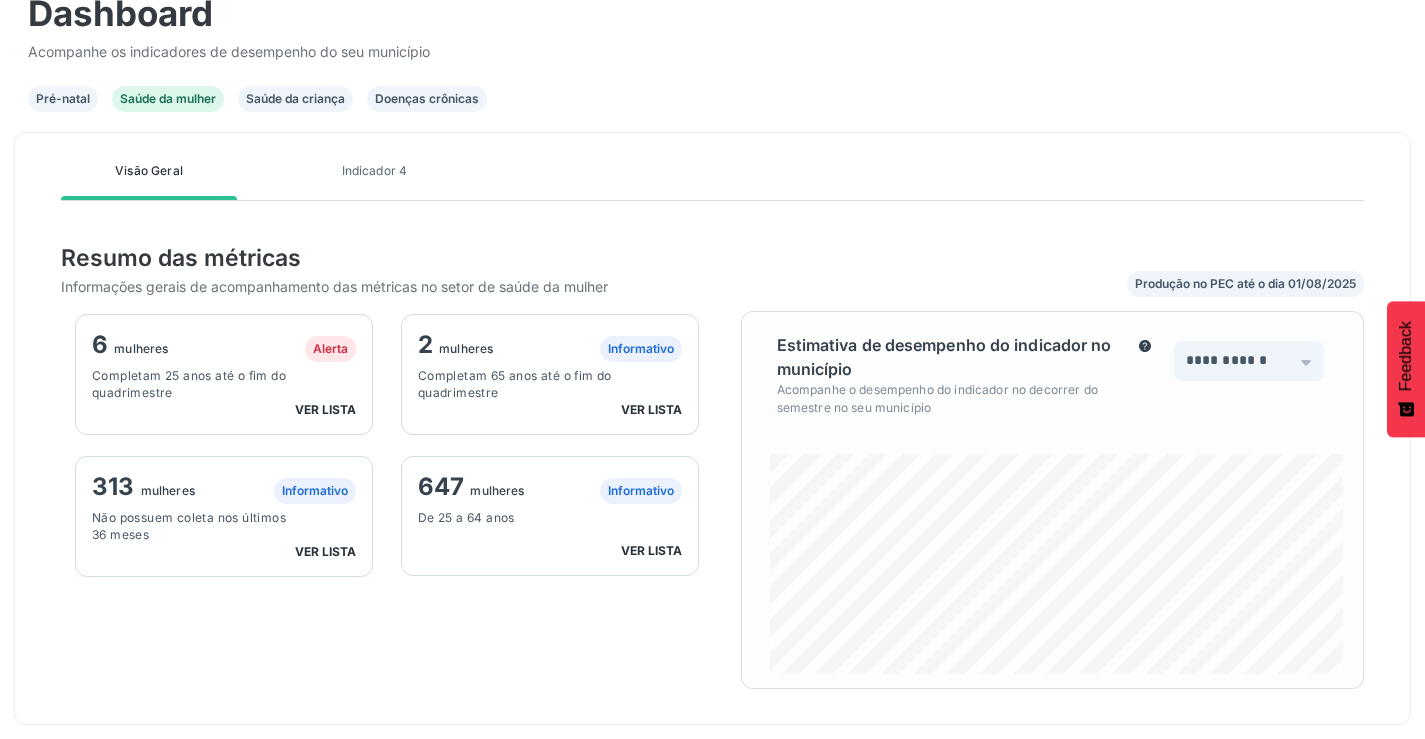 click on "ver lista" at bounding box center (325, 409) 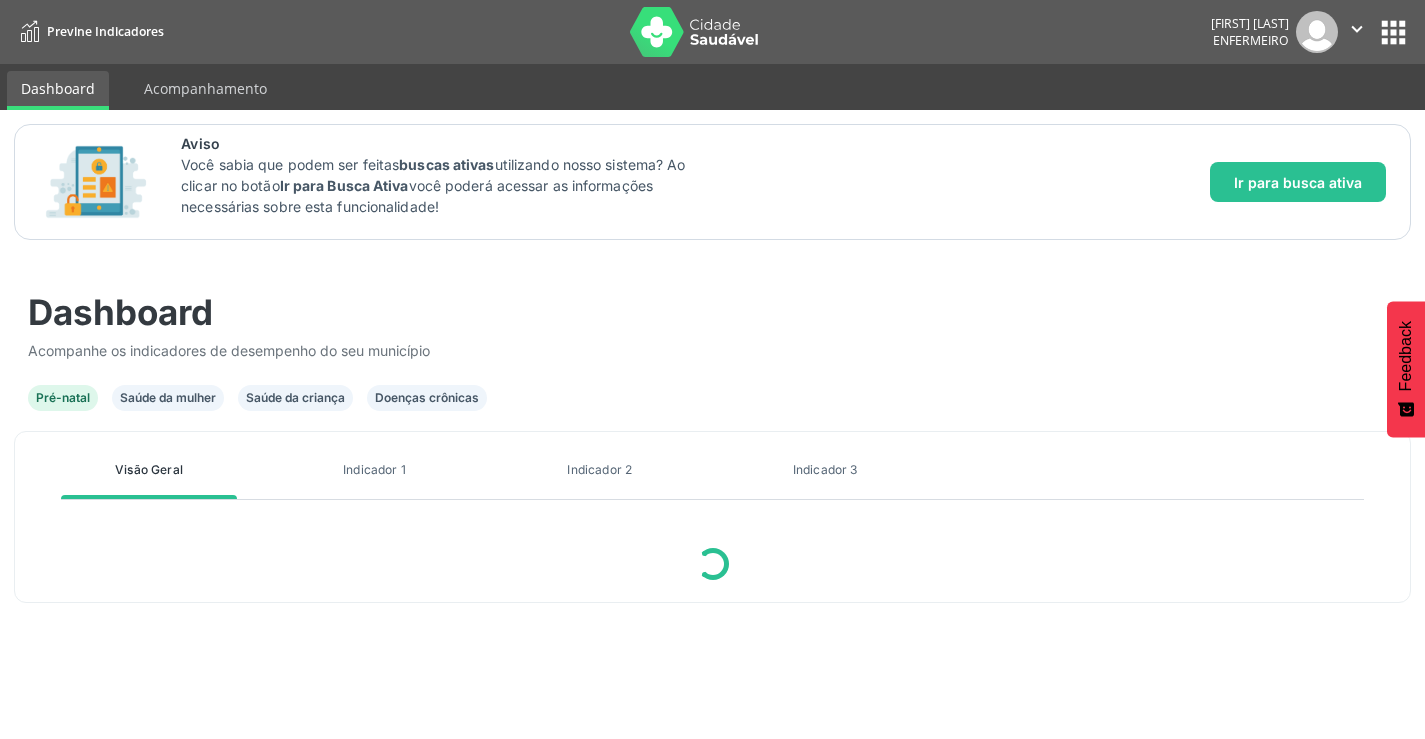 scroll, scrollTop: 0, scrollLeft: 0, axis: both 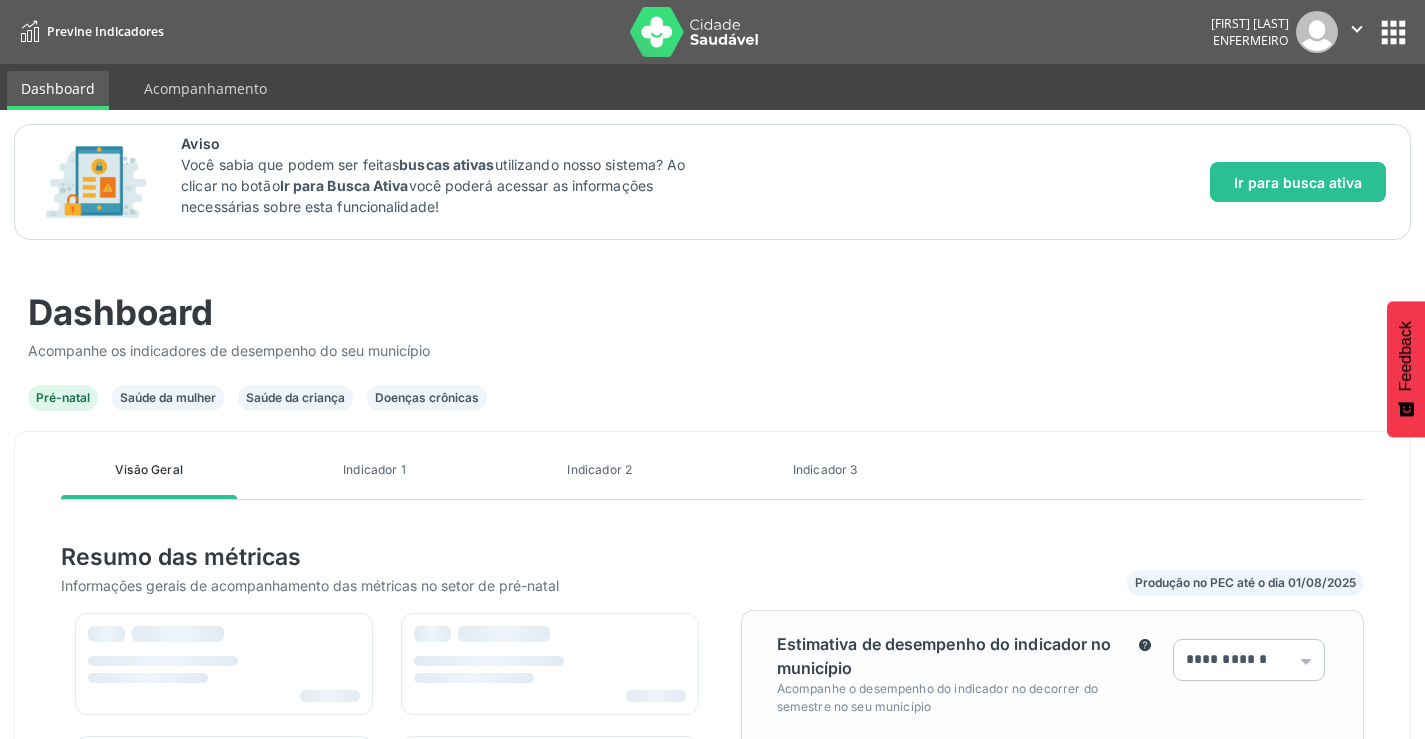 click on "Saúde da mulher" at bounding box center [168, 398] 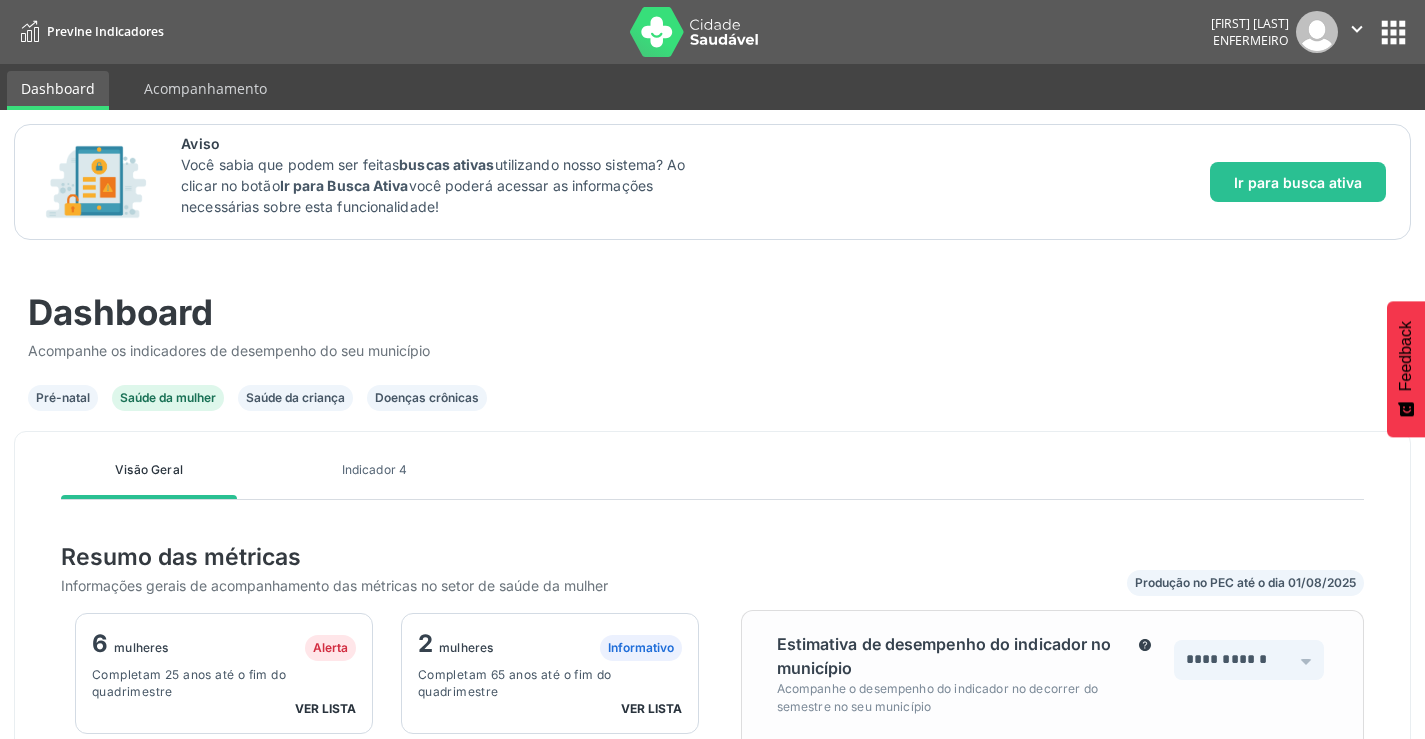 scroll, scrollTop: 999624, scrollLeft: 999378, axis: both 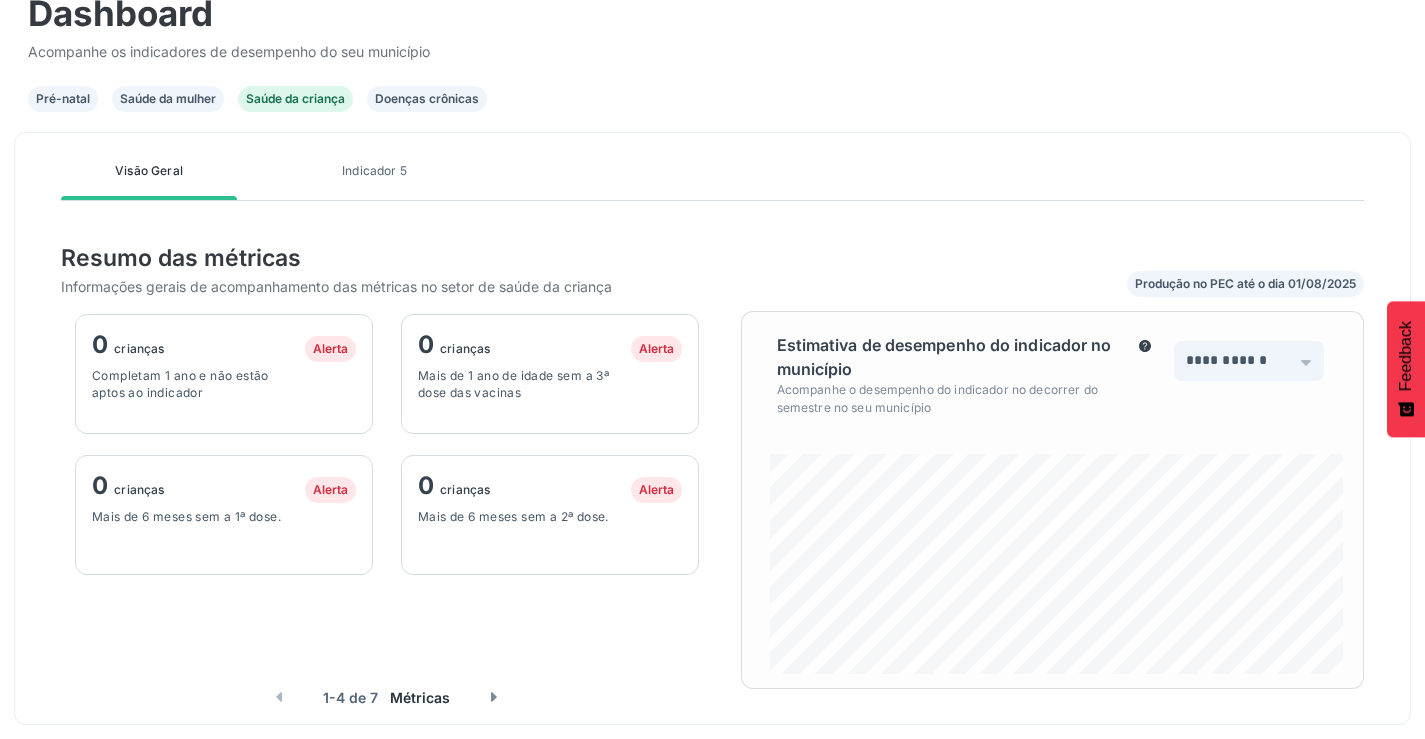 click at bounding box center (494, 697) 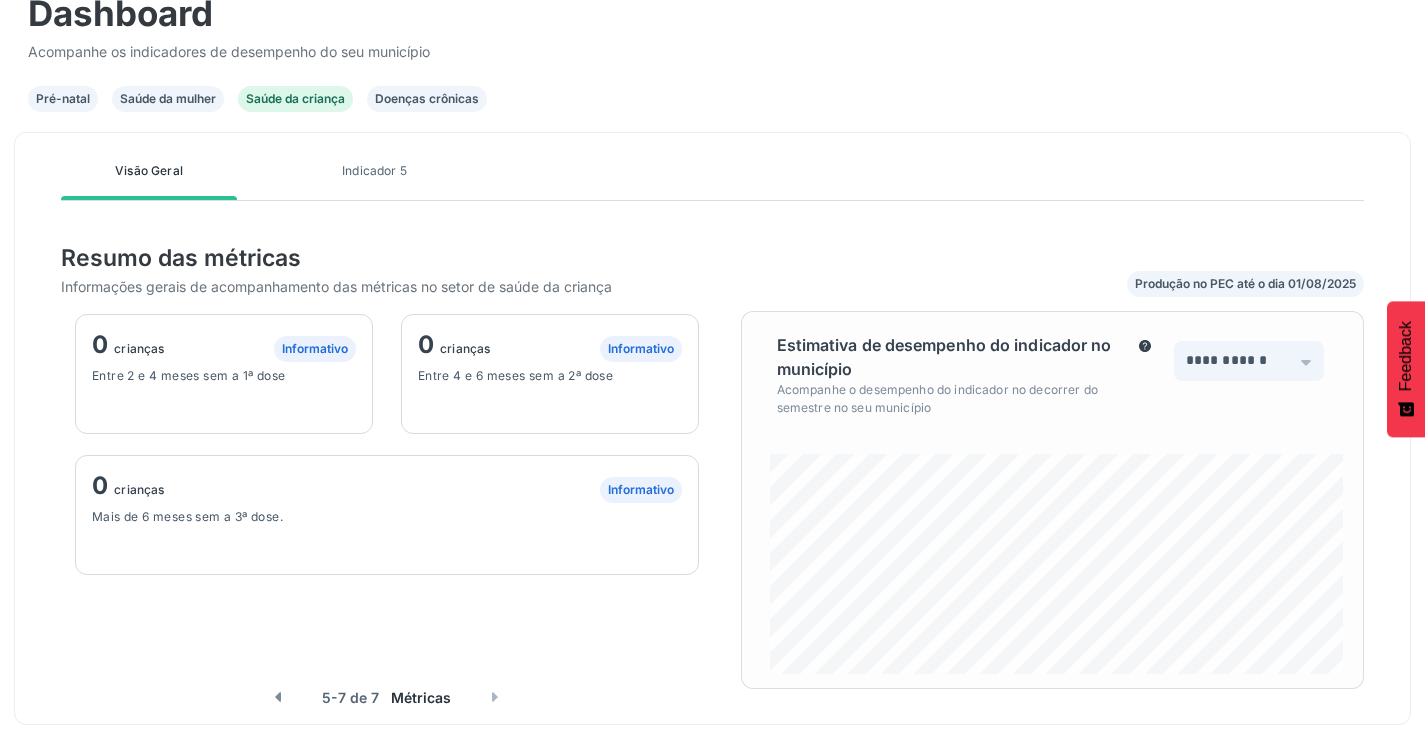 click on "Indicador 5" at bounding box center (374, 171) 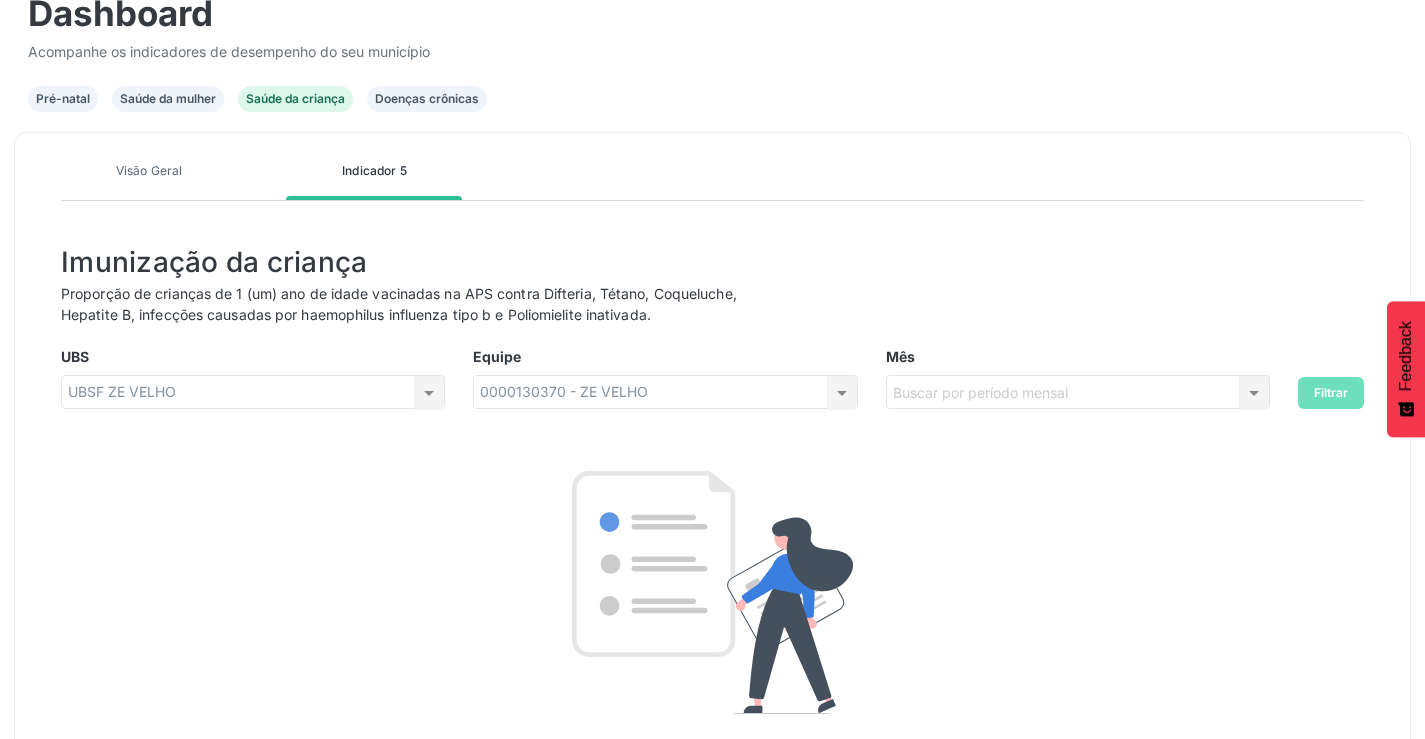 click on "Visão Geral" at bounding box center (149, 171) 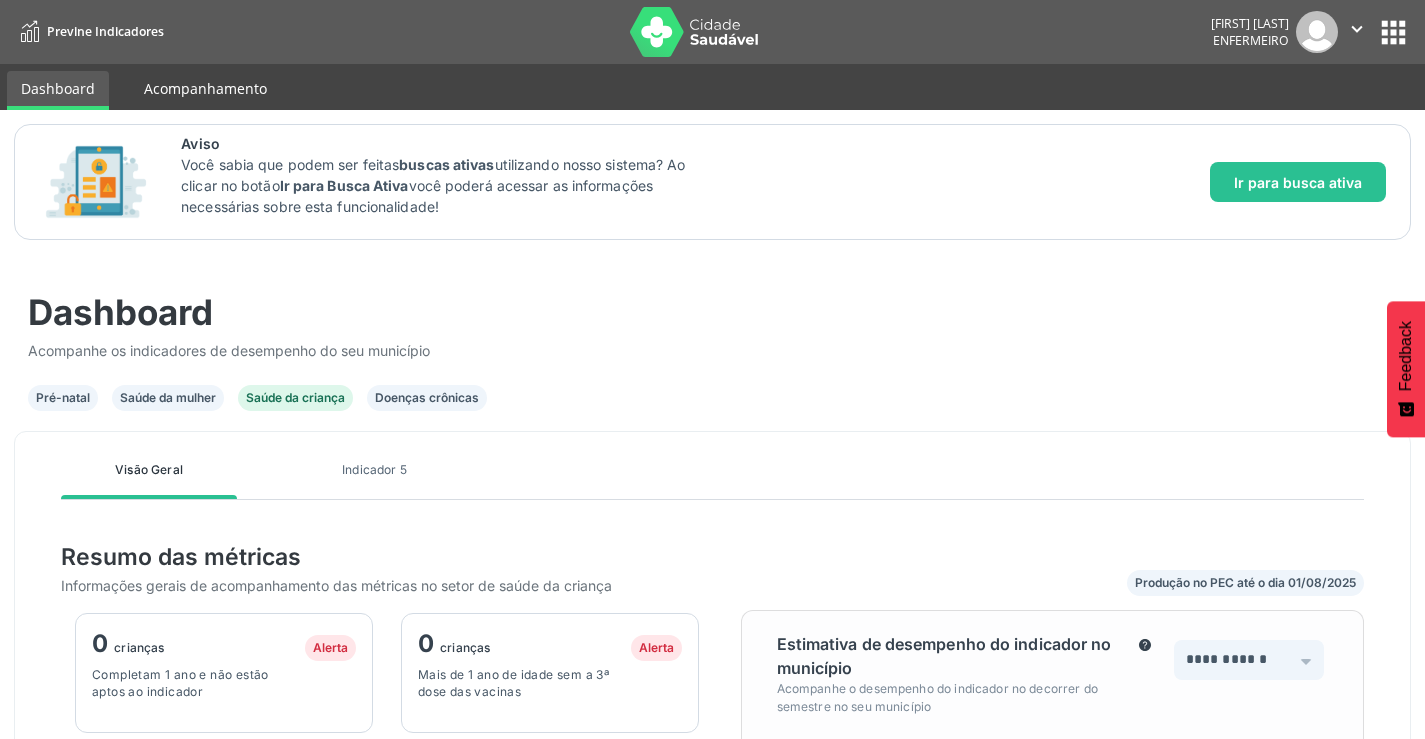 click on "Acompanhamento" at bounding box center (205, 88) 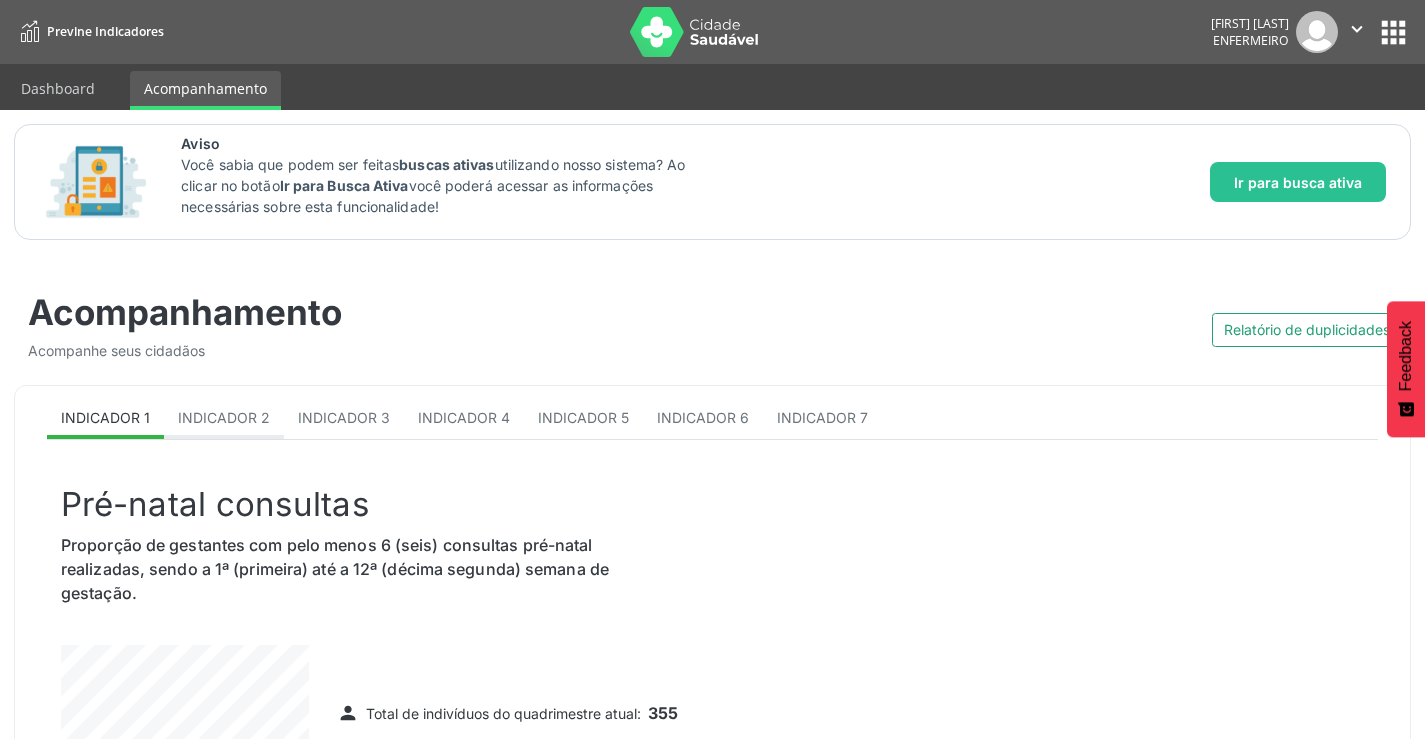click on "Indicador 2" at bounding box center [224, 417] 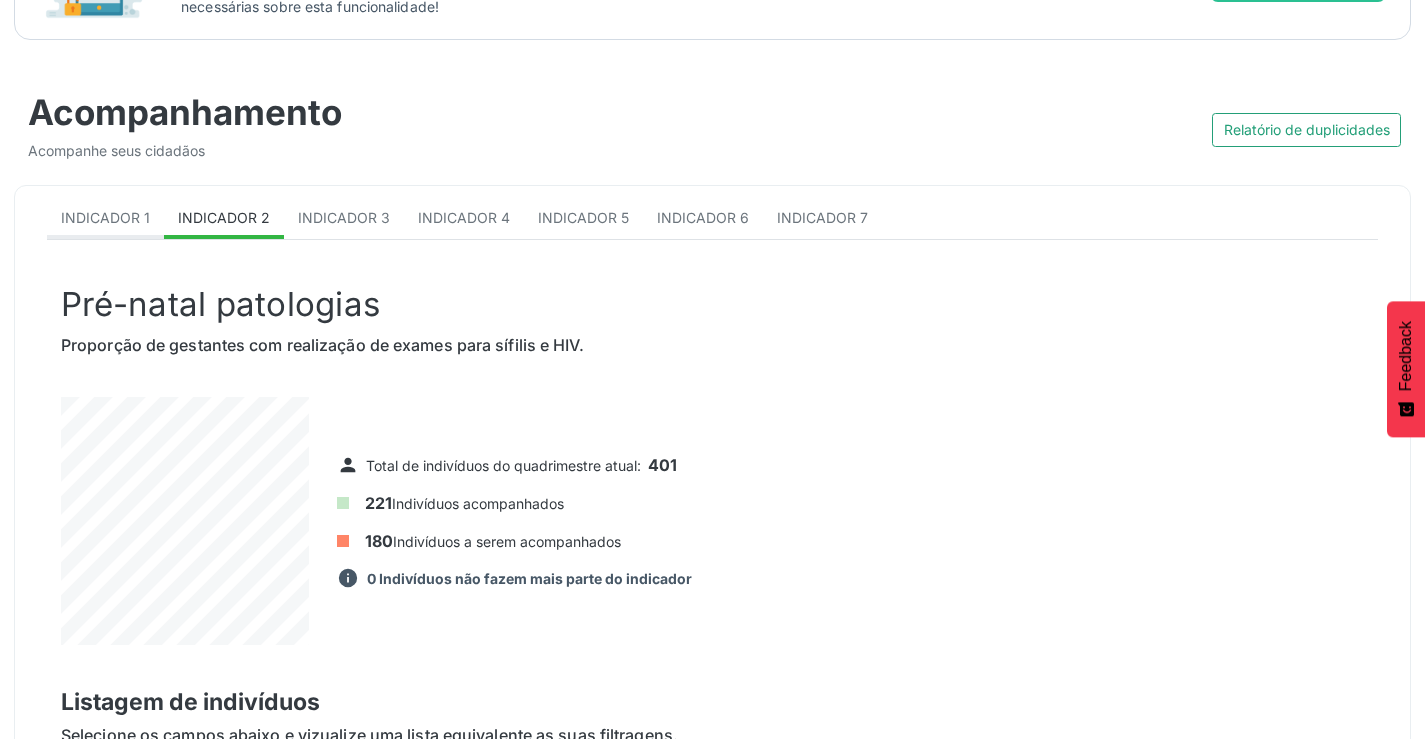 click on "Indicador 1" at bounding box center (105, 217) 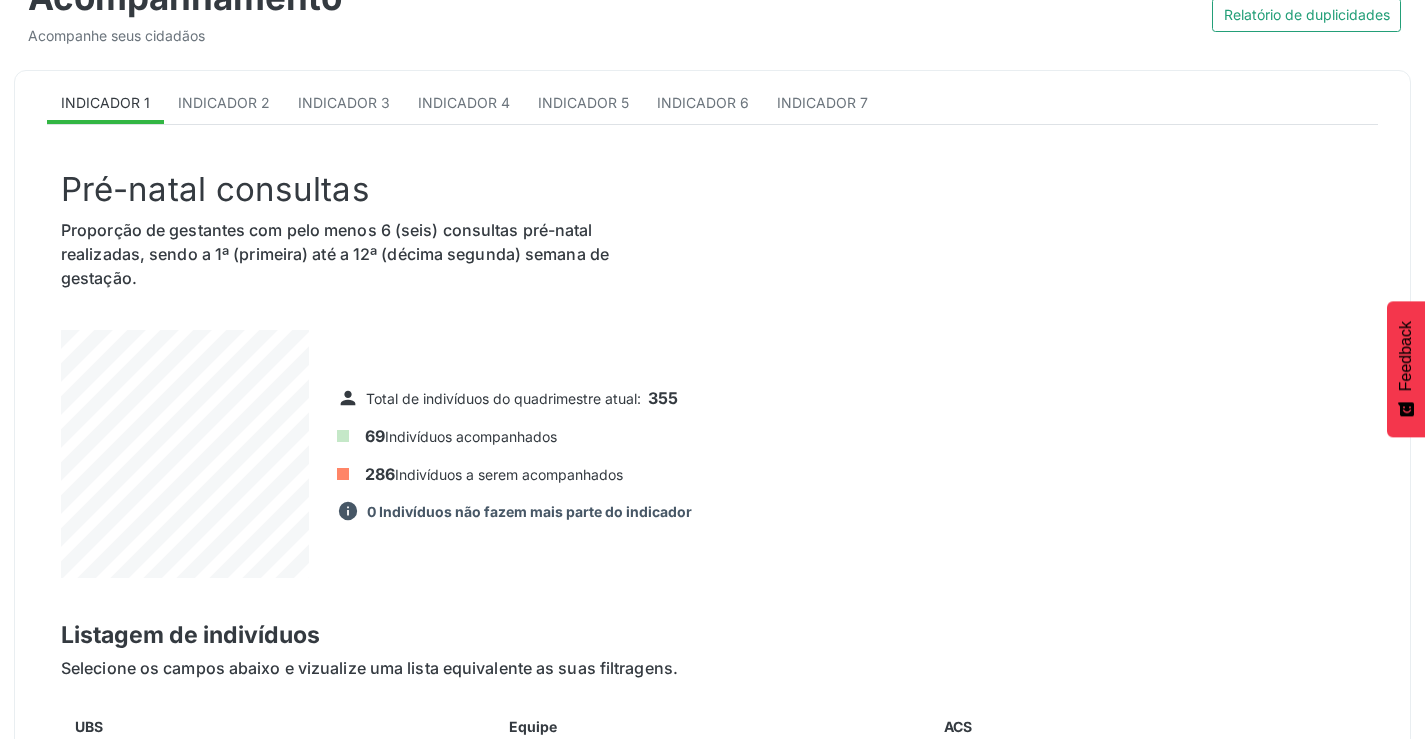 scroll, scrollTop: 200, scrollLeft: 0, axis: vertical 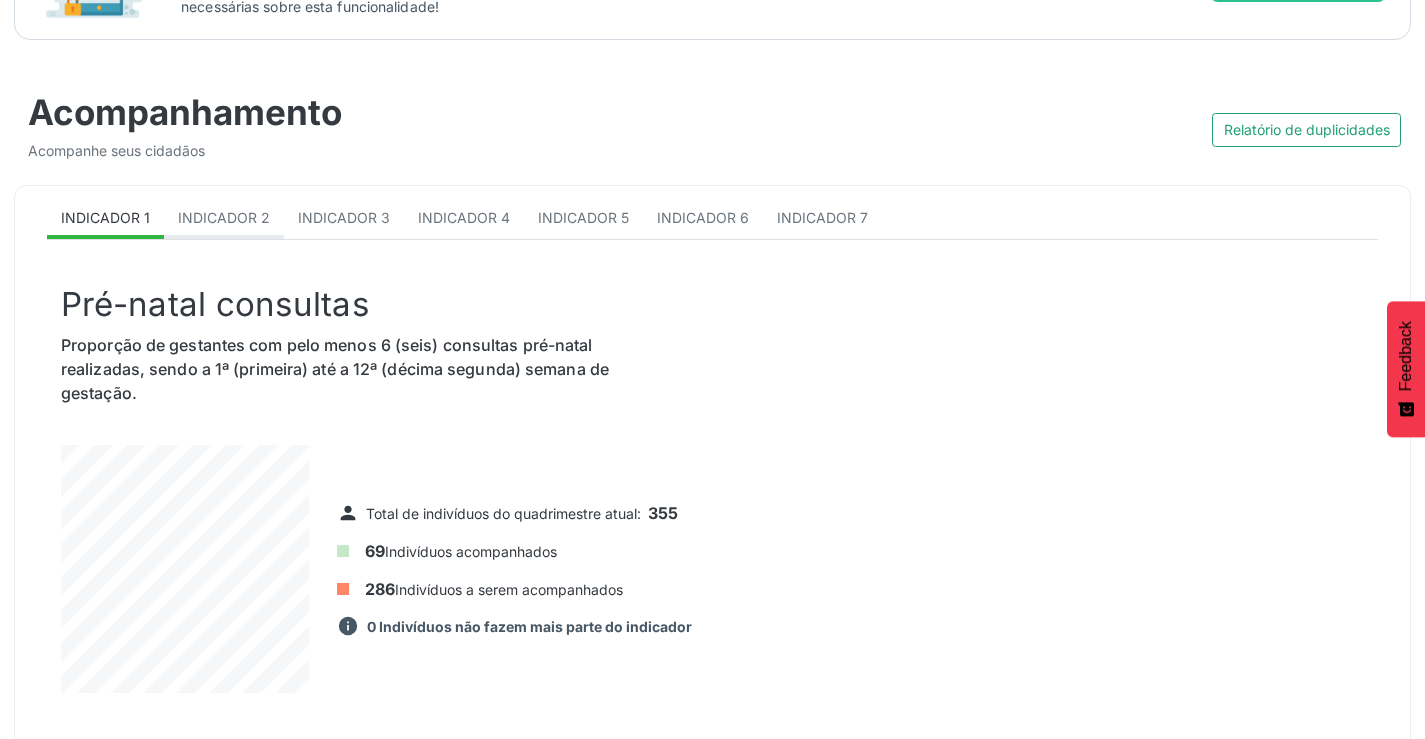 click on "Indicador 2" at bounding box center [224, 217] 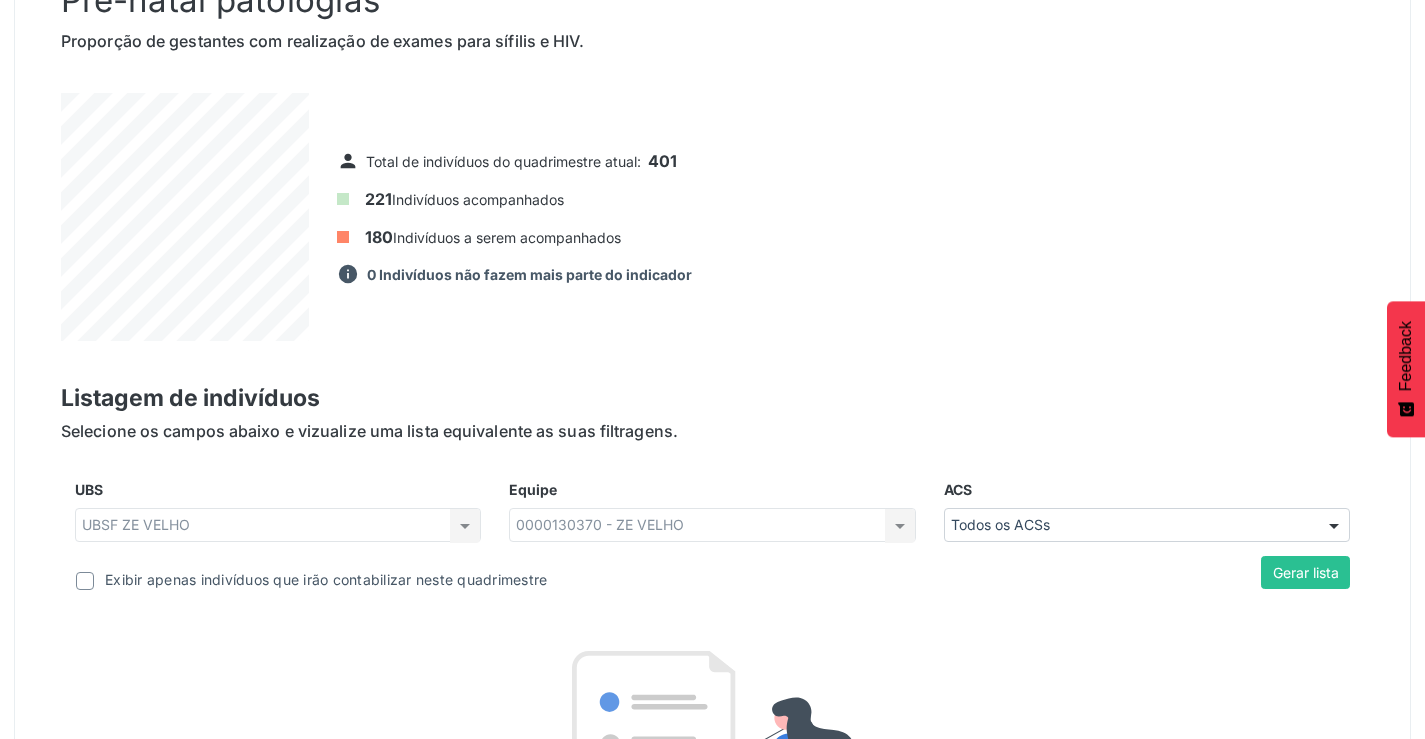 scroll, scrollTop: 400, scrollLeft: 0, axis: vertical 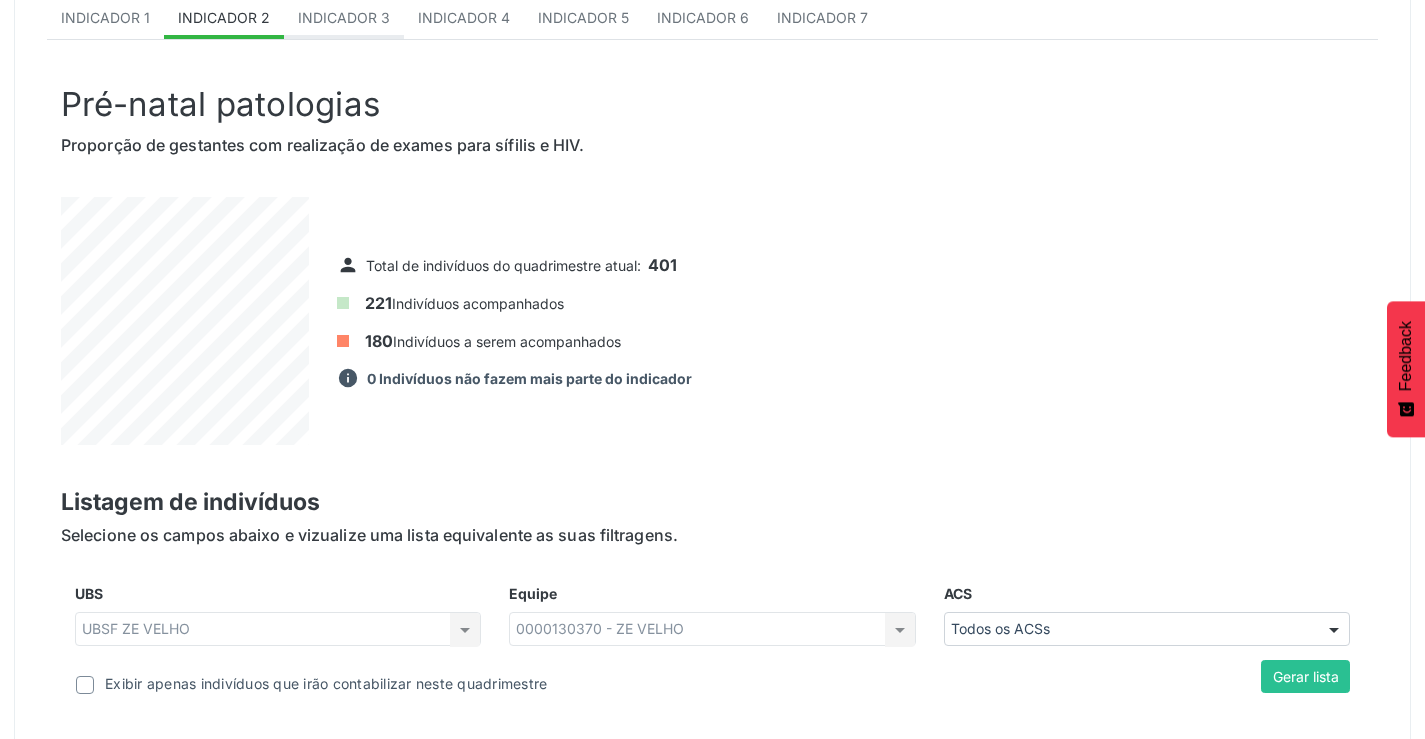 click on "Indicador 3" at bounding box center [344, 19] 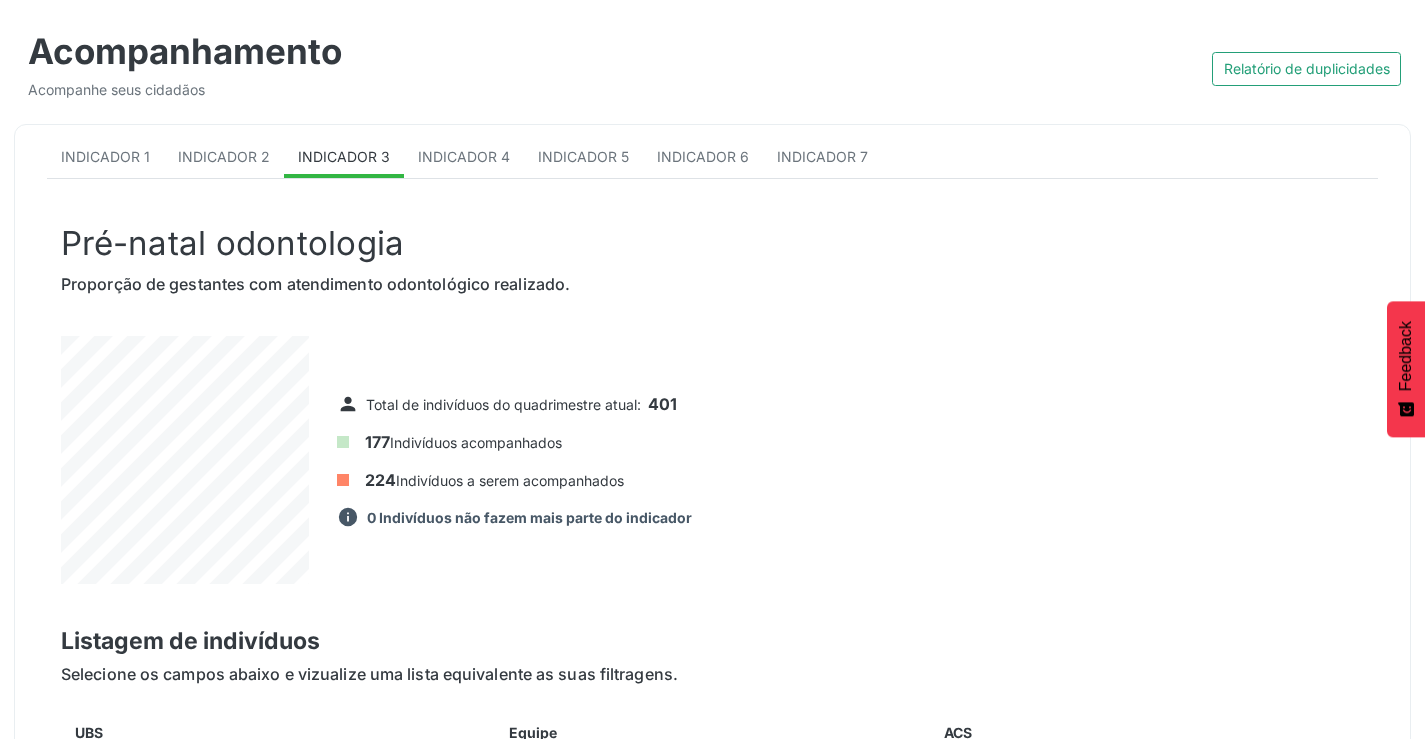 scroll, scrollTop: 200, scrollLeft: 0, axis: vertical 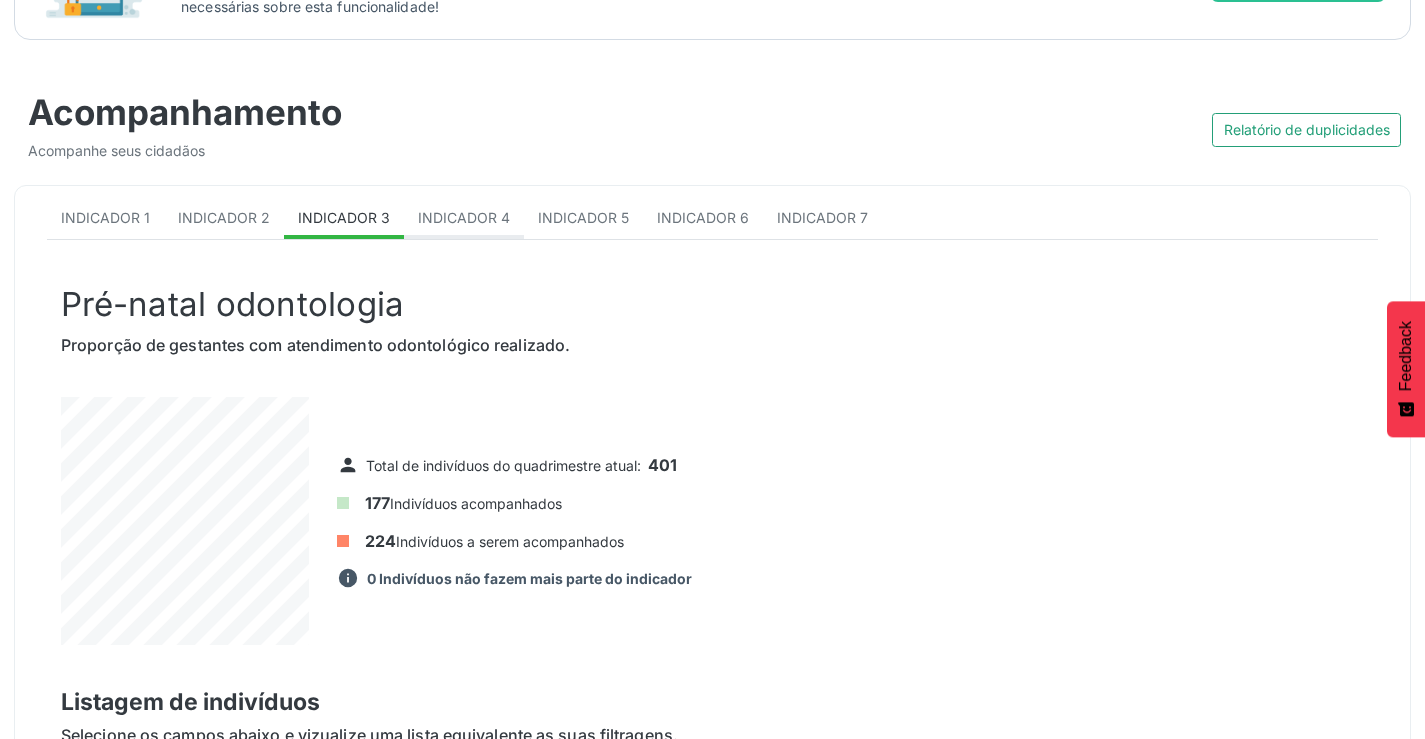 click on "Indicador 4" at bounding box center (464, 217) 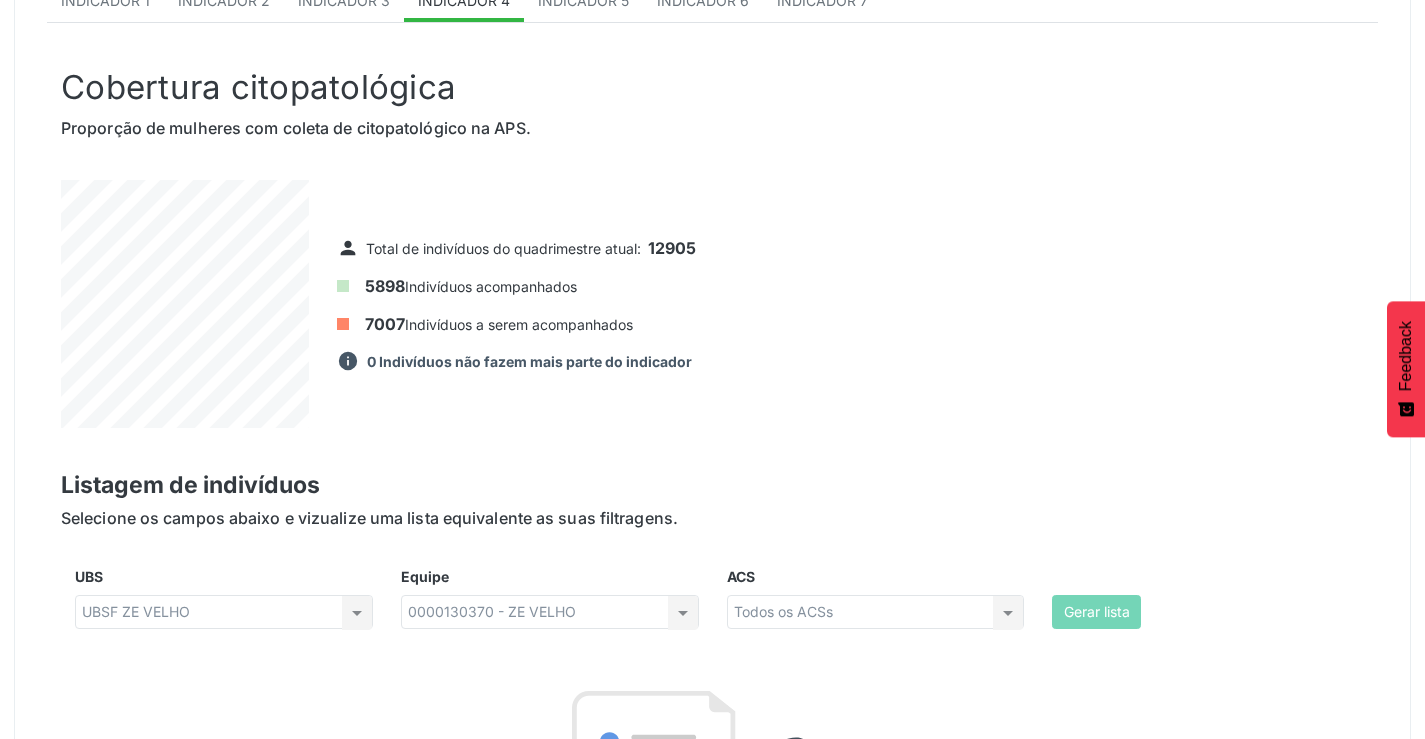 scroll, scrollTop: 400, scrollLeft: 0, axis: vertical 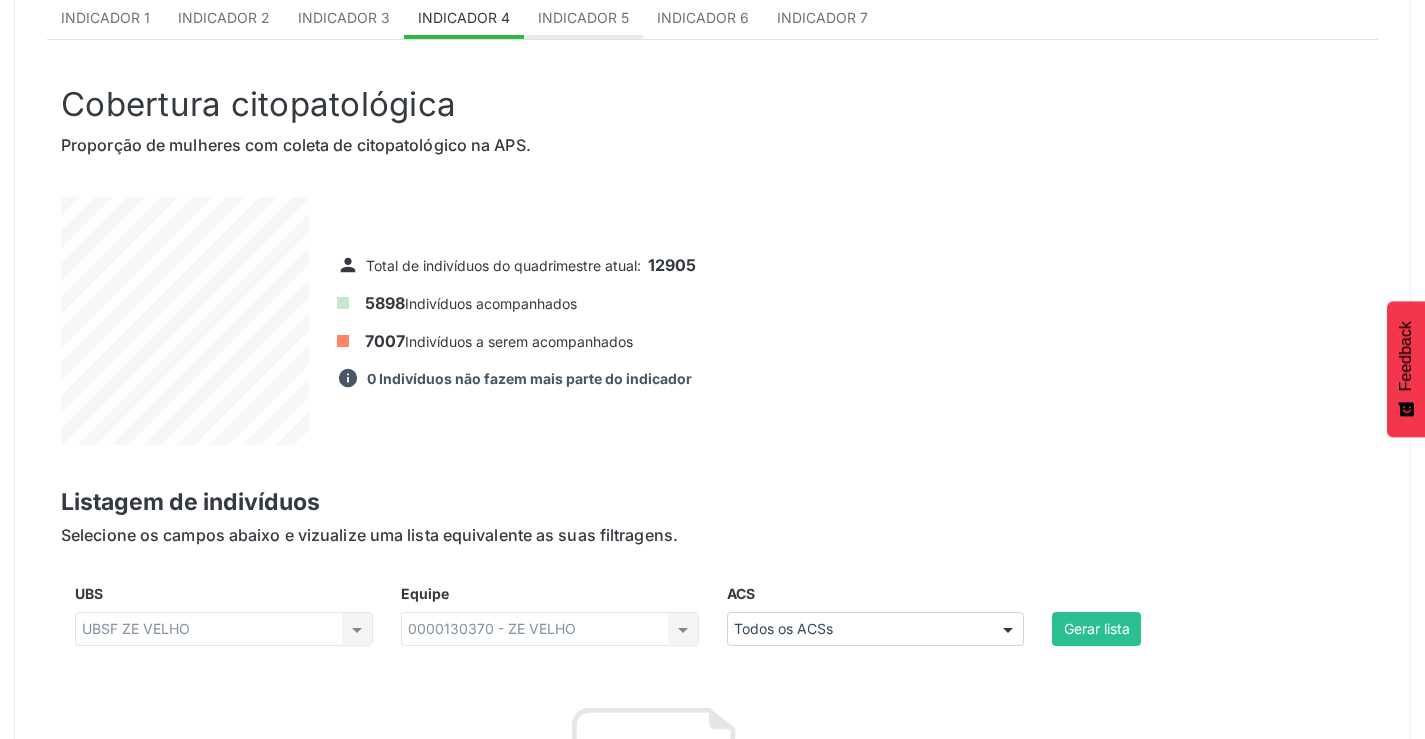 click on "Indicador 5" at bounding box center [583, 17] 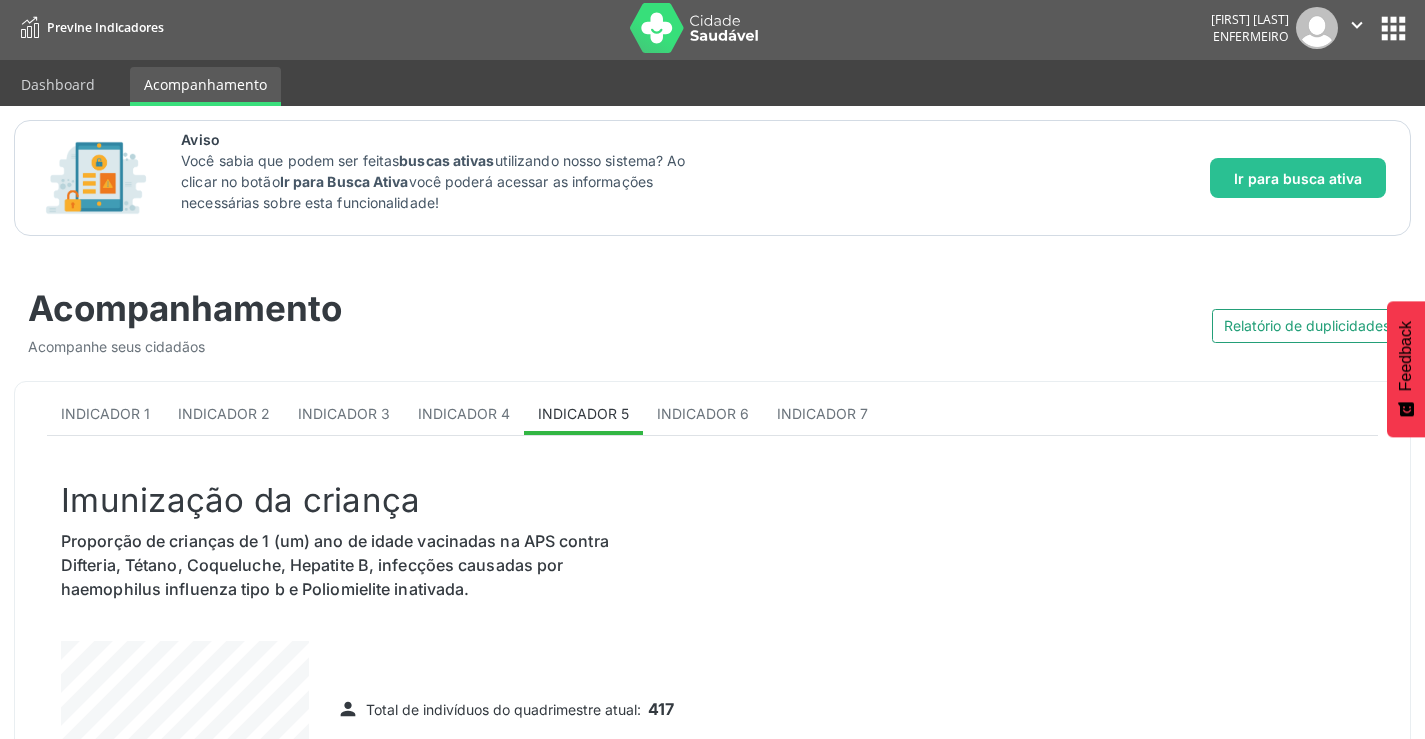 scroll, scrollTop: 0, scrollLeft: 0, axis: both 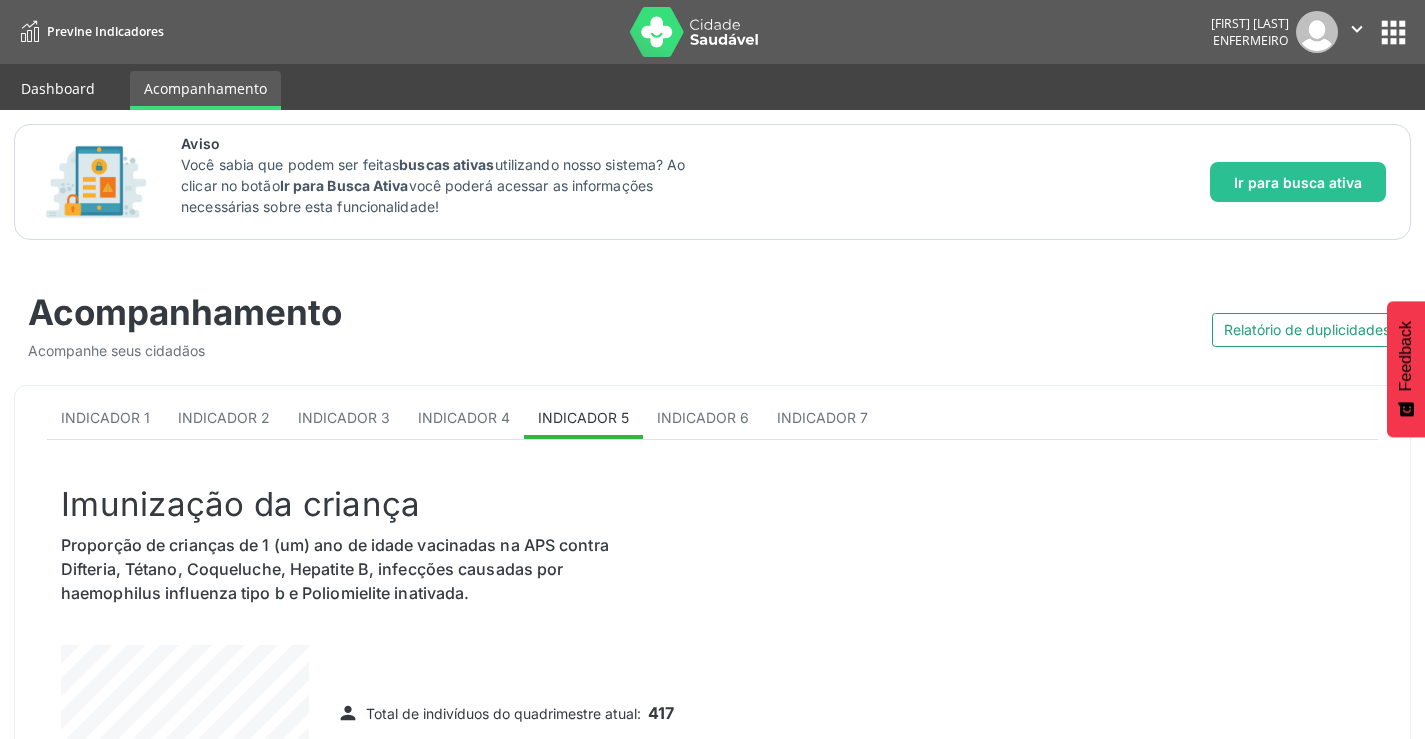 click on "Dashboard" at bounding box center (58, 88) 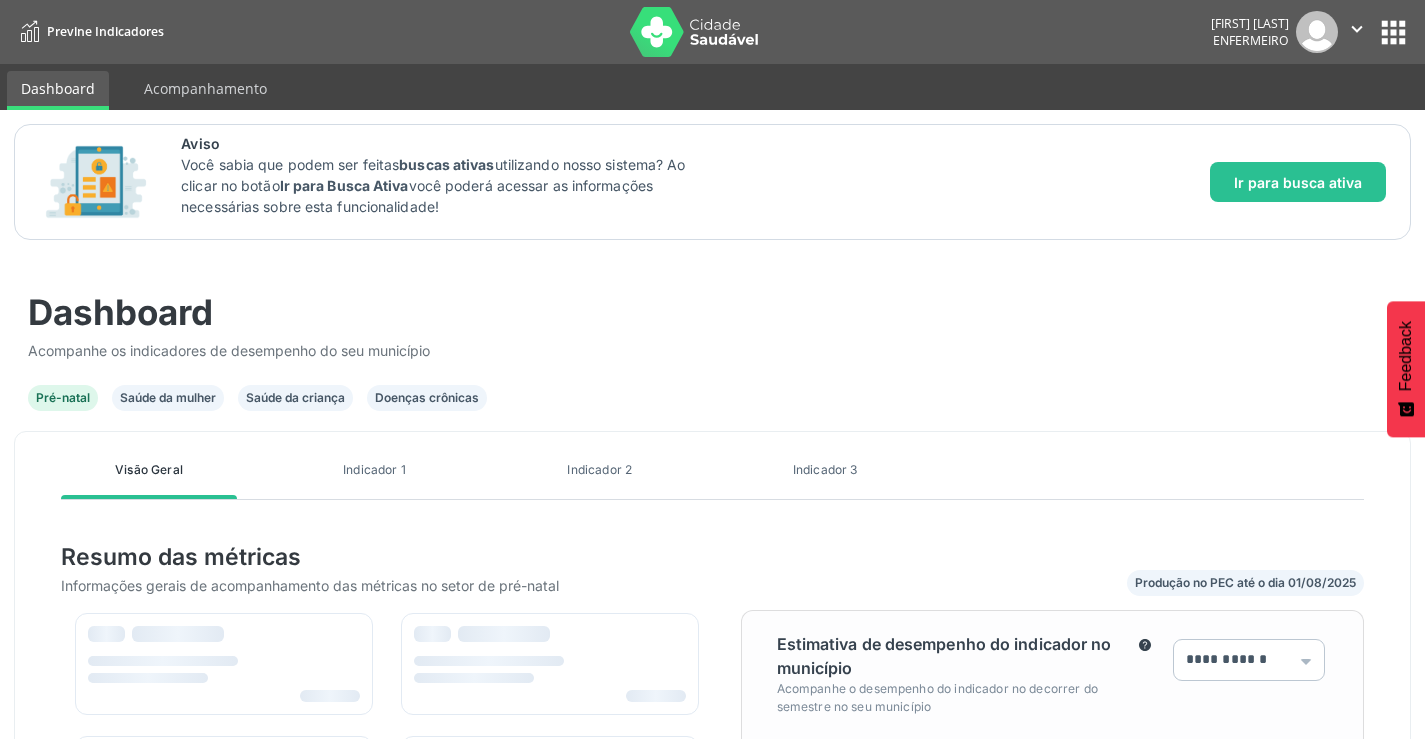 scroll, scrollTop: 999624, scrollLeft: 999378, axis: both 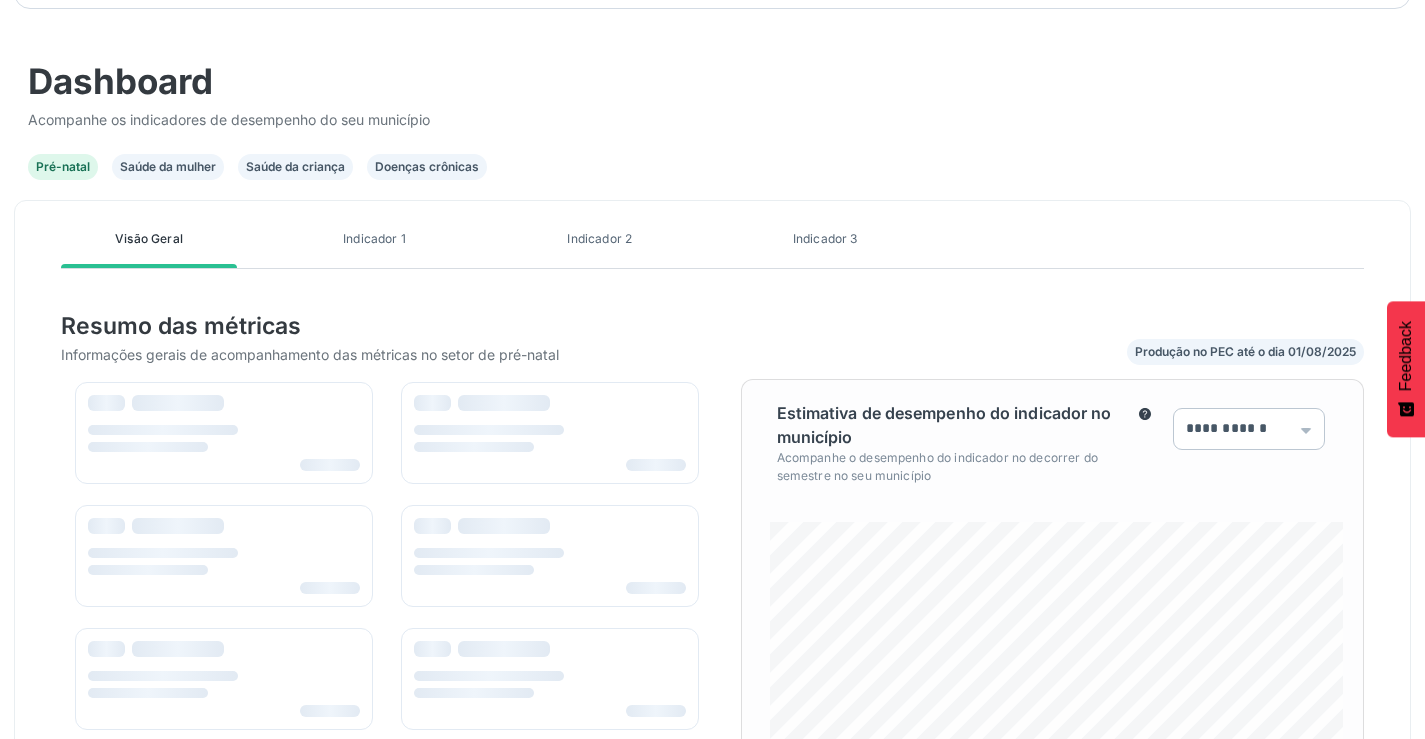 click on "Saúde da mulher" at bounding box center [168, 167] 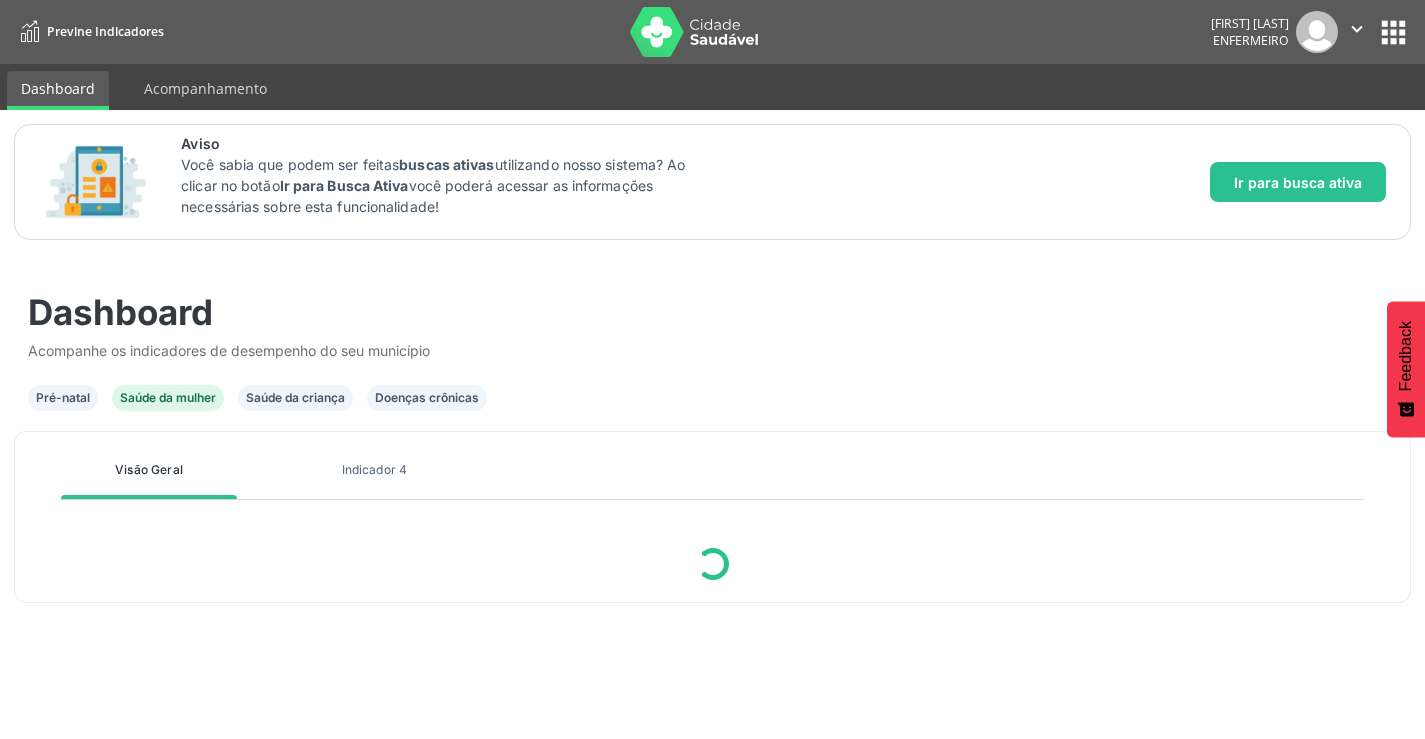 scroll, scrollTop: 0, scrollLeft: 0, axis: both 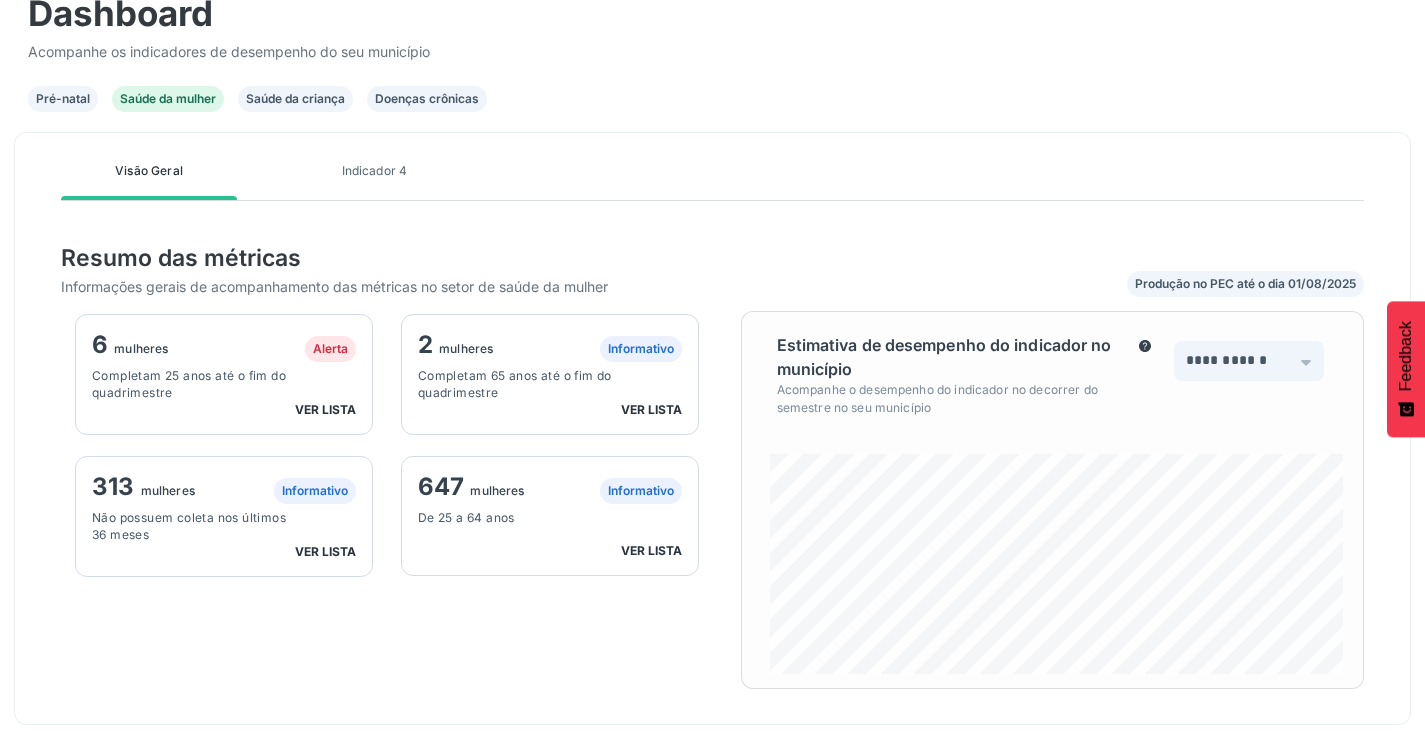 click on "ver lista" at bounding box center (325, 409) 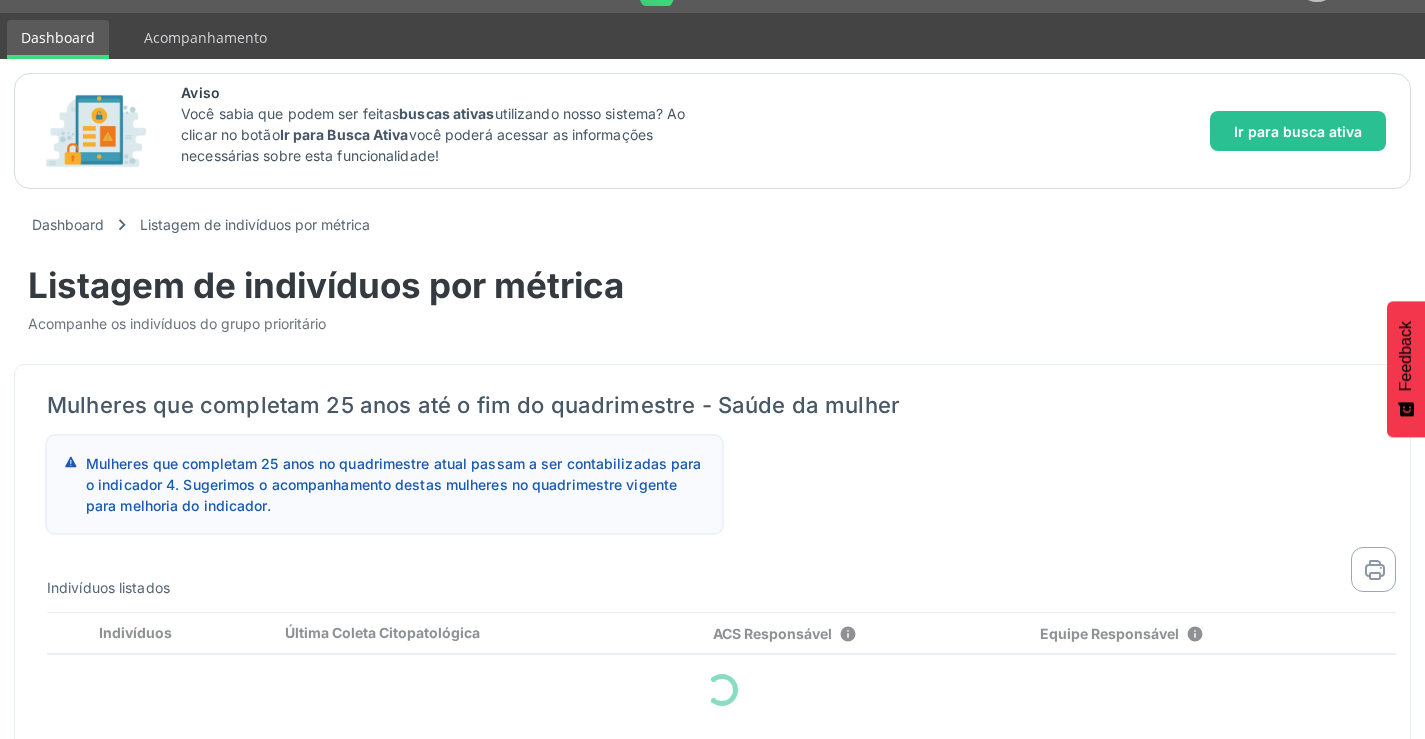 scroll, scrollTop: 79, scrollLeft: 0, axis: vertical 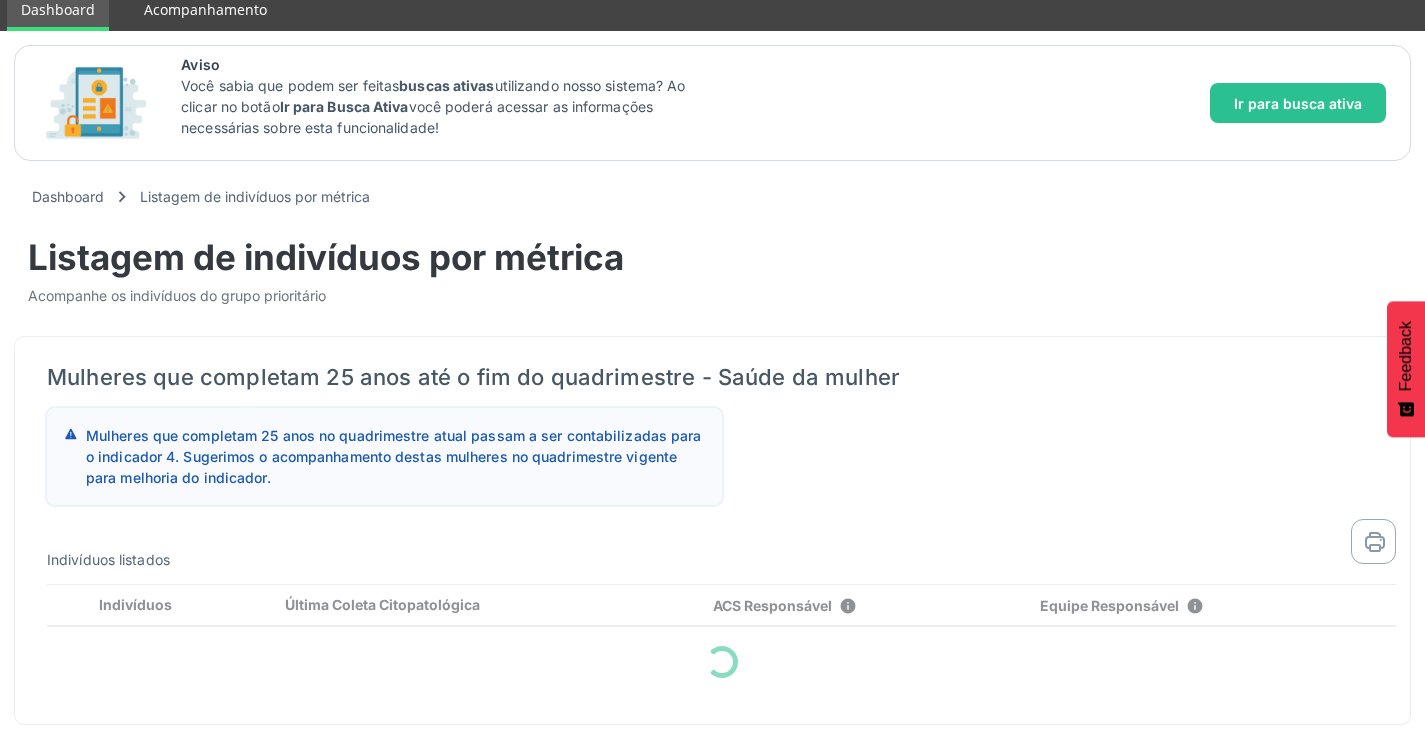 click on "Acompanhamento" at bounding box center (205, 9) 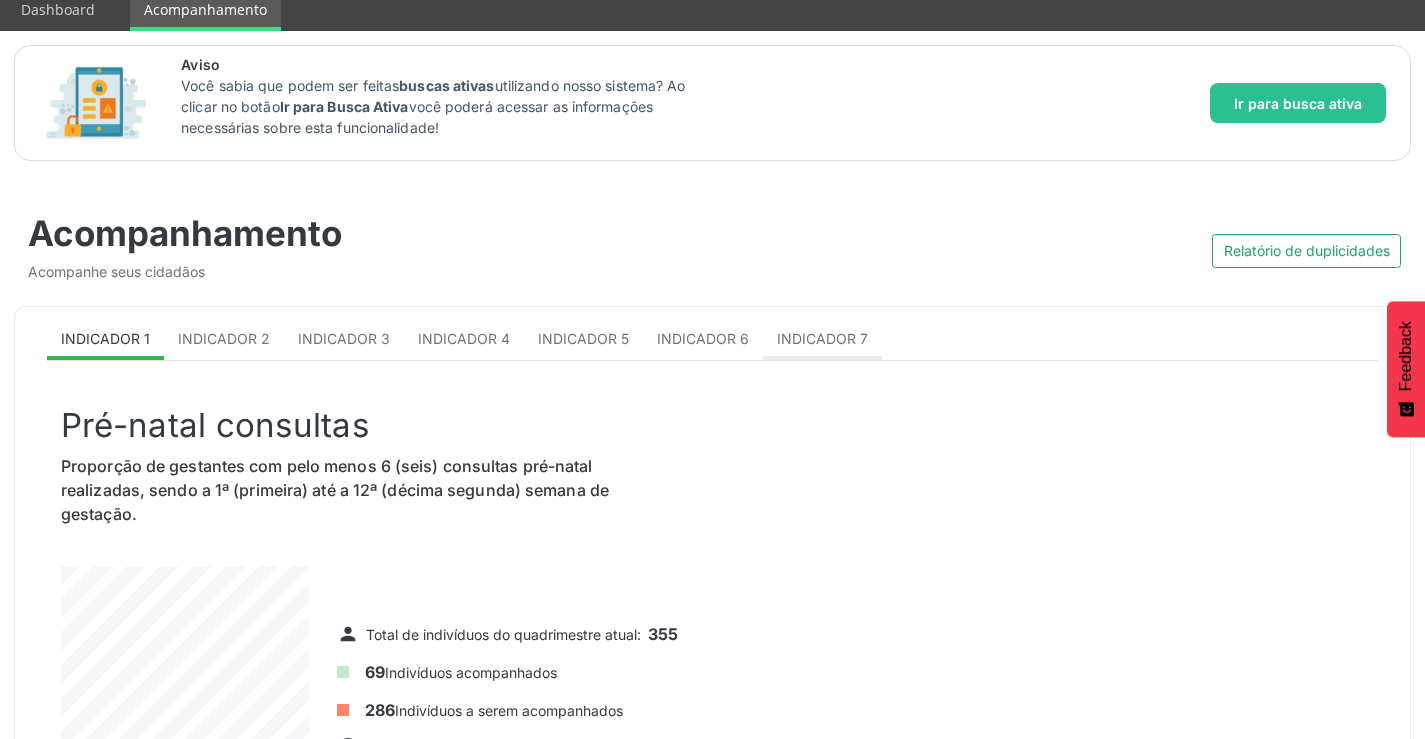 click on "Indicador 7" at bounding box center (822, 340) 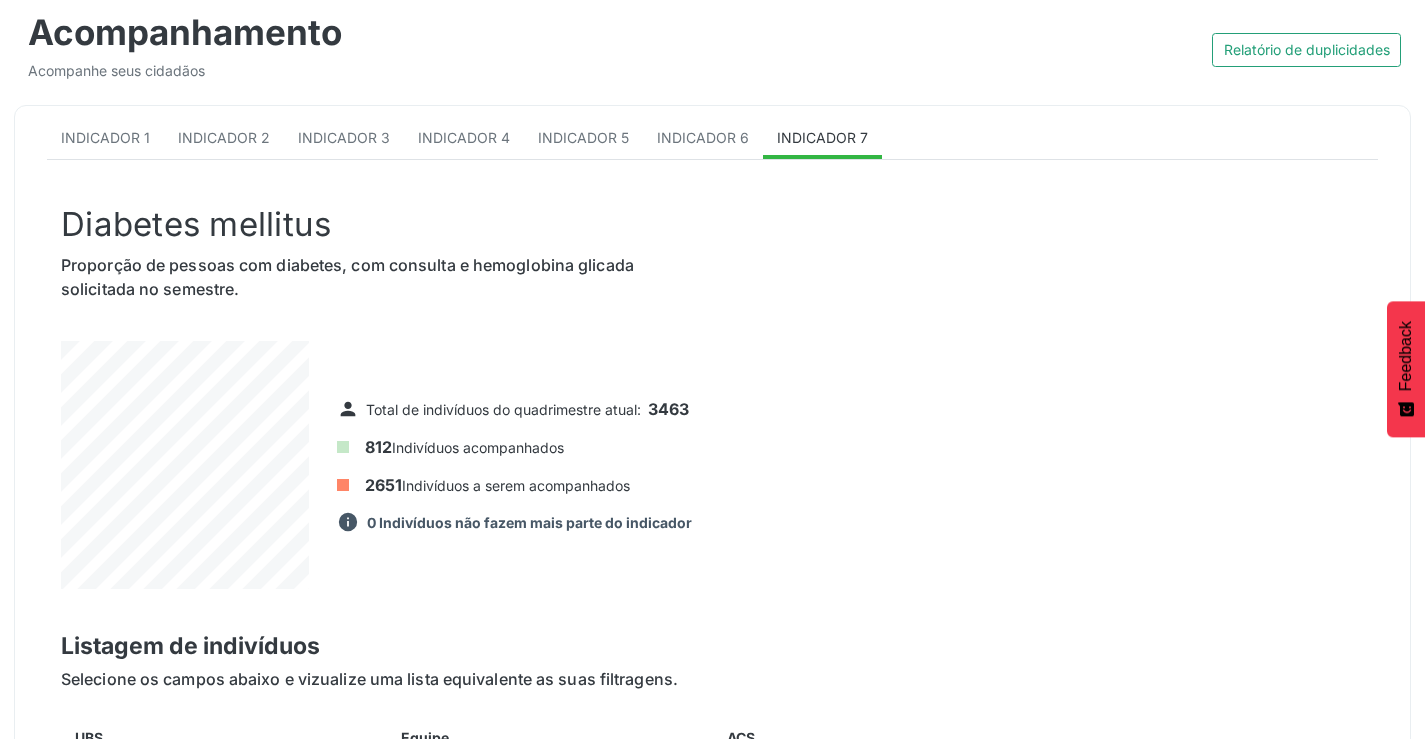 scroll, scrollTop: 279, scrollLeft: 0, axis: vertical 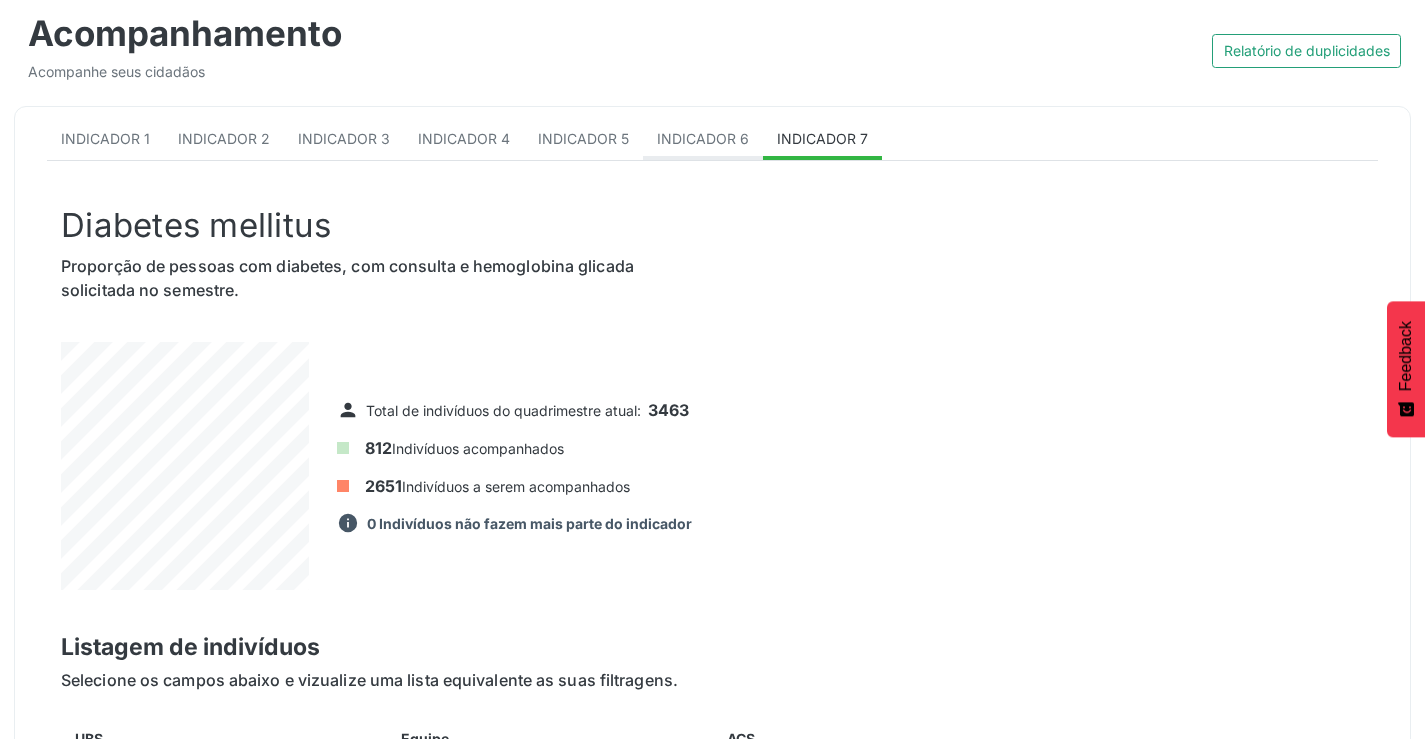 click on "Indicador 6" at bounding box center (703, 138) 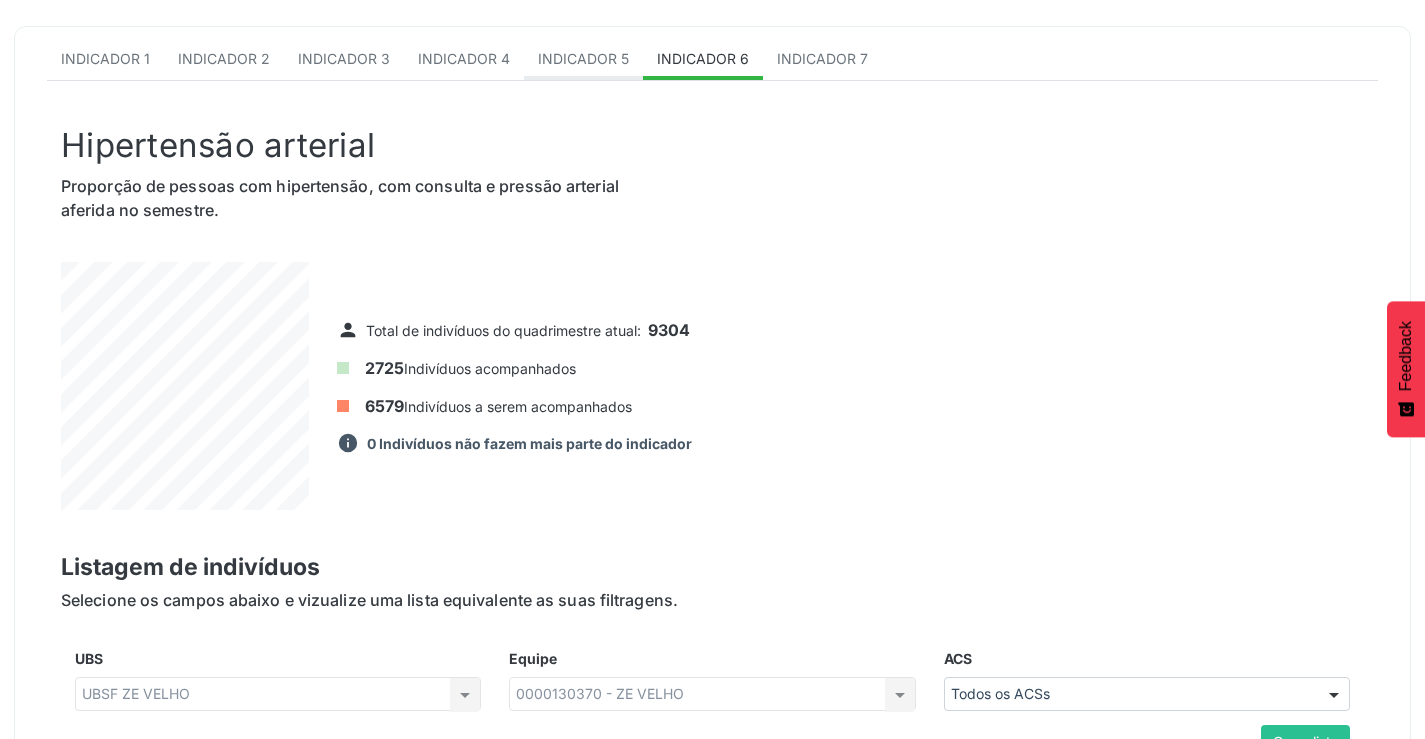 scroll, scrollTop: 279, scrollLeft: 0, axis: vertical 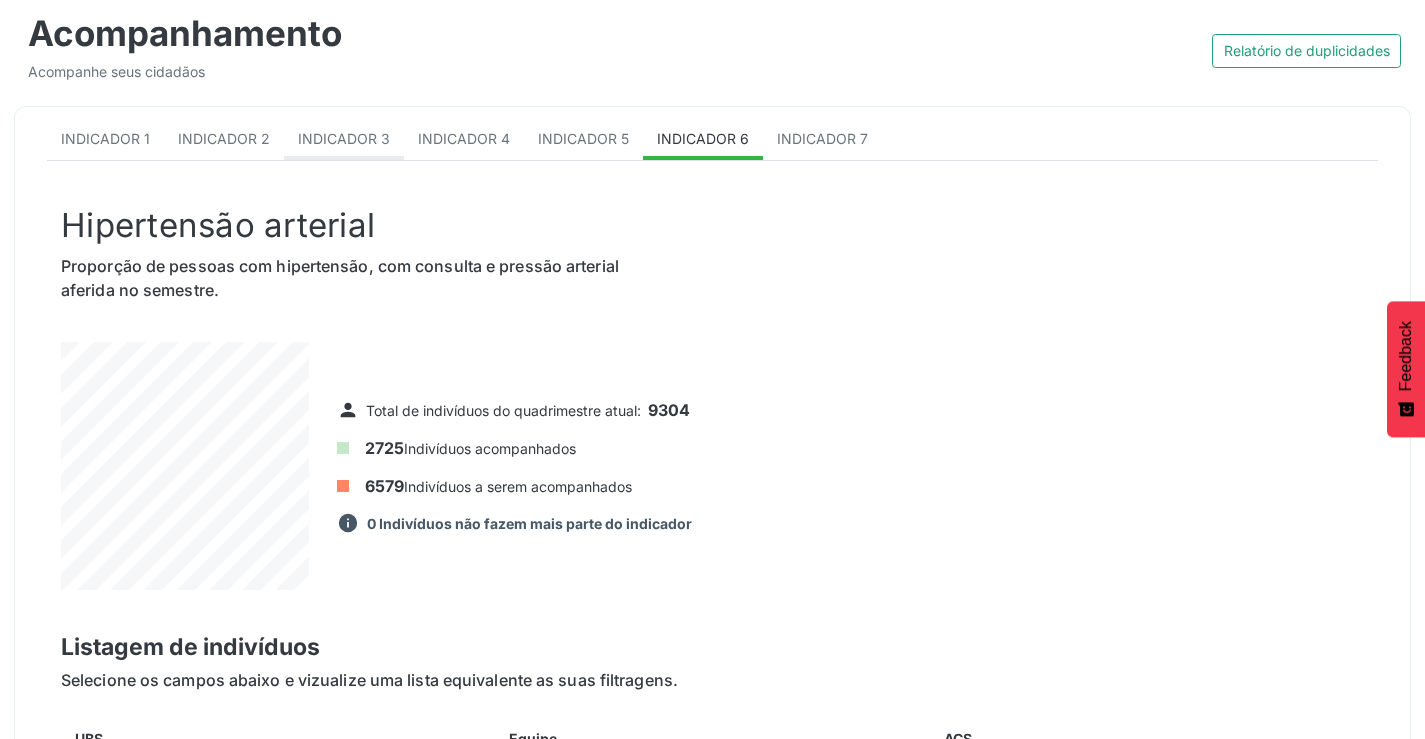 click on "Indicador 3" at bounding box center (344, 140) 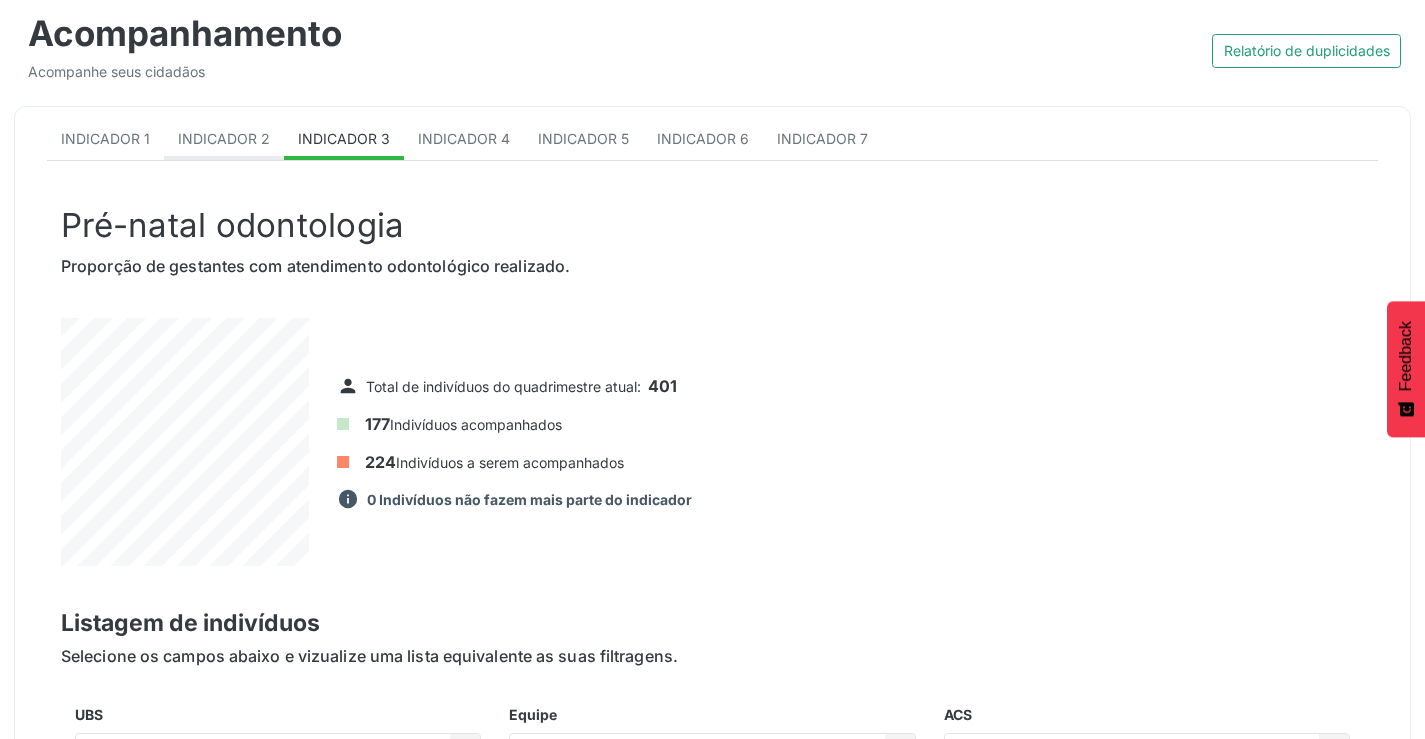 click on "Indicador 2" at bounding box center (224, 140) 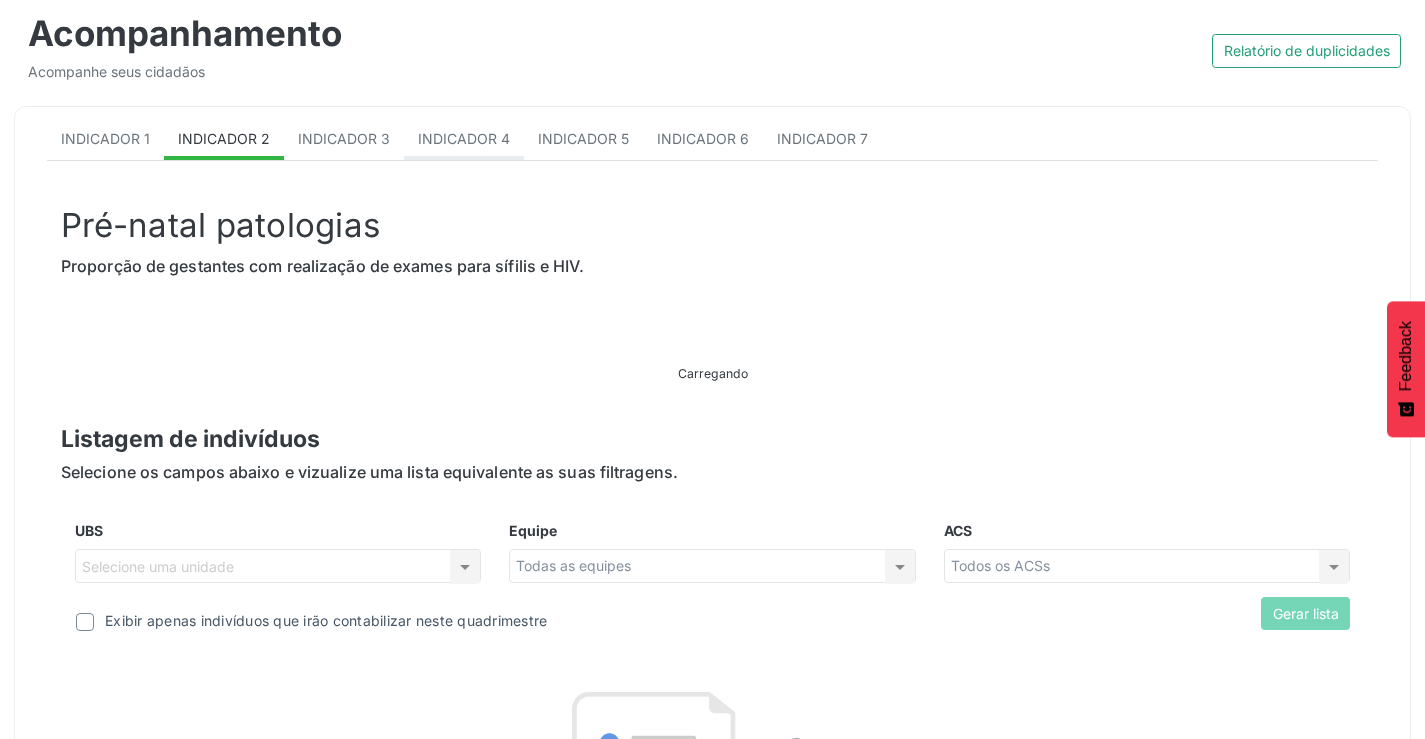 click on "Indicador 4" at bounding box center [464, 138] 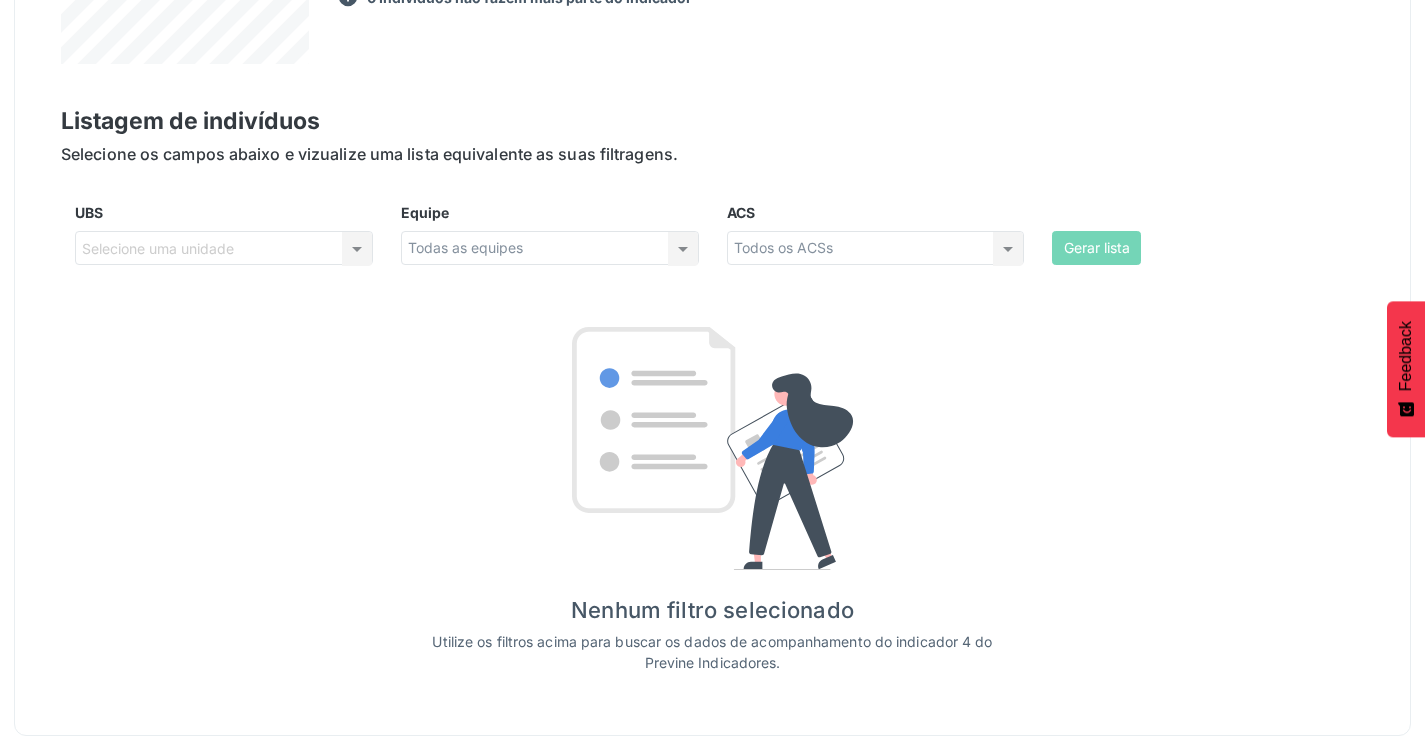 scroll, scrollTop: 792, scrollLeft: 0, axis: vertical 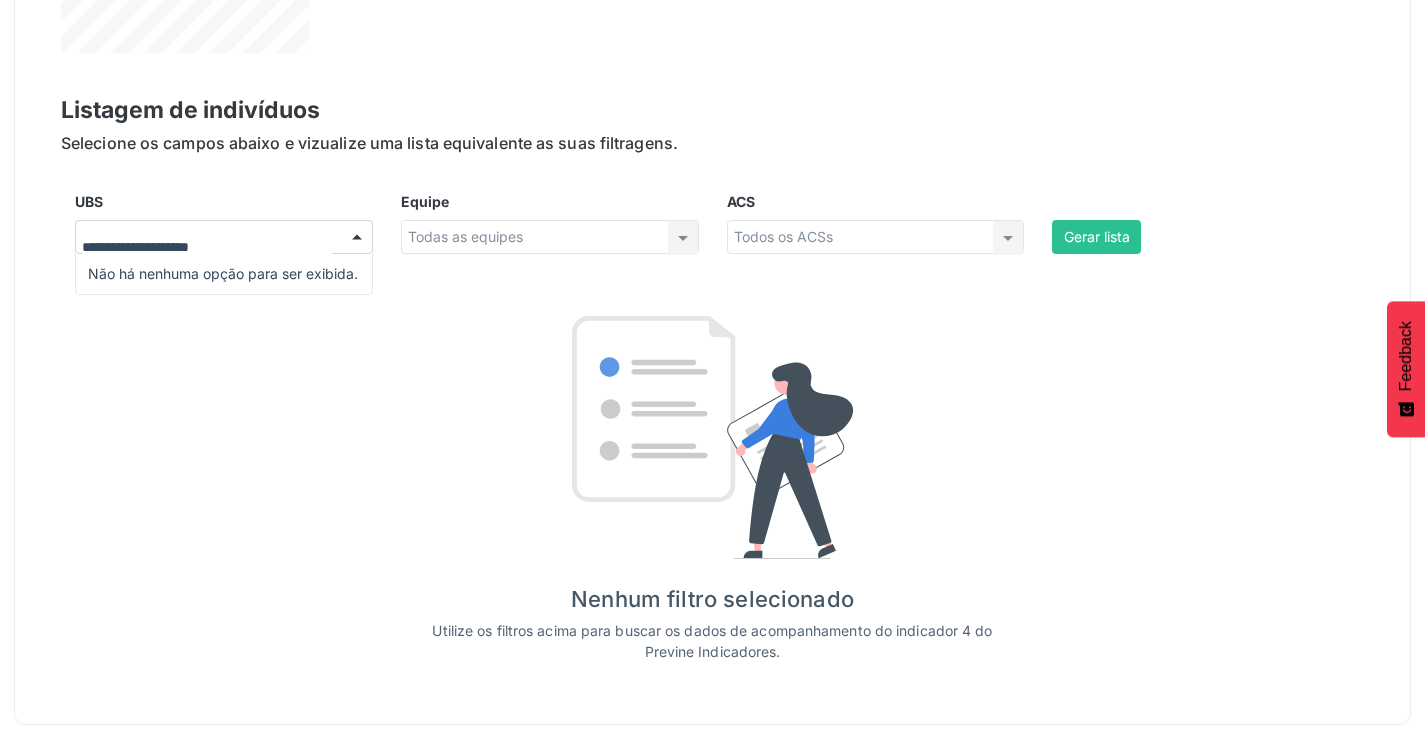 click at bounding box center [357, 238] 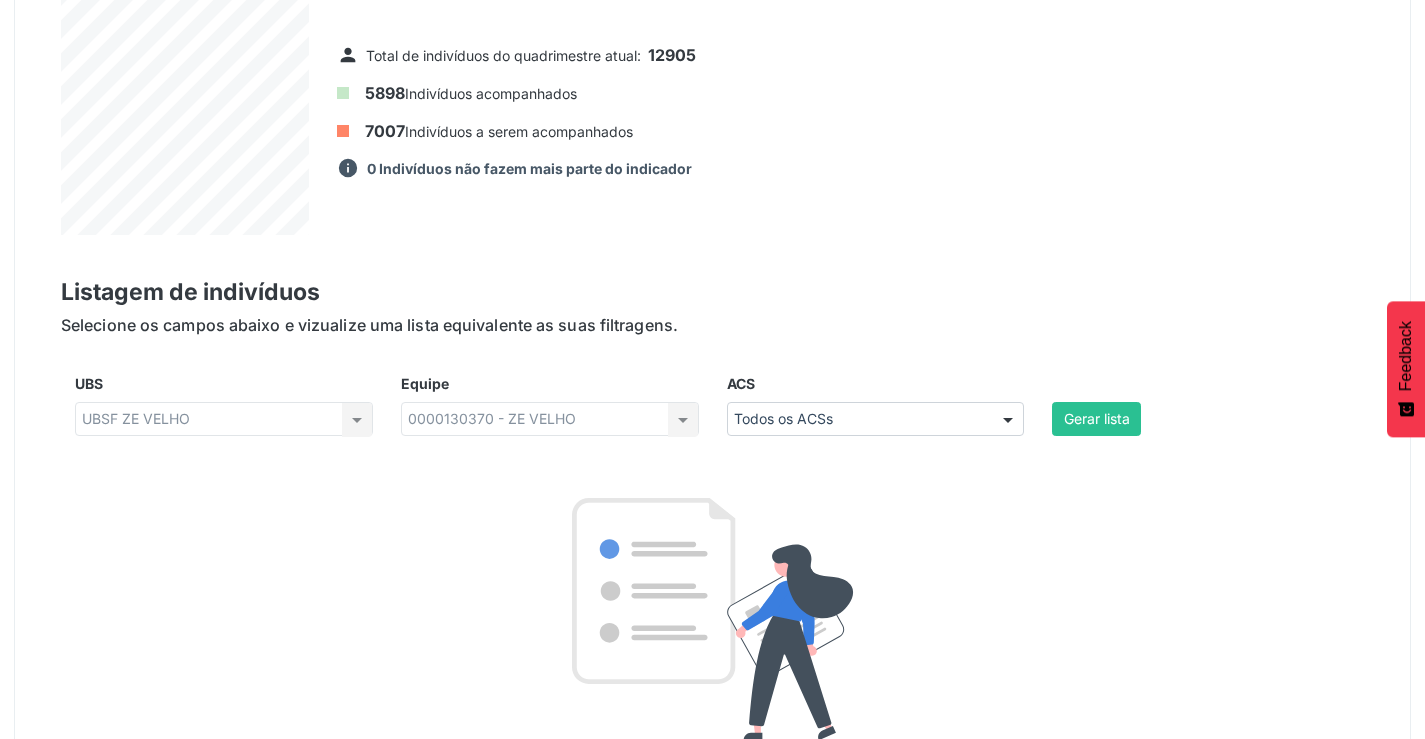 scroll, scrollTop: 592, scrollLeft: 0, axis: vertical 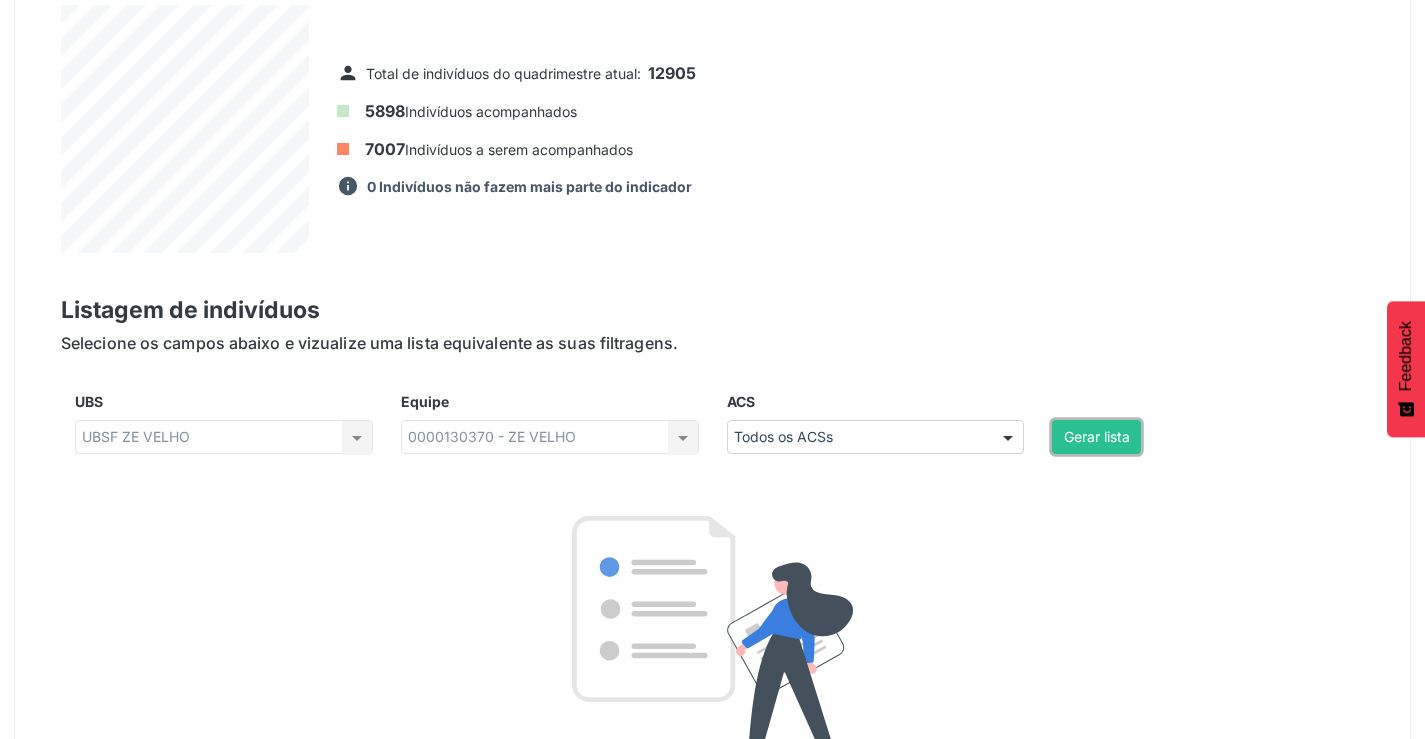 click on "Gerar lista" at bounding box center (1096, 437) 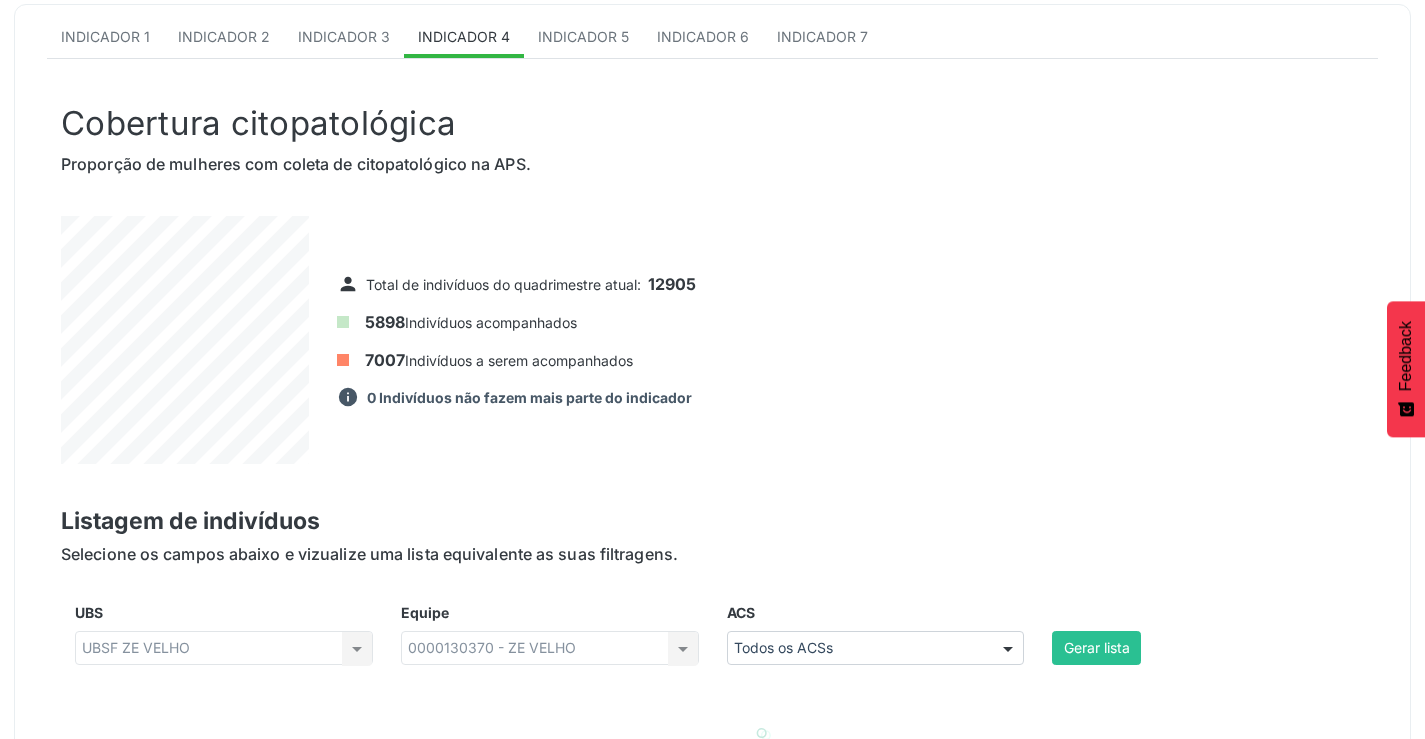scroll, scrollTop: 371, scrollLeft: 0, axis: vertical 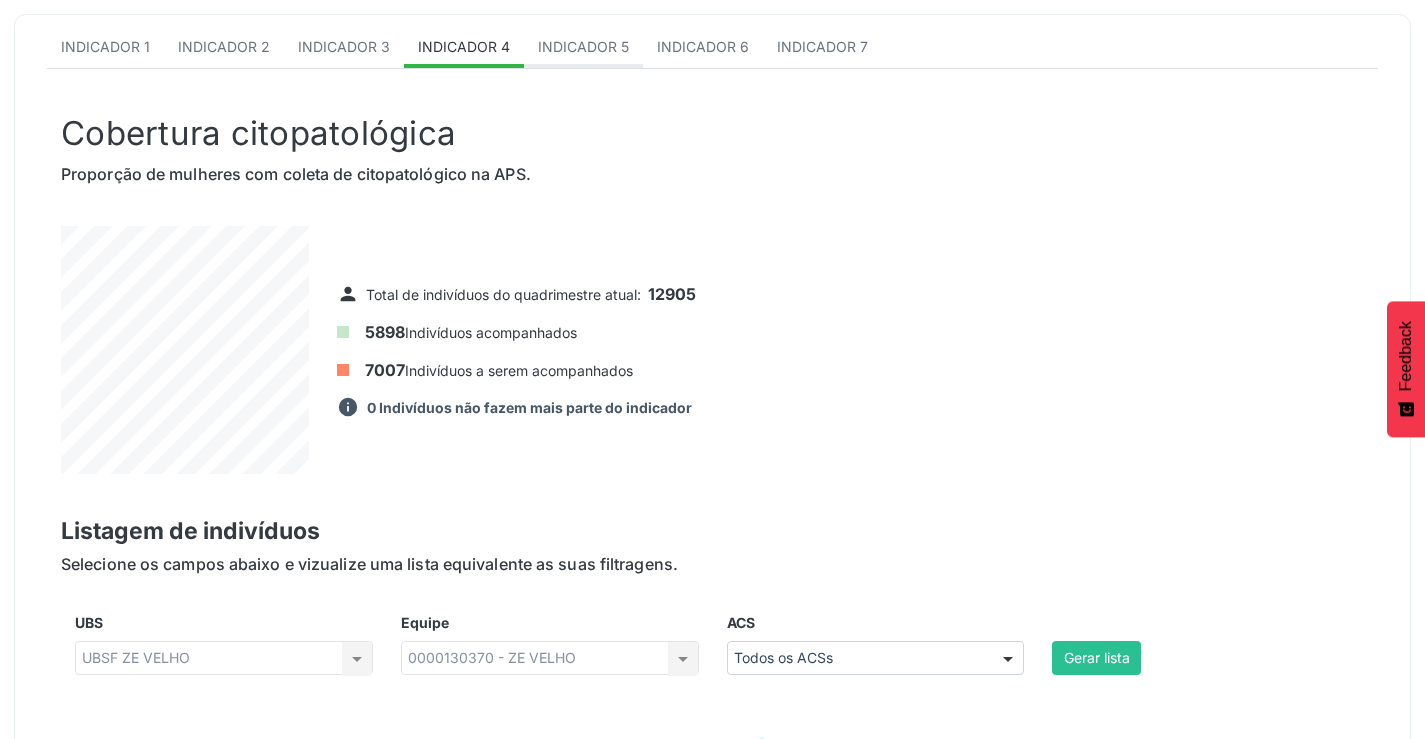 click on "Indicador 5" at bounding box center (583, 48) 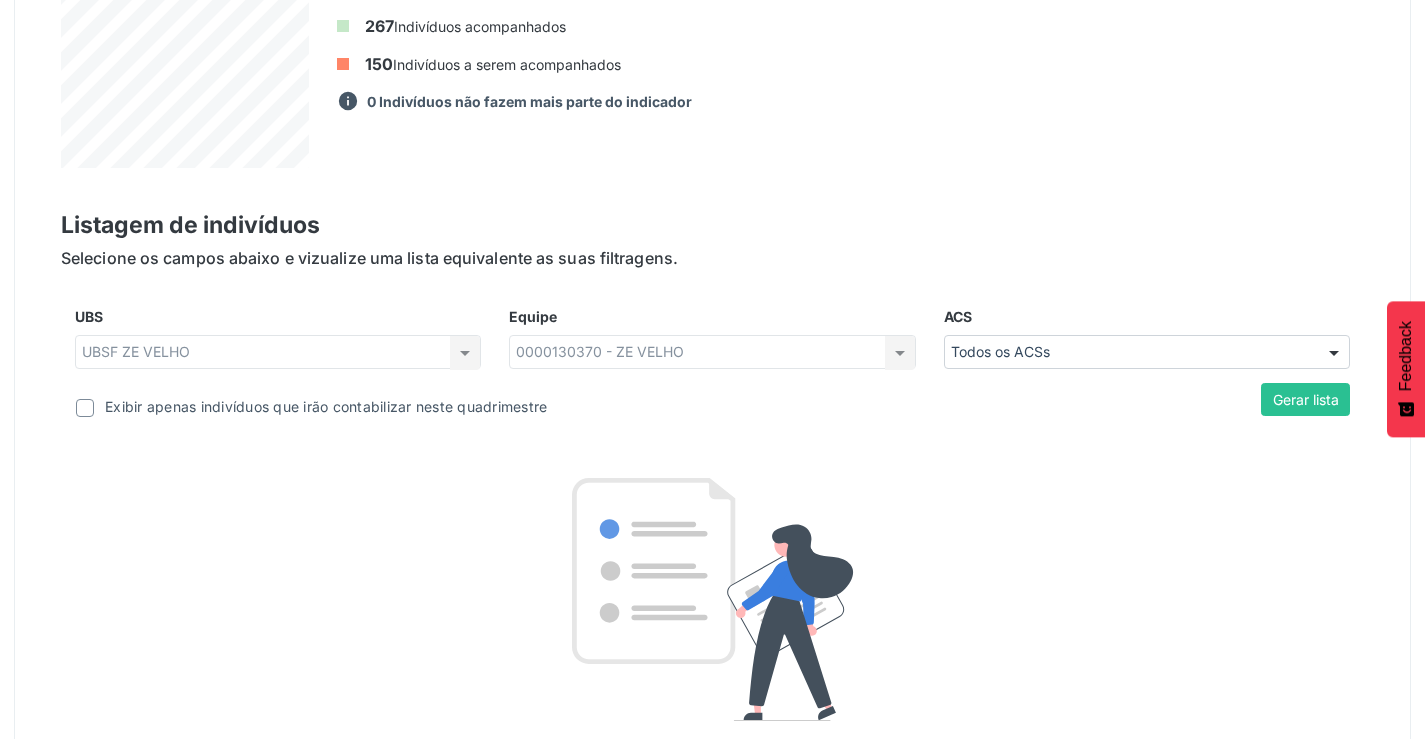 scroll, scrollTop: 771, scrollLeft: 0, axis: vertical 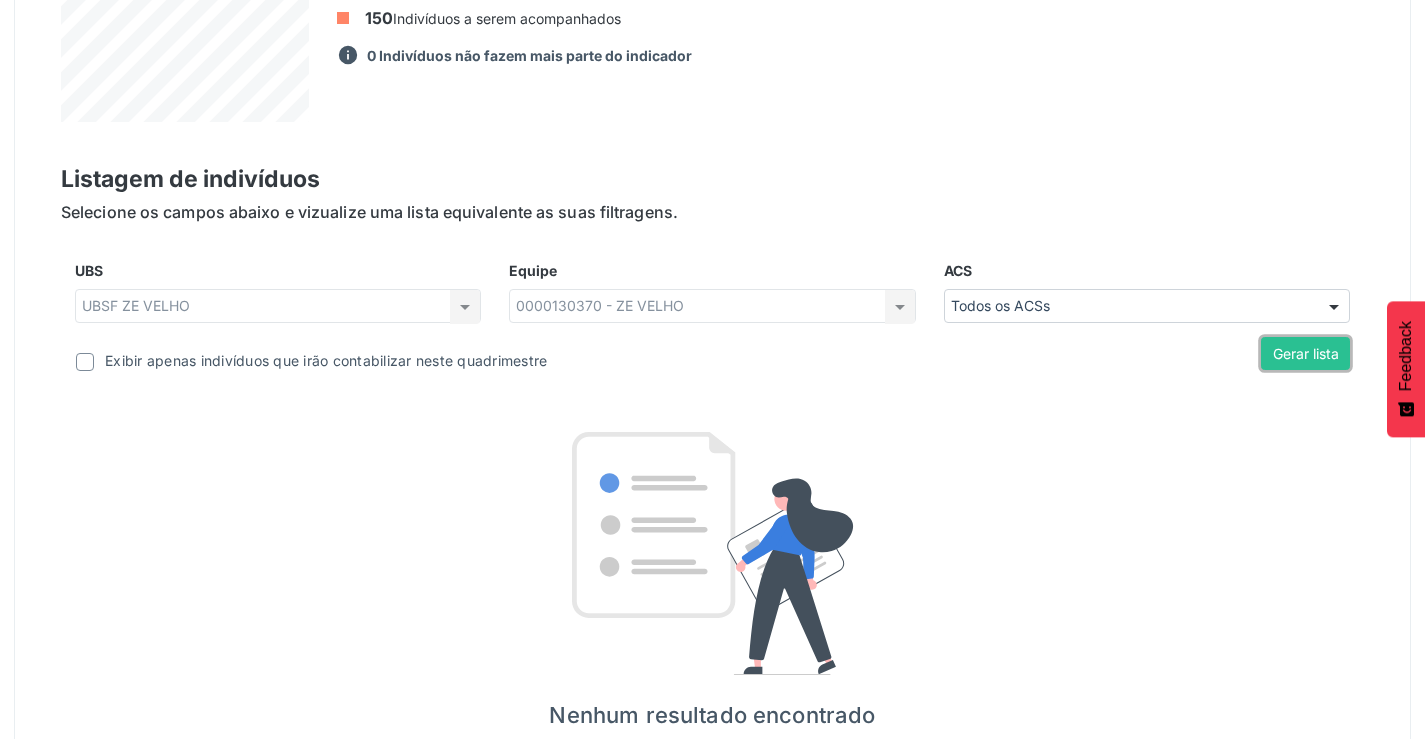 click on "Gerar lista" at bounding box center [1305, 354] 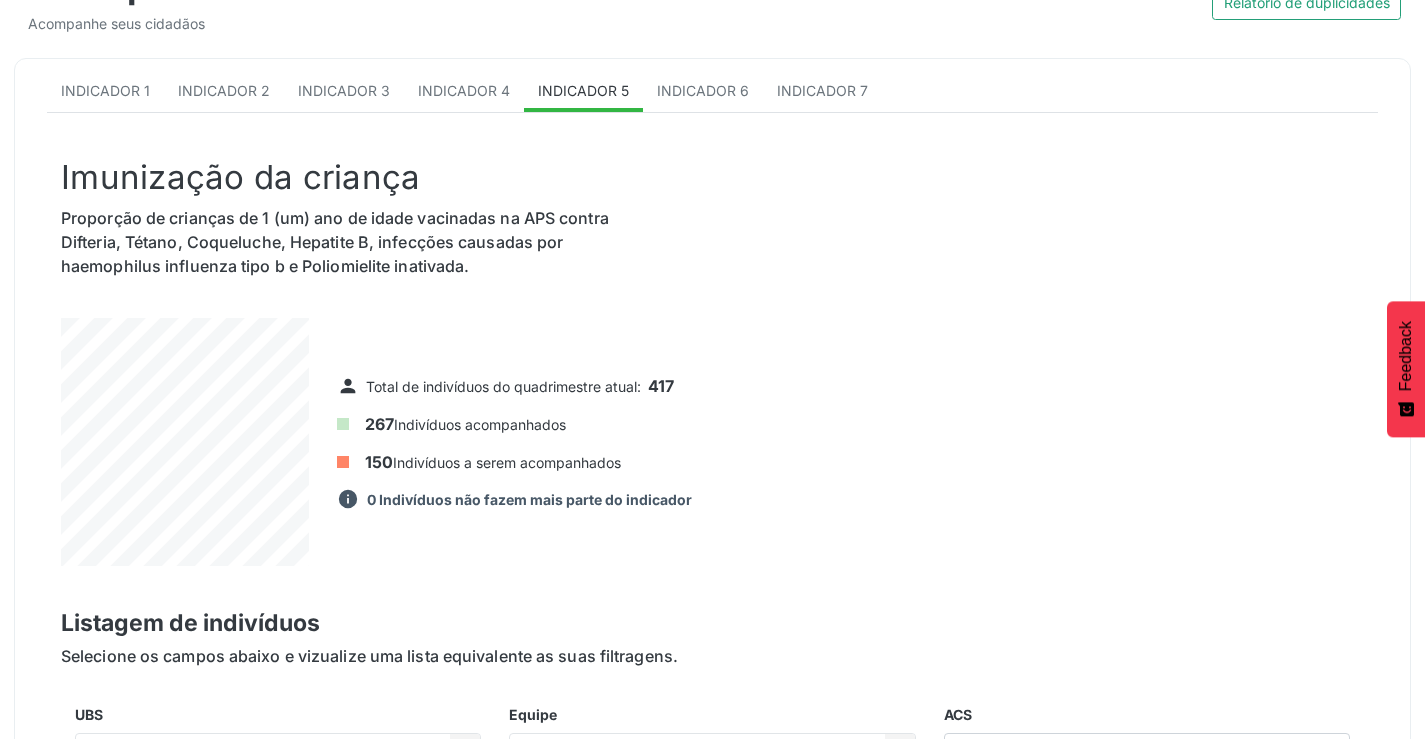 scroll, scrollTop: 171, scrollLeft: 0, axis: vertical 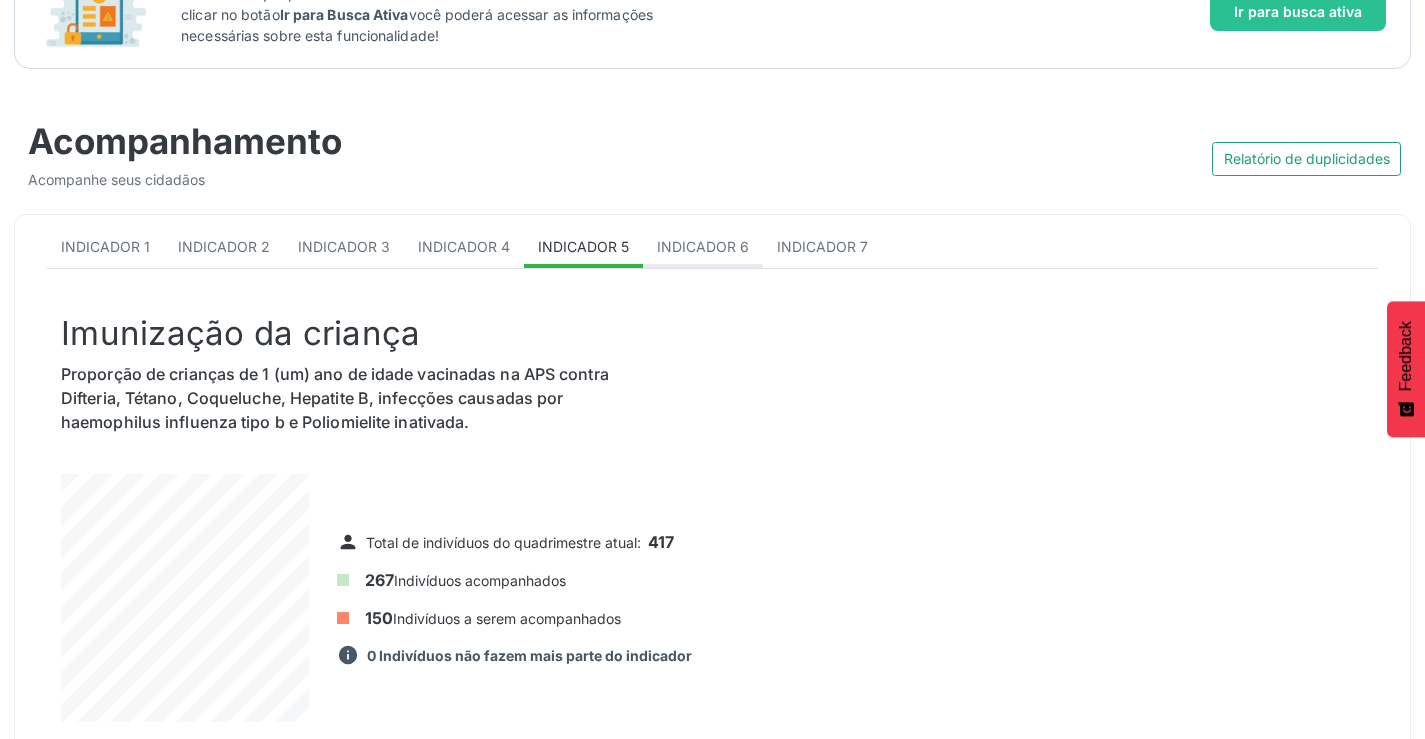 click on "Indicador 6" at bounding box center (703, 246) 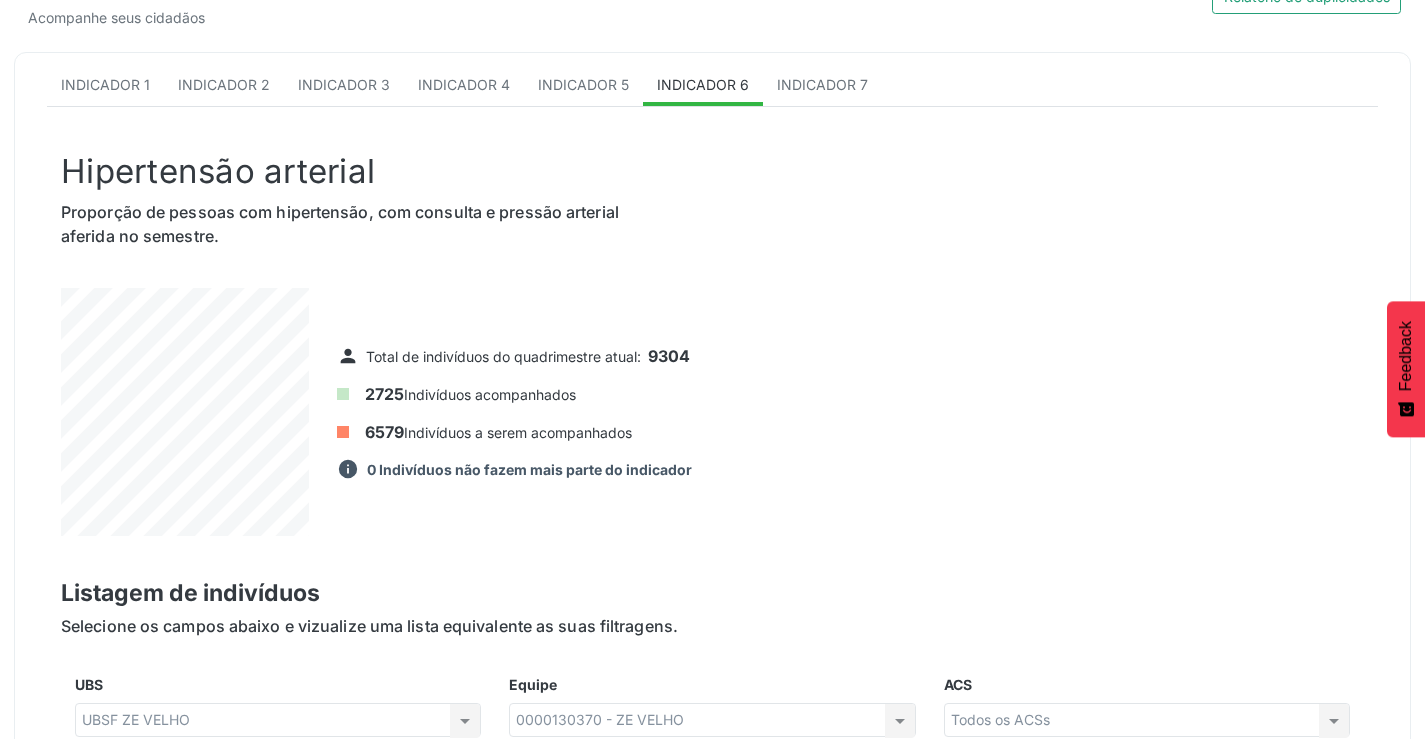 scroll, scrollTop: 271, scrollLeft: 0, axis: vertical 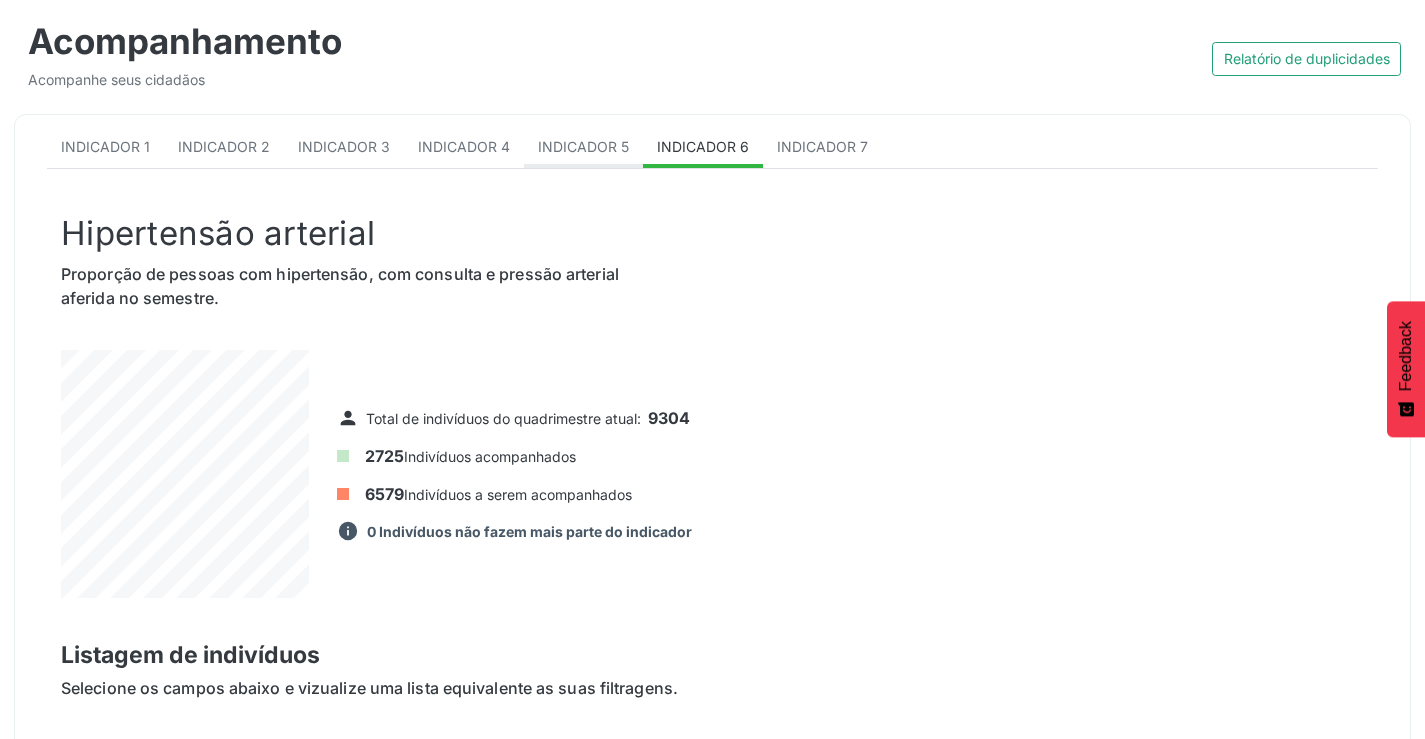 click on "Indicador 5" at bounding box center (583, 146) 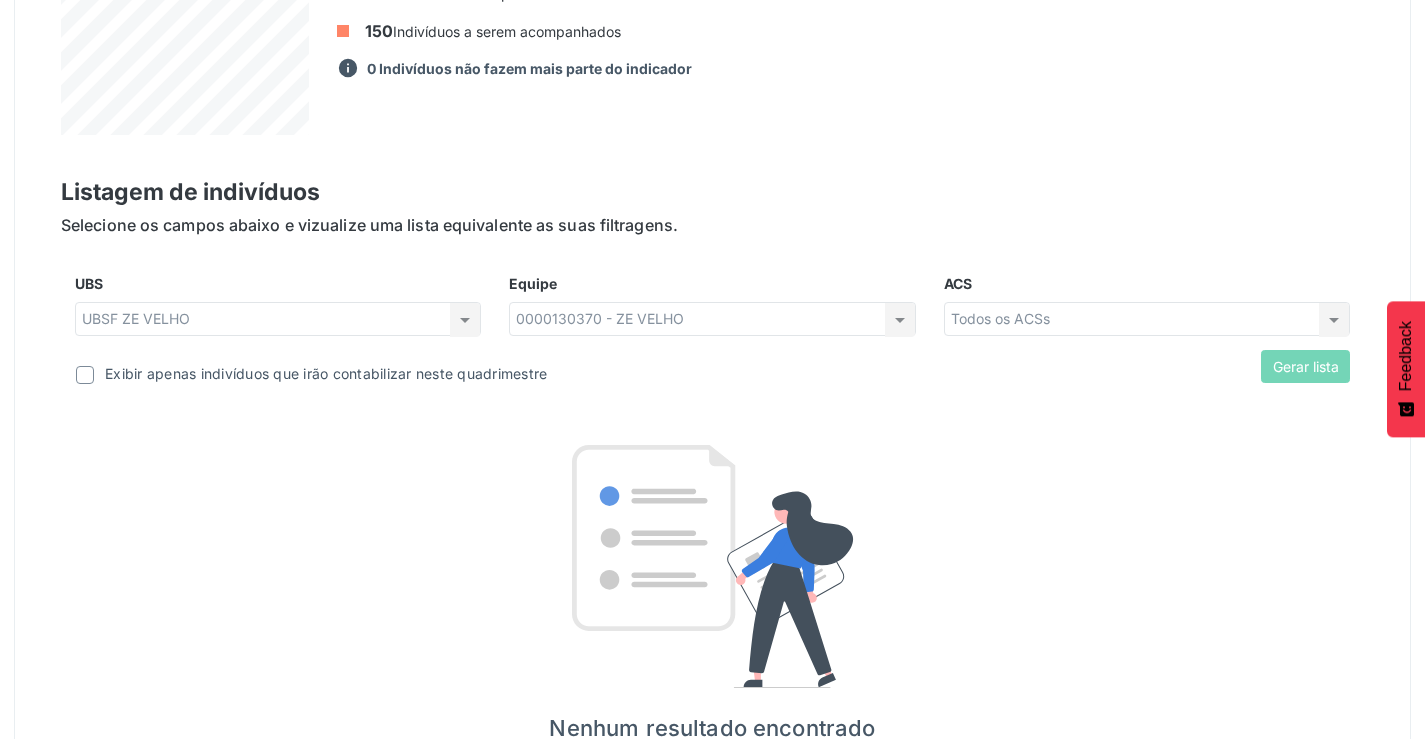 scroll, scrollTop: 771, scrollLeft: 0, axis: vertical 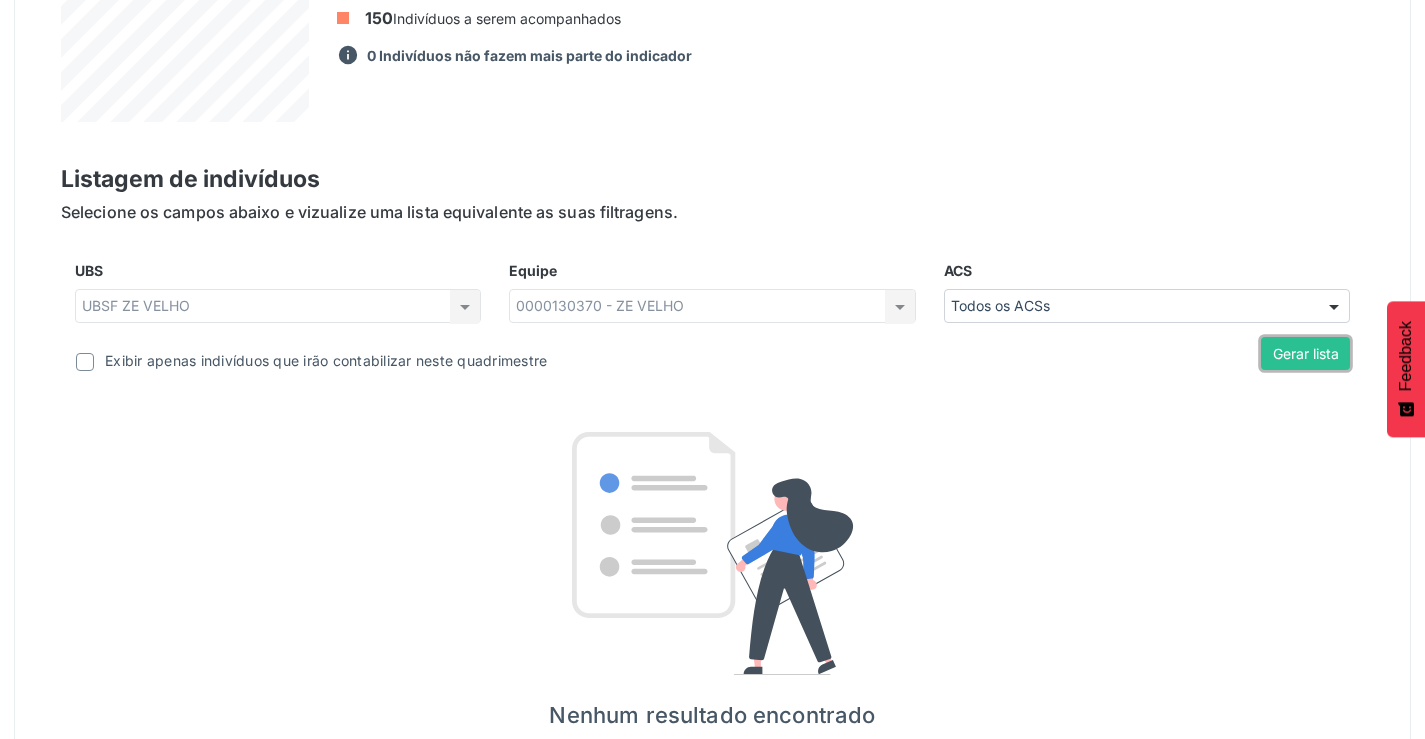 click on "Gerar lista" at bounding box center (1305, 354) 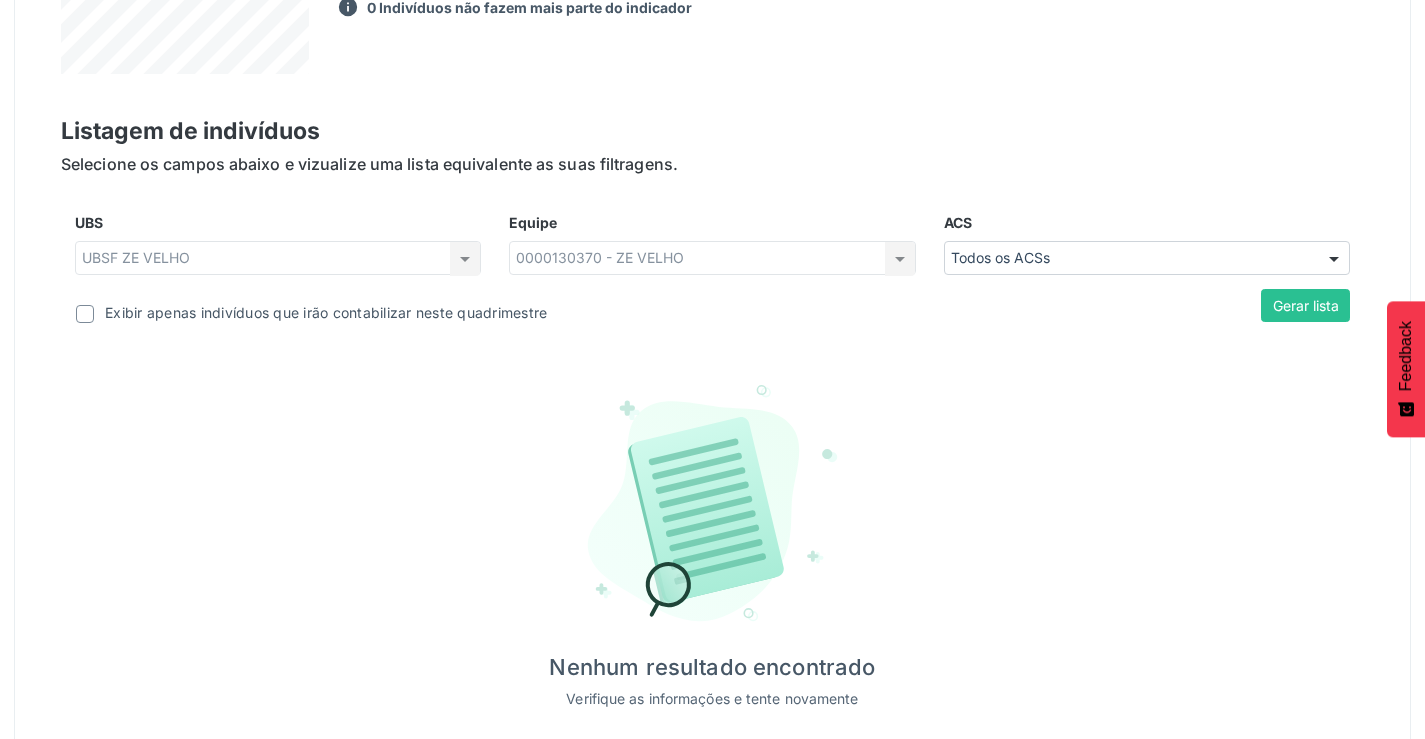 scroll, scrollTop: 866, scrollLeft: 0, axis: vertical 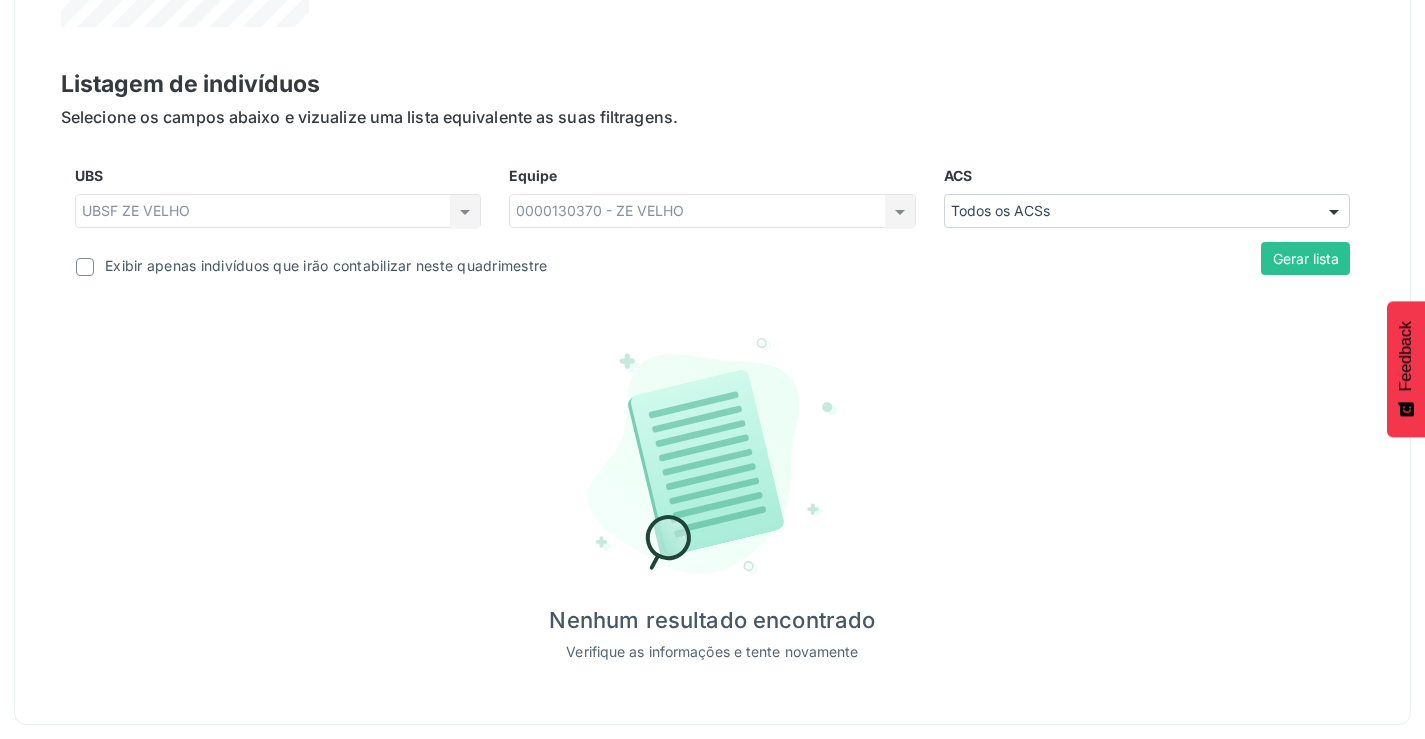 click on "Exibir apenas indivíduos que irão contabilizar neste quadrimestre" at bounding box center [326, 265] 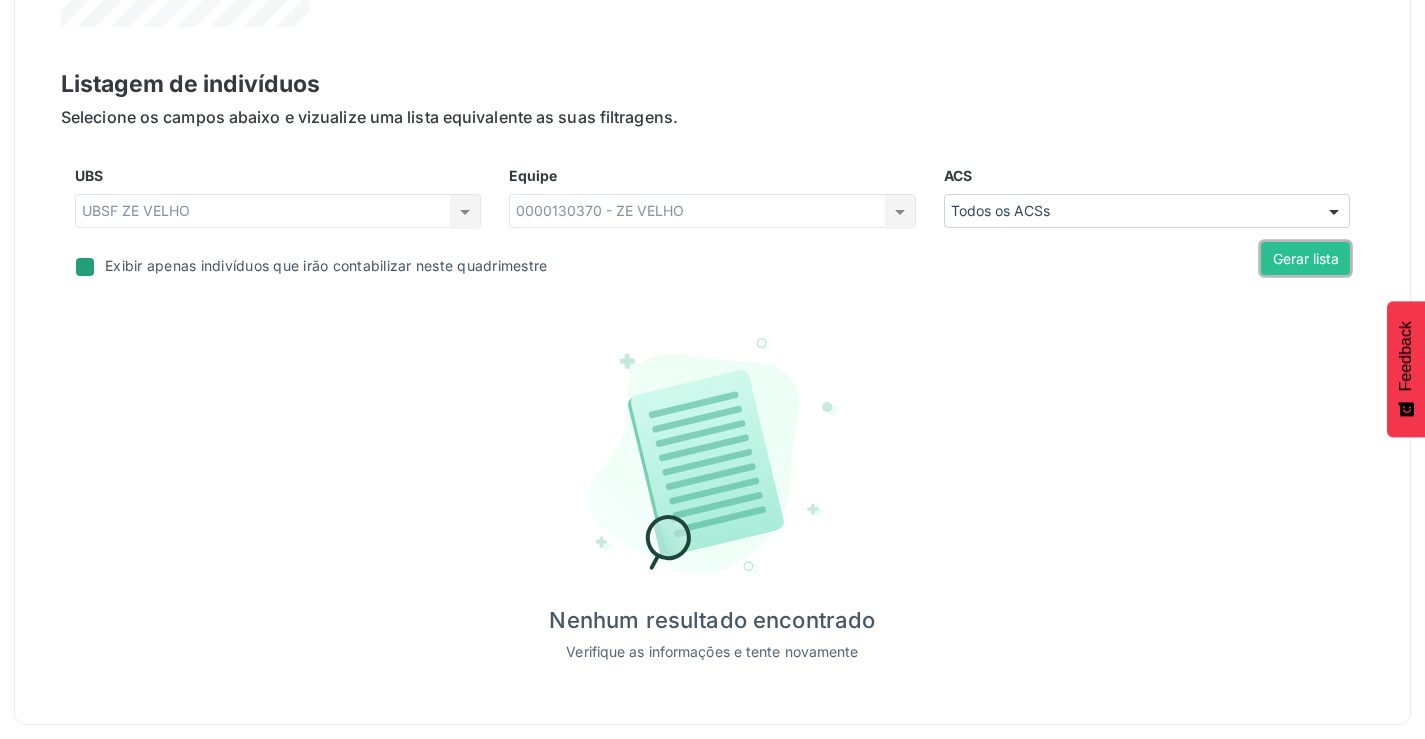 click on "Gerar lista" at bounding box center (1305, 259) 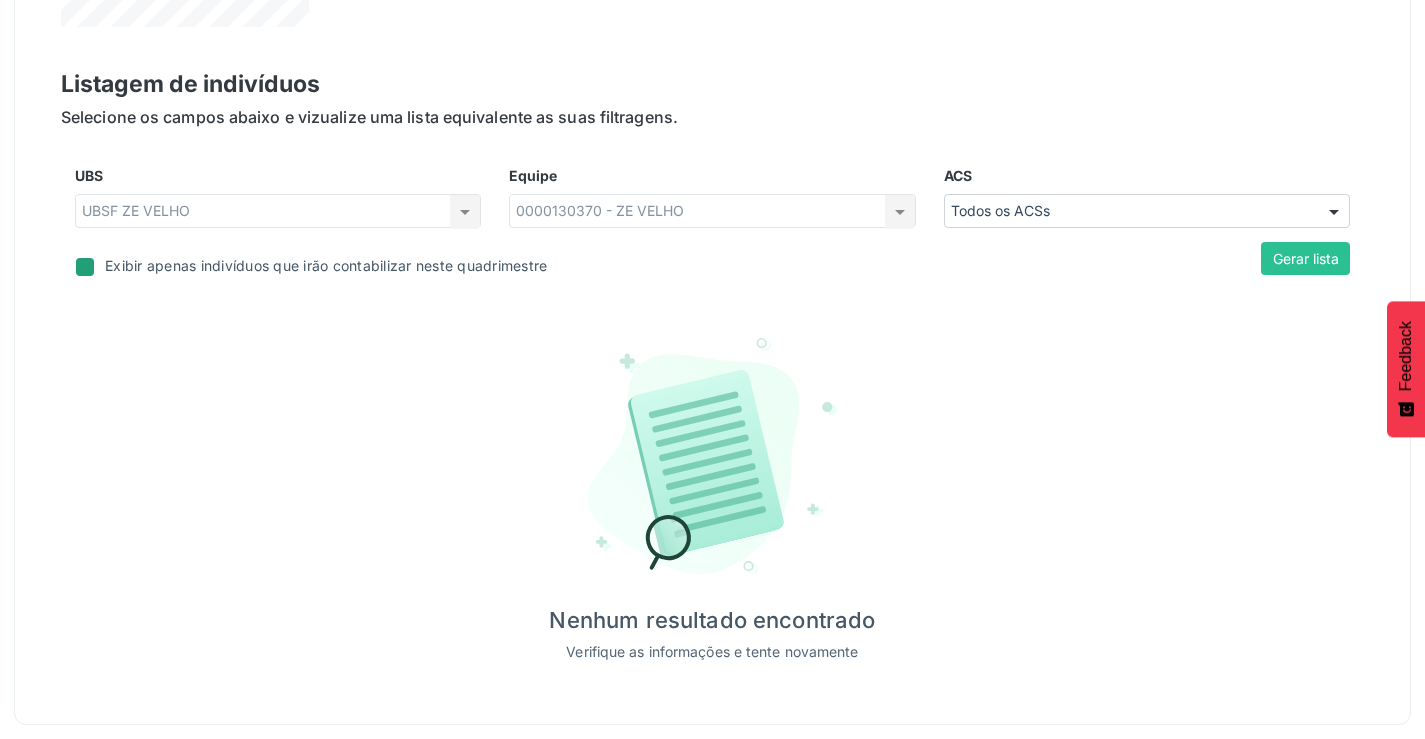 click at bounding box center [85, 267] 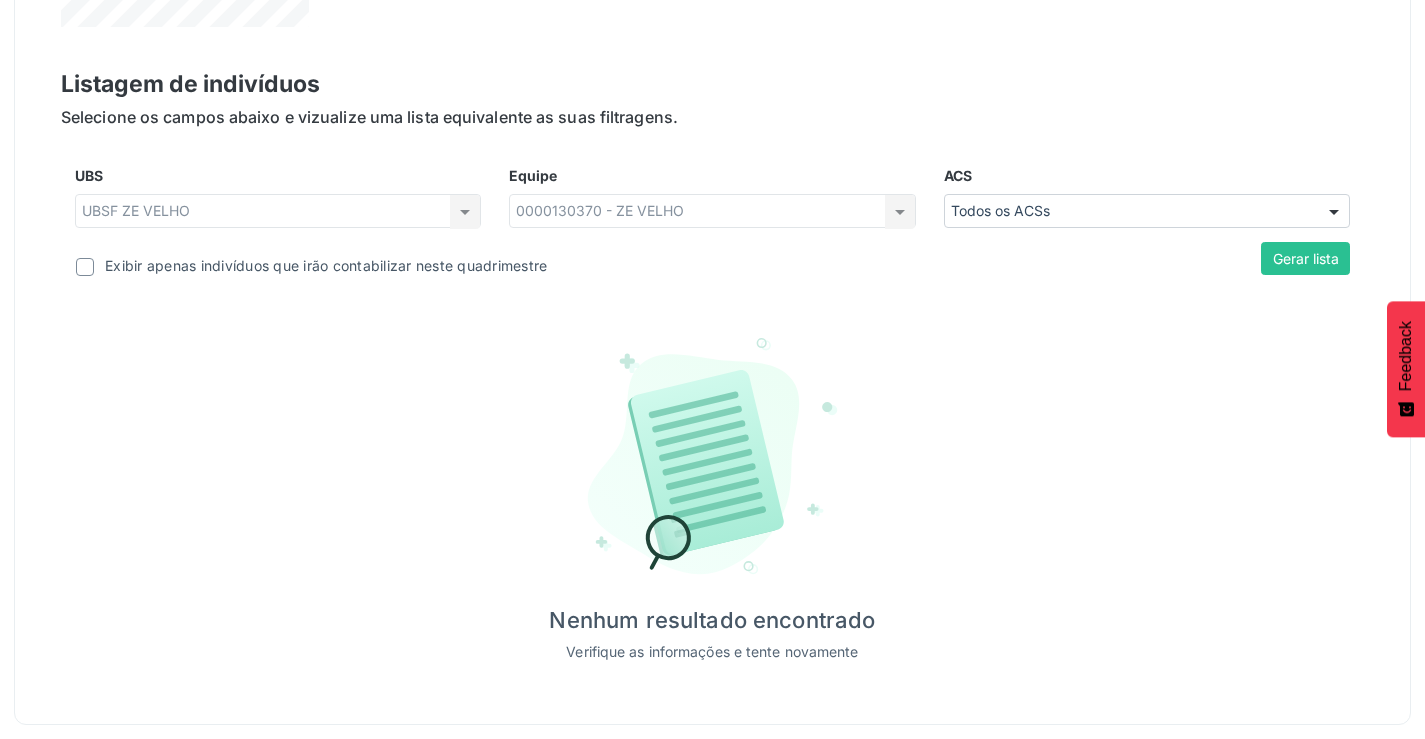 click at bounding box center [712, 458] 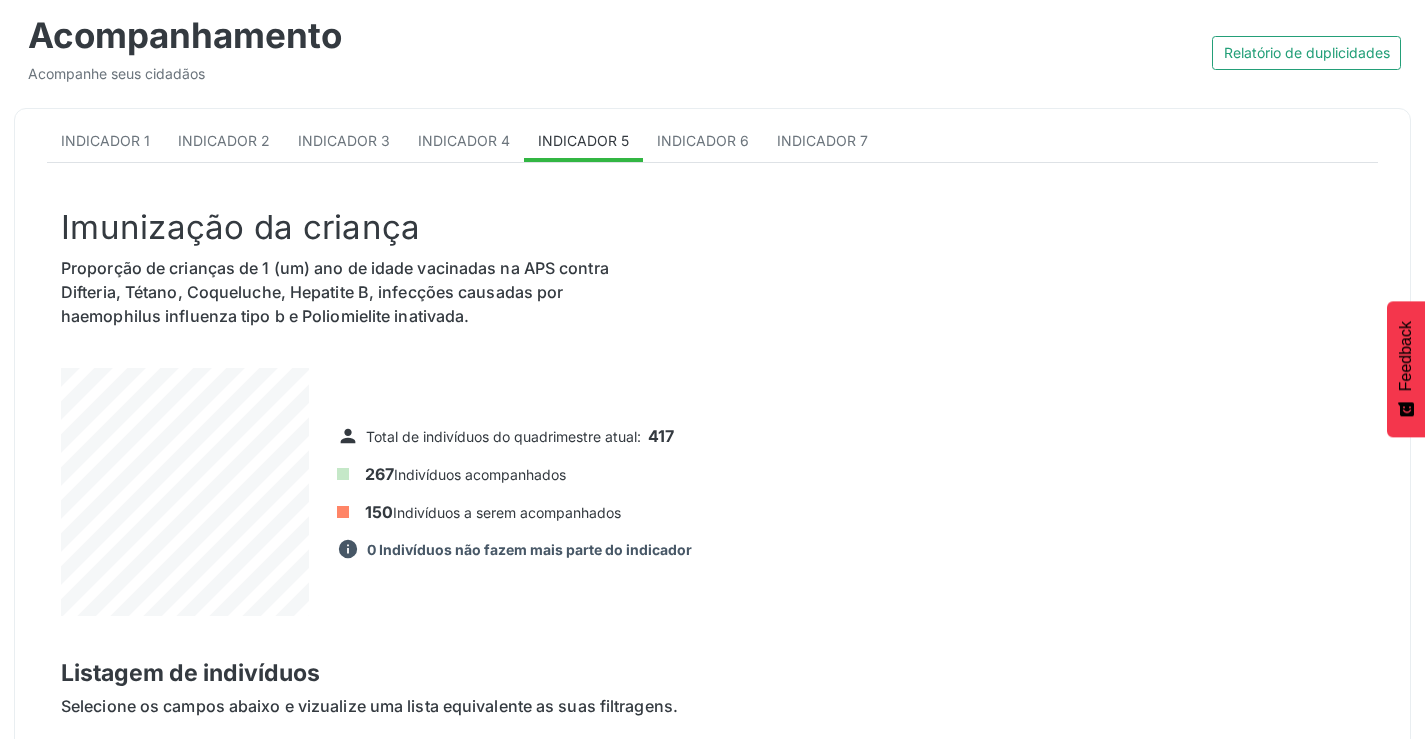 scroll, scrollTop: 266, scrollLeft: 0, axis: vertical 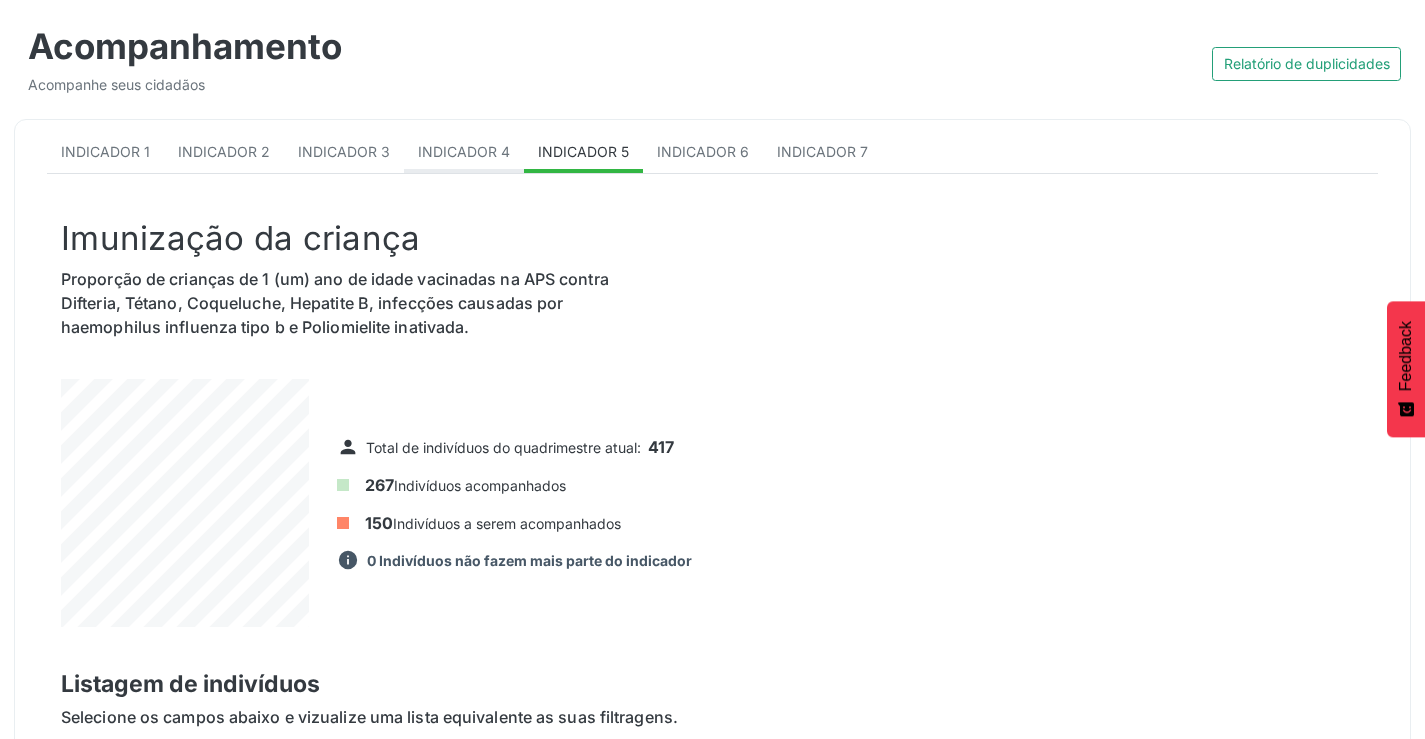 click on "Indicador 4" at bounding box center (464, 151) 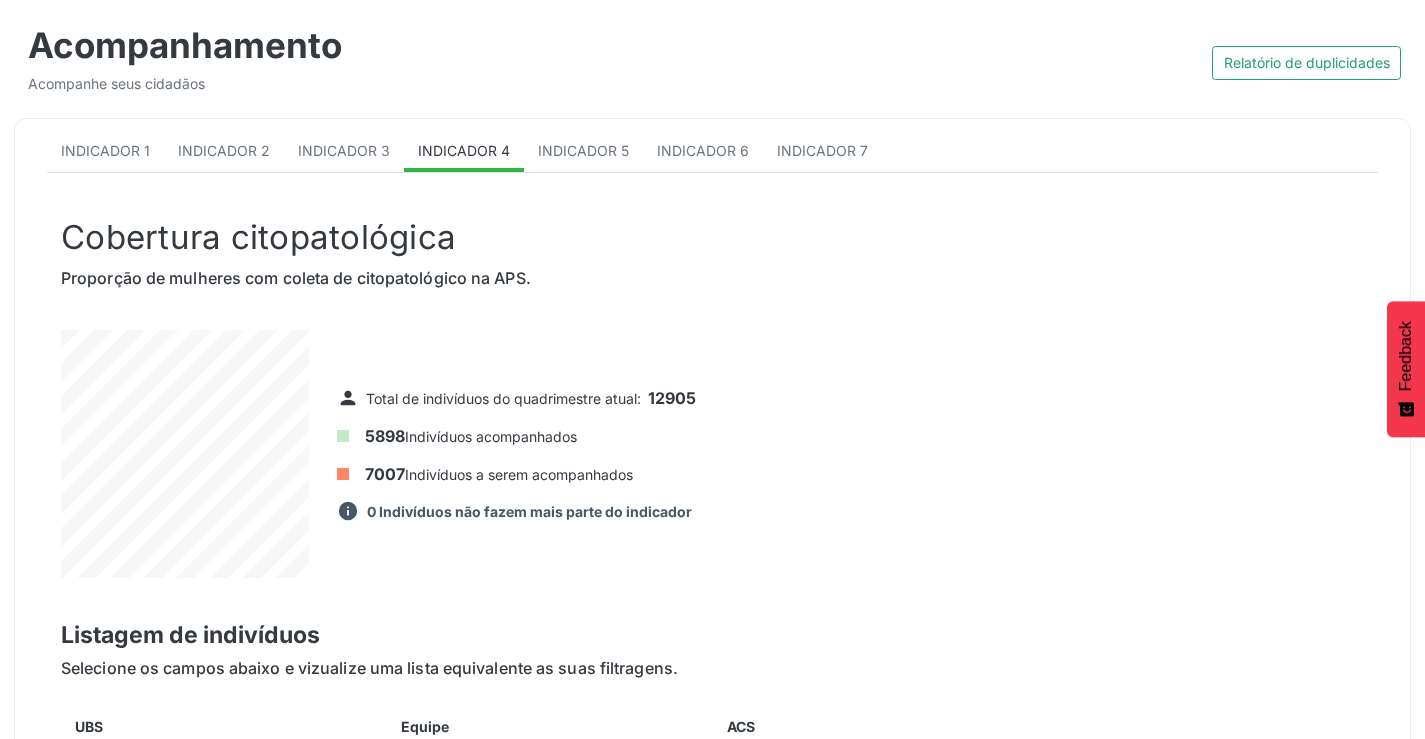 scroll, scrollTop: 166, scrollLeft: 0, axis: vertical 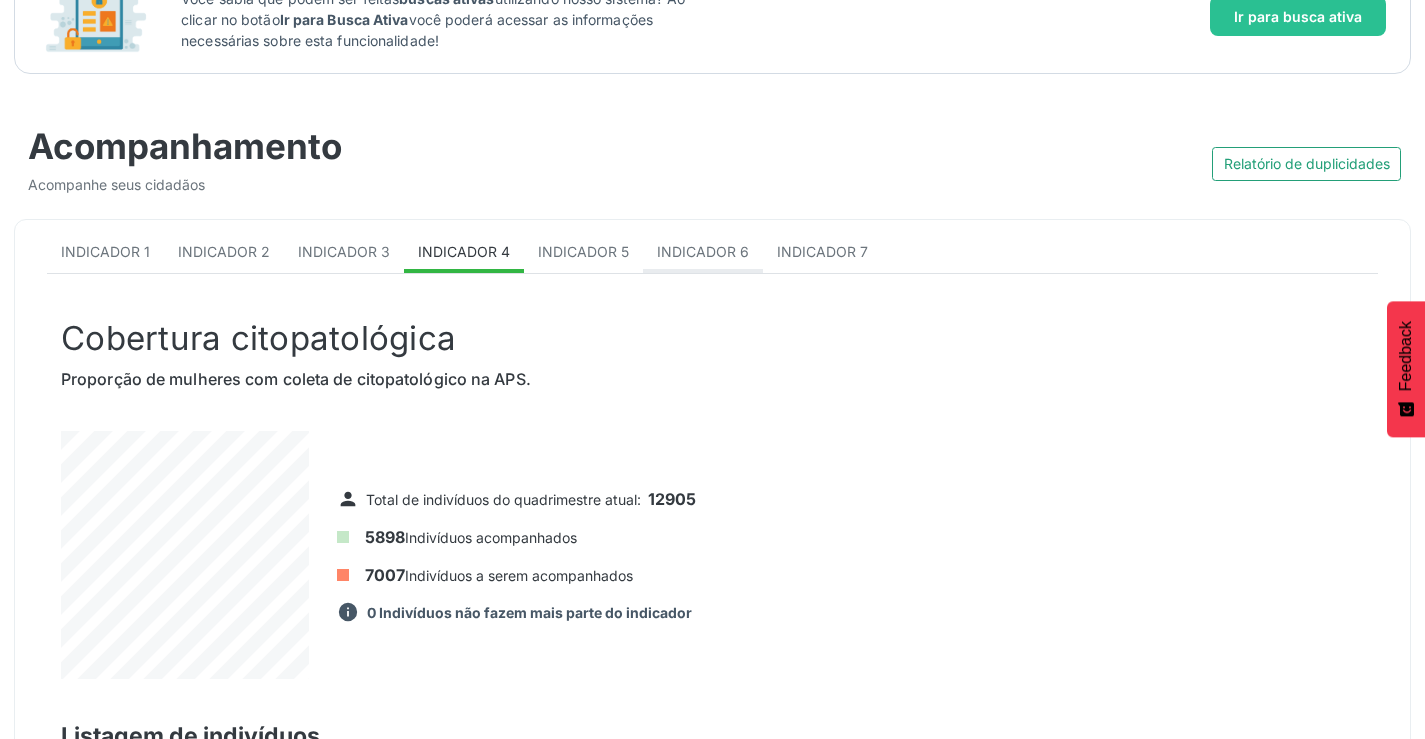 click on "Indicador 6" at bounding box center [703, 251] 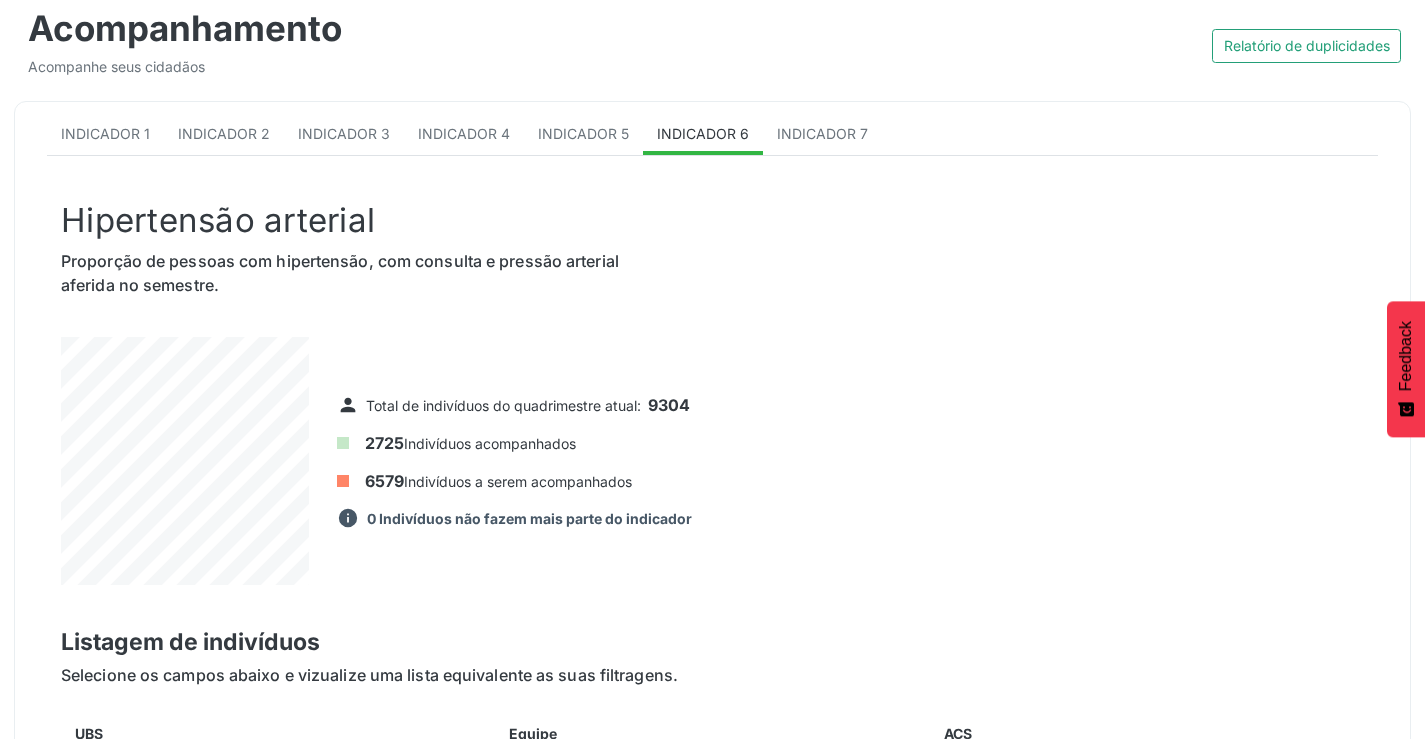 scroll, scrollTop: 566, scrollLeft: 0, axis: vertical 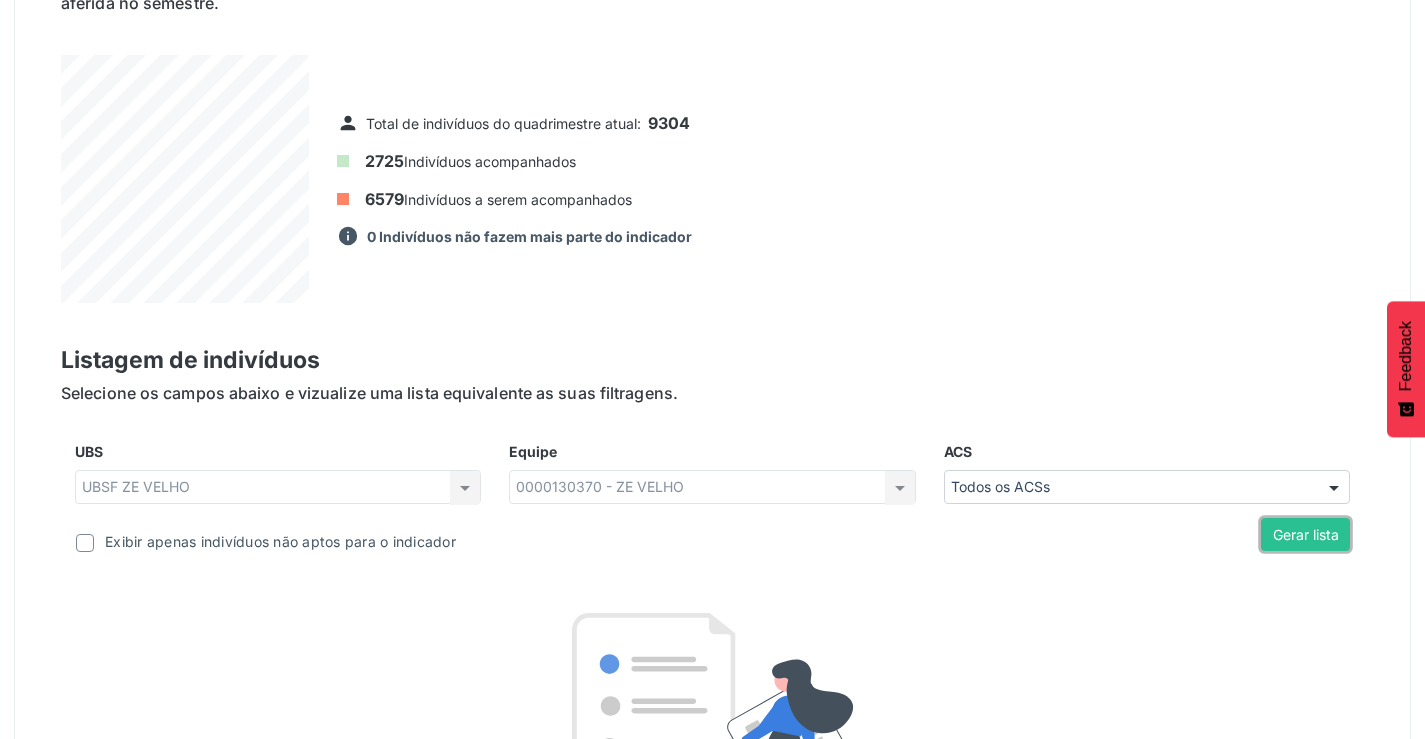 click on "Gerar lista" at bounding box center [1305, 535] 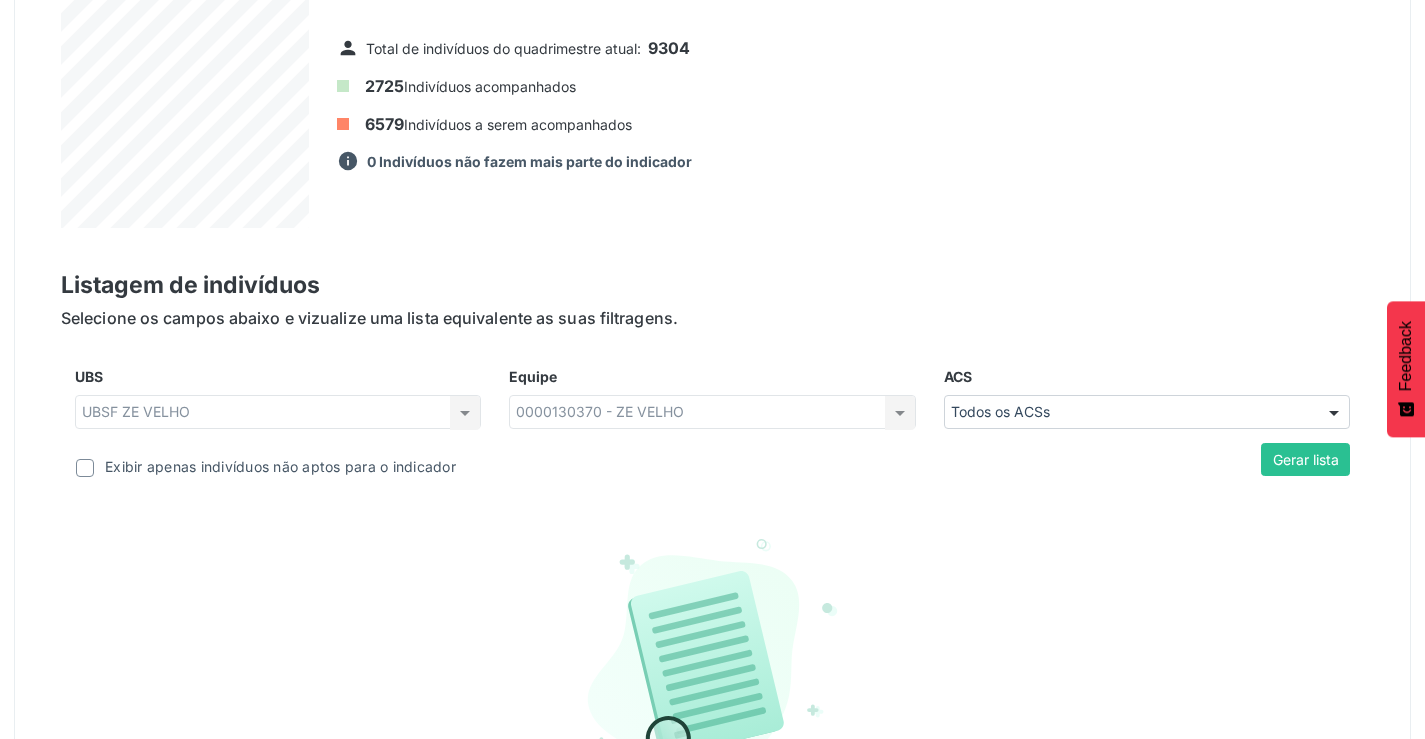 scroll, scrollTop: 242, scrollLeft: 0, axis: vertical 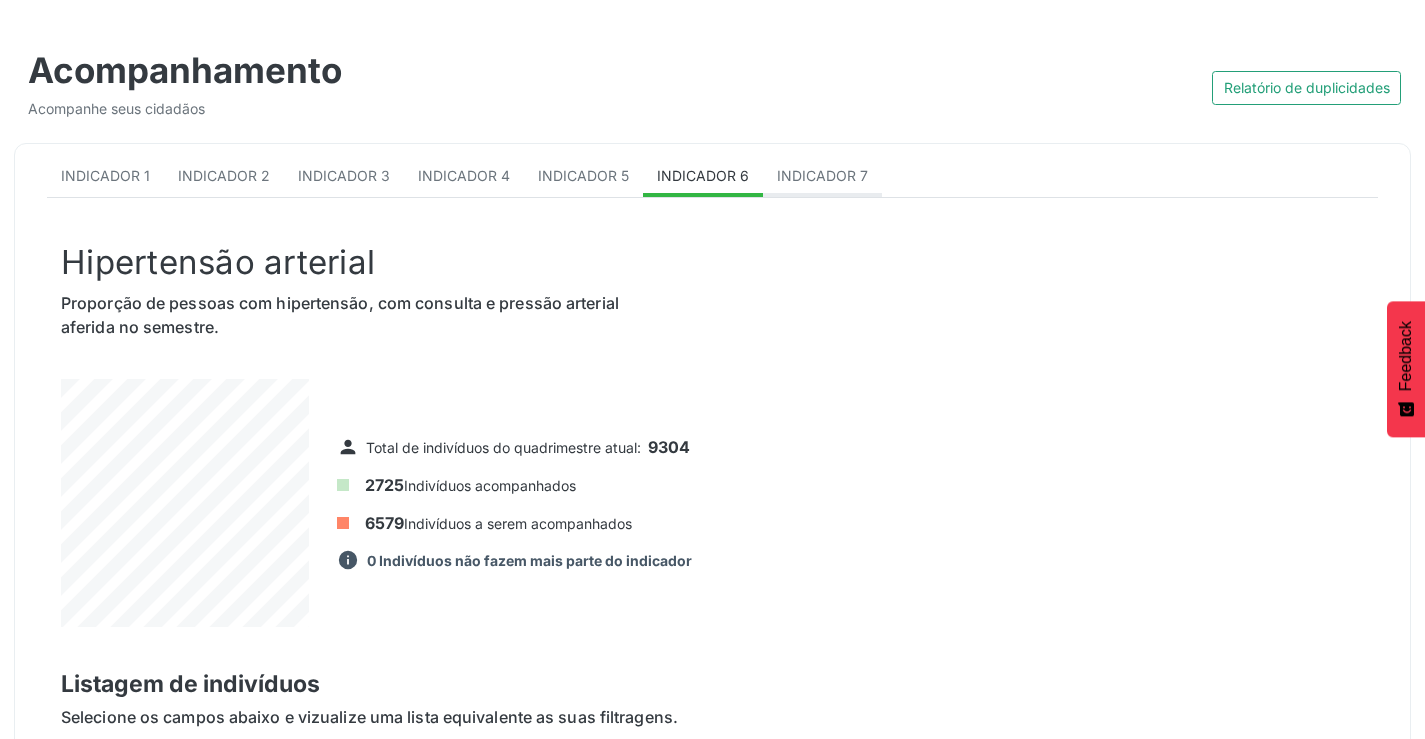 click on "Indicador 7" at bounding box center [822, 177] 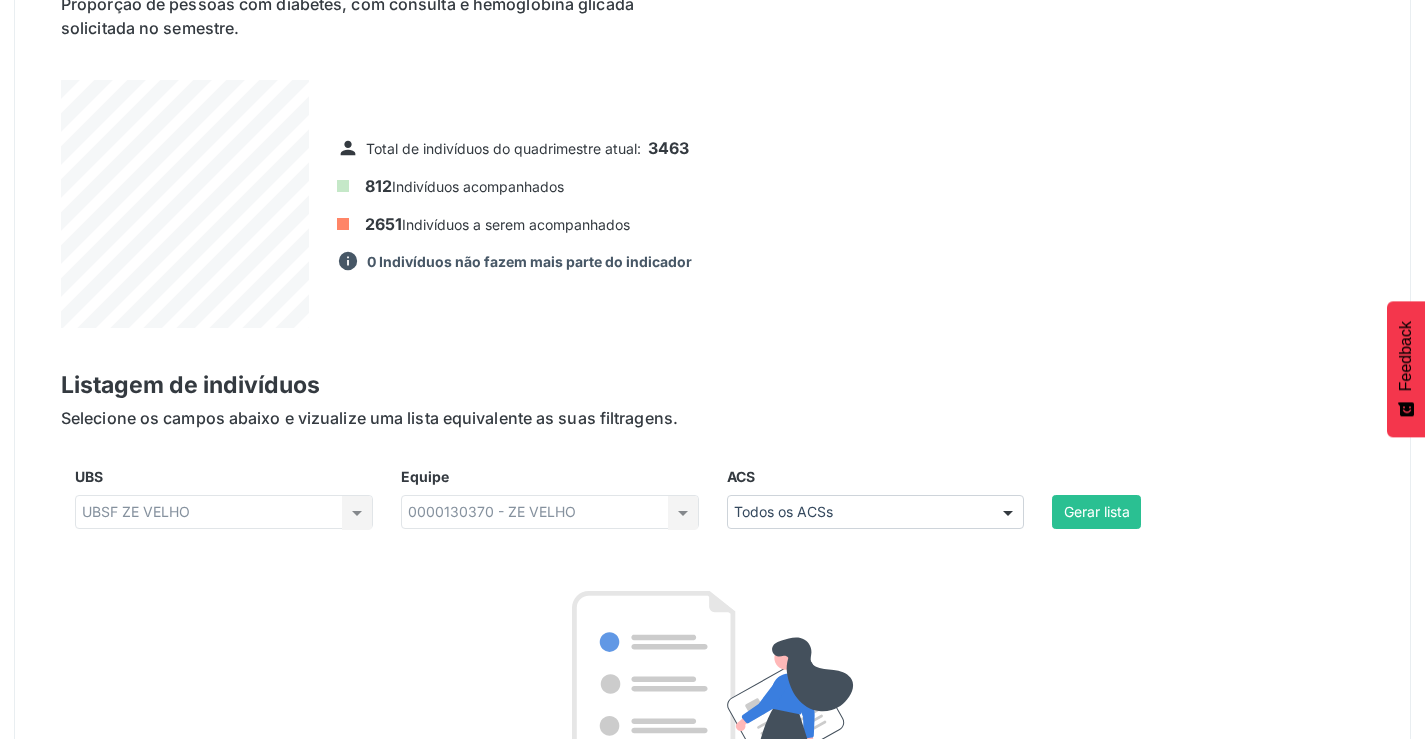 scroll, scrollTop: 242, scrollLeft: 0, axis: vertical 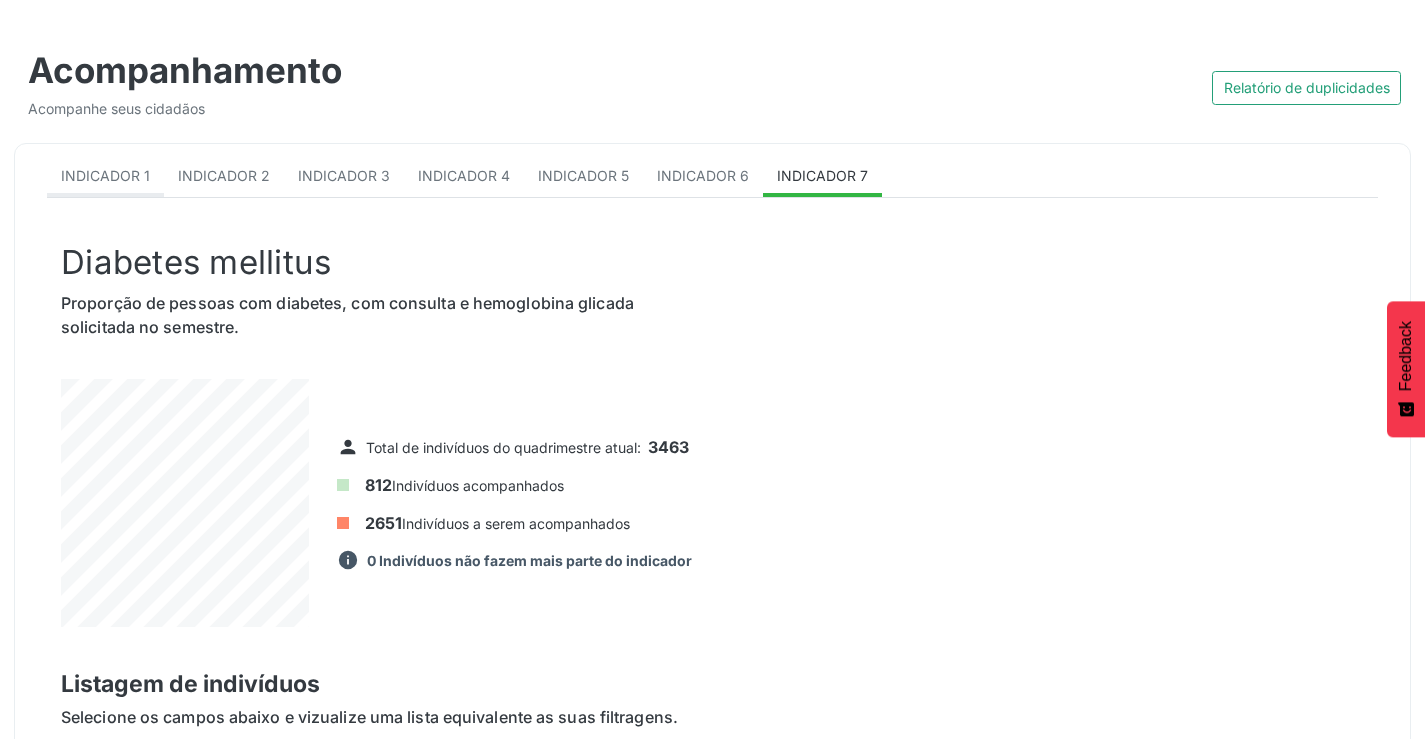 click on "Indicador 1" at bounding box center (105, 175) 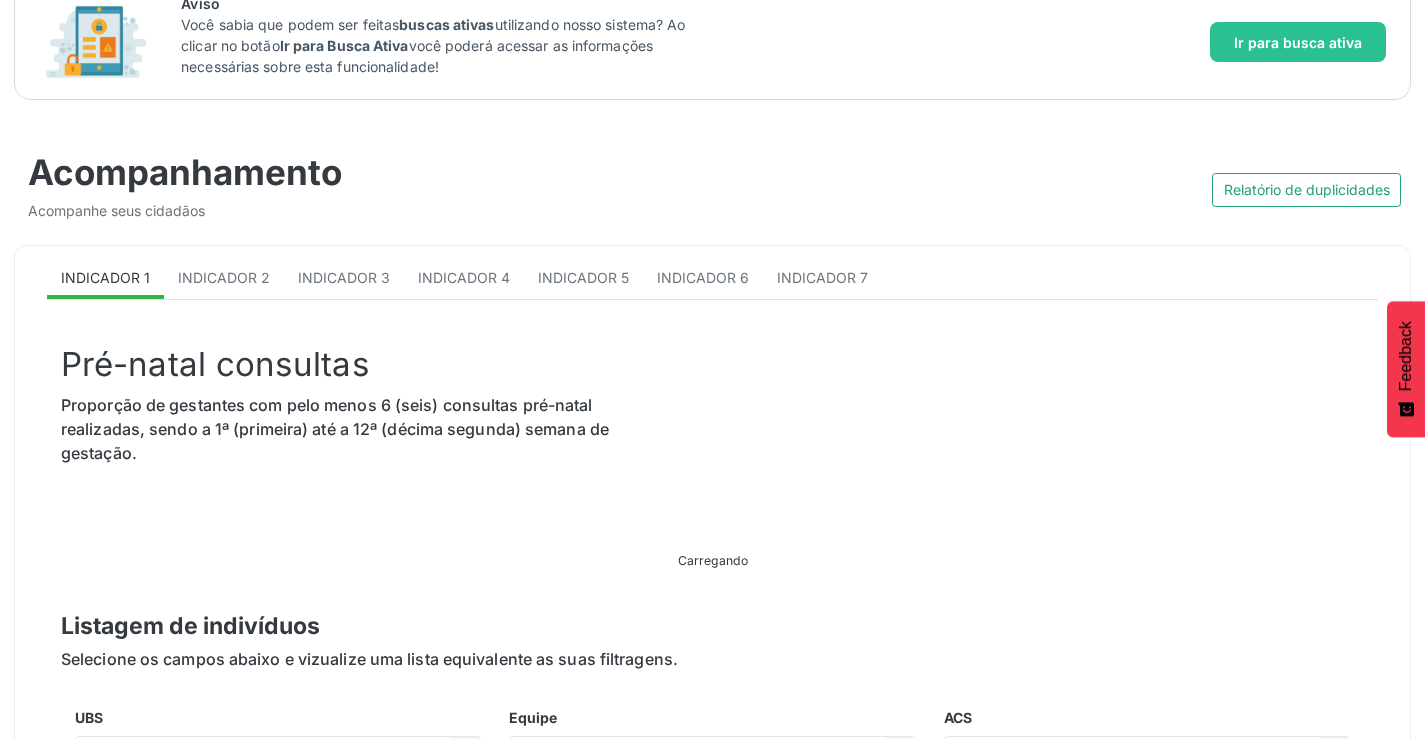 scroll, scrollTop: 0, scrollLeft: 0, axis: both 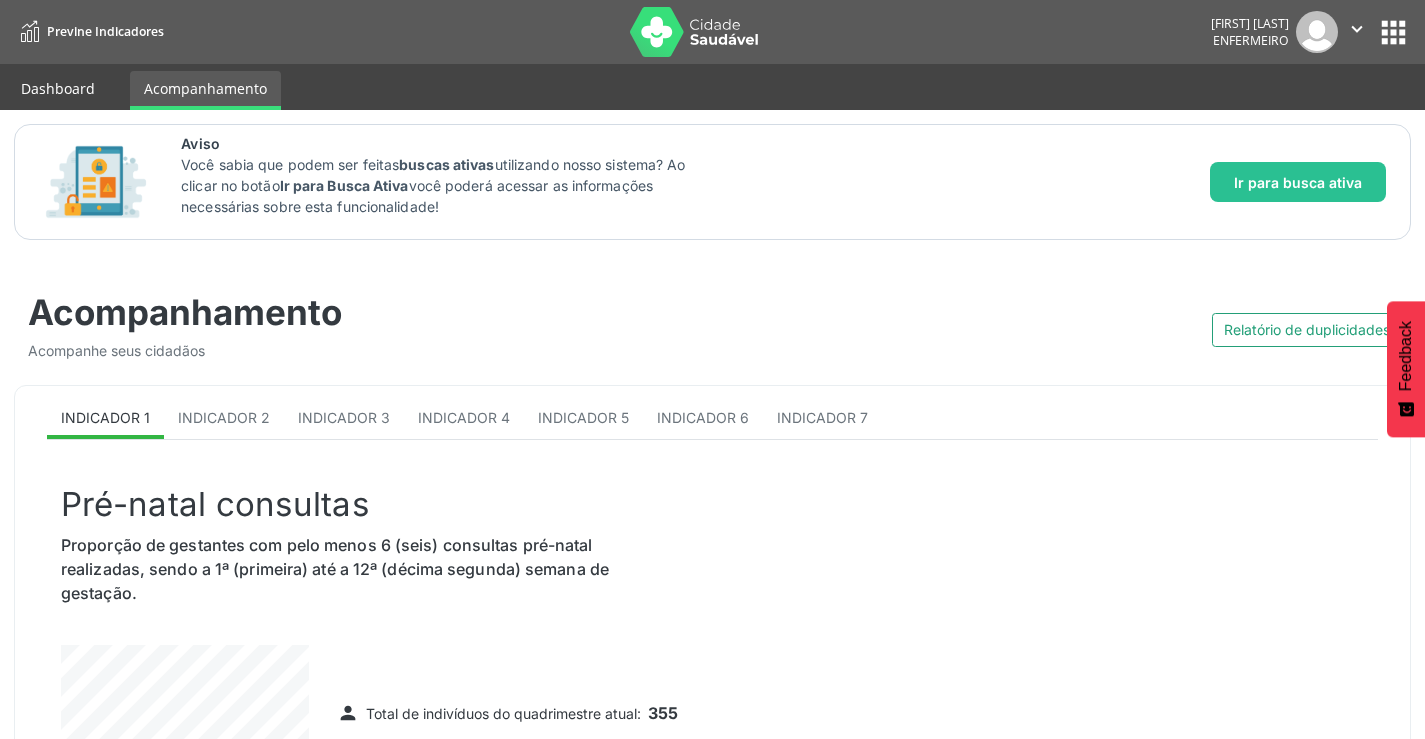 click on "Dashboard" at bounding box center [58, 88] 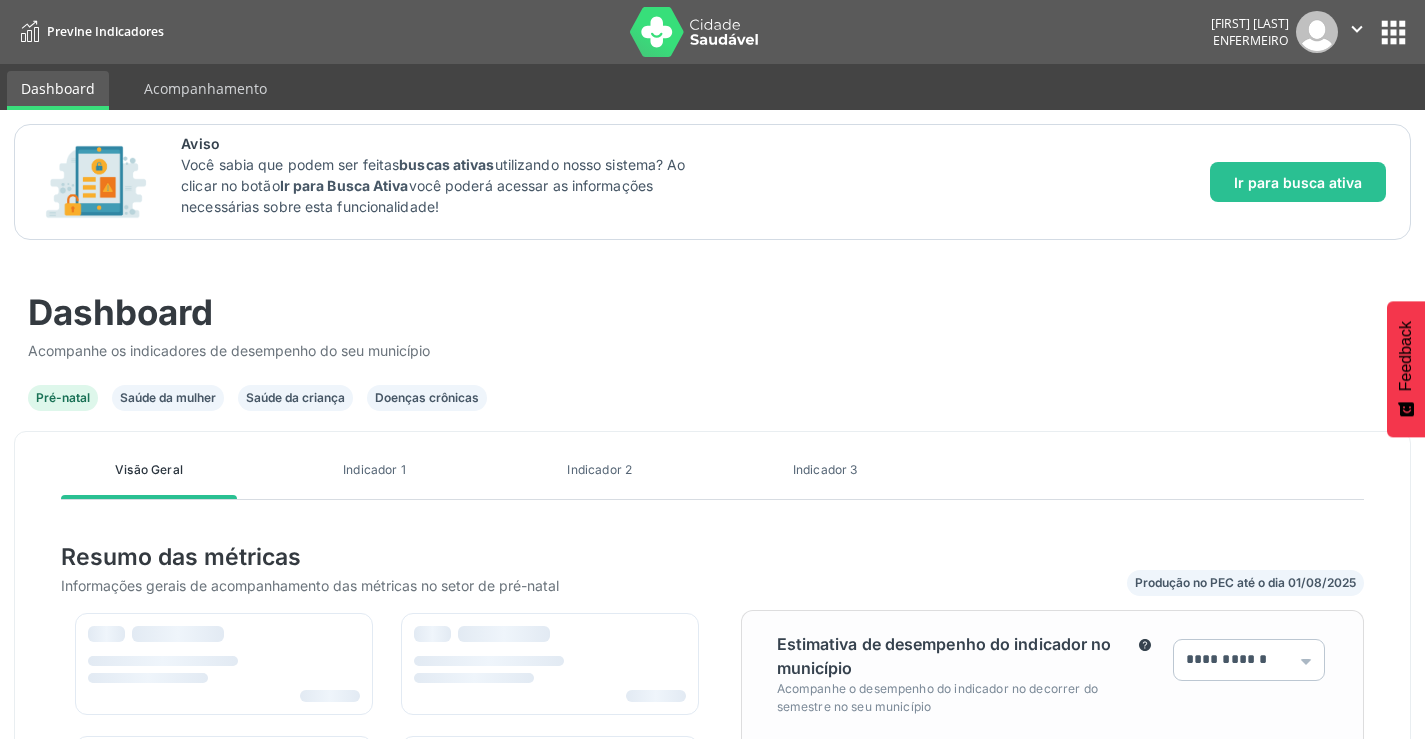 scroll, scrollTop: 999624, scrollLeft: 999378, axis: both 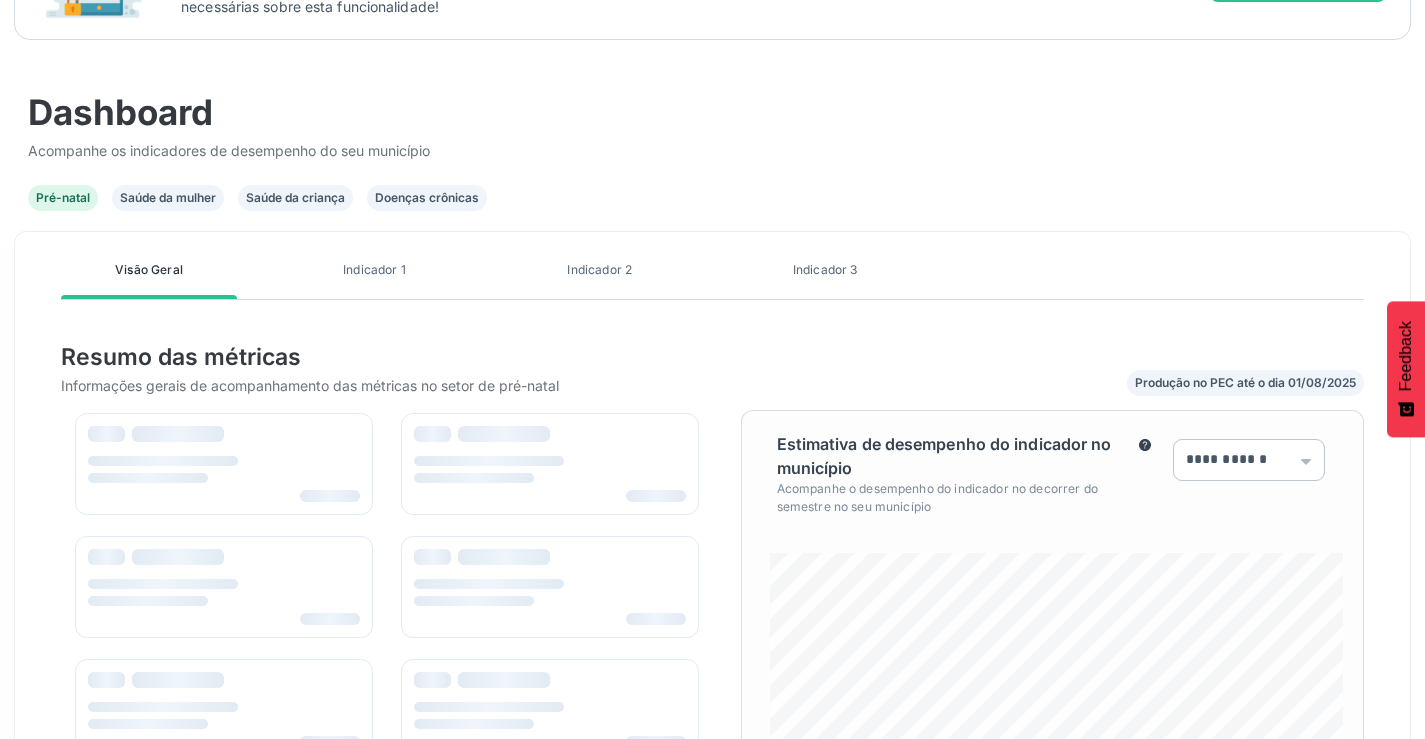 click on "Saúde da criança" at bounding box center [295, 198] 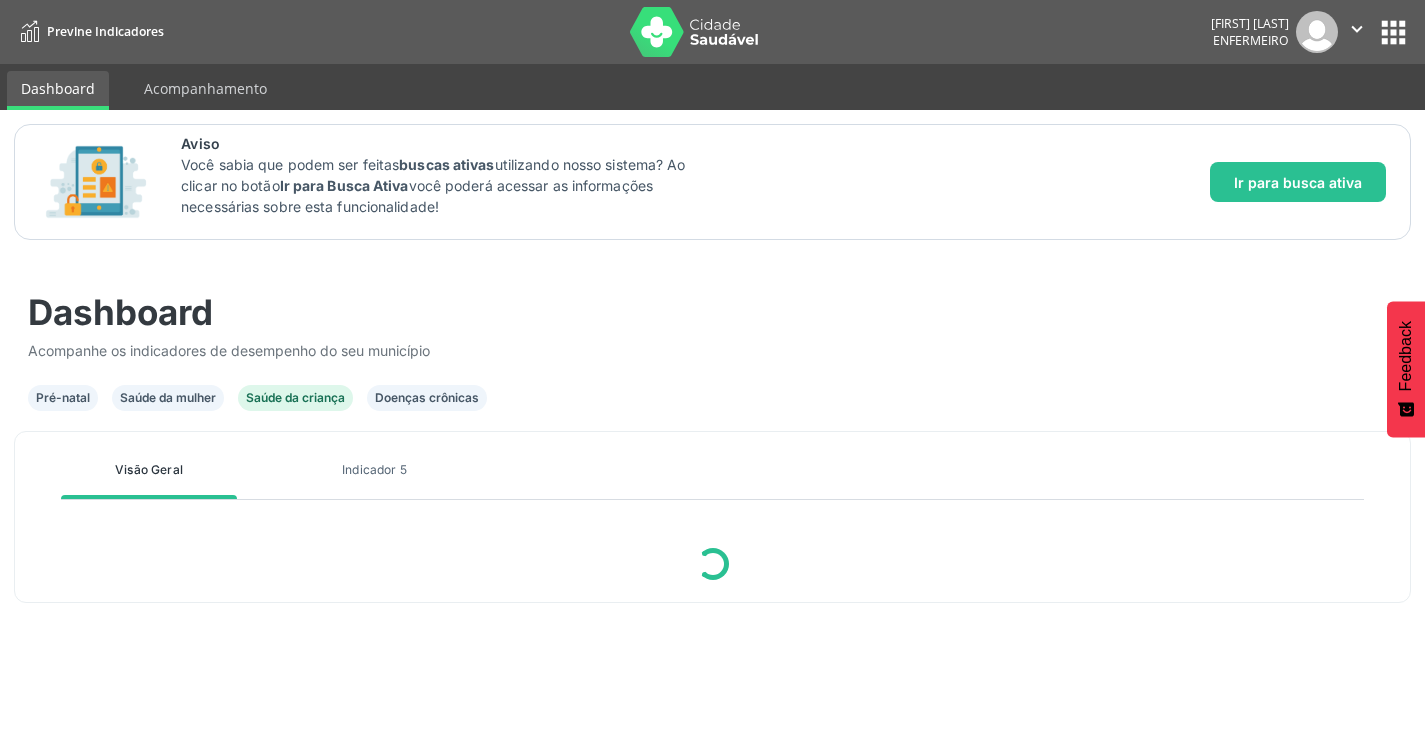 scroll, scrollTop: 0, scrollLeft: 0, axis: both 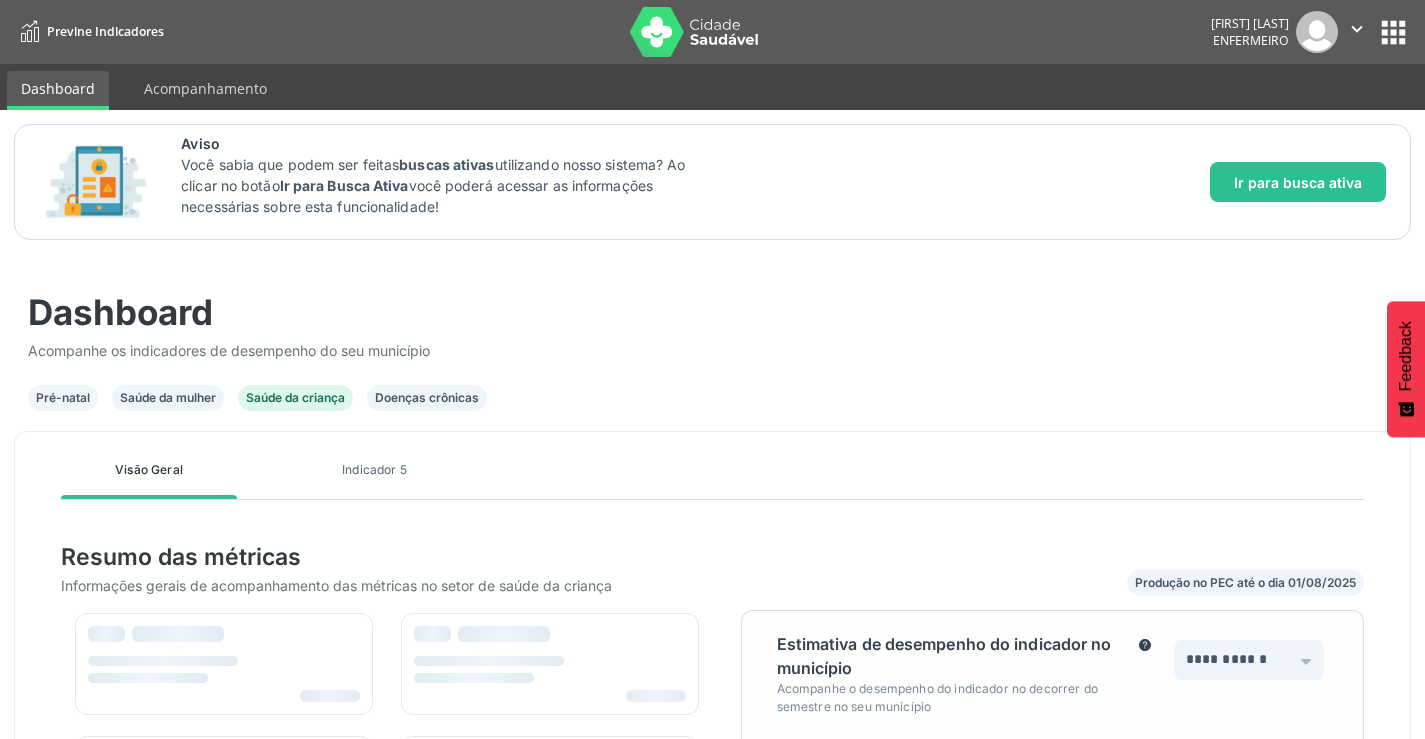 click on "Doenças crônicas" at bounding box center (427, 398) 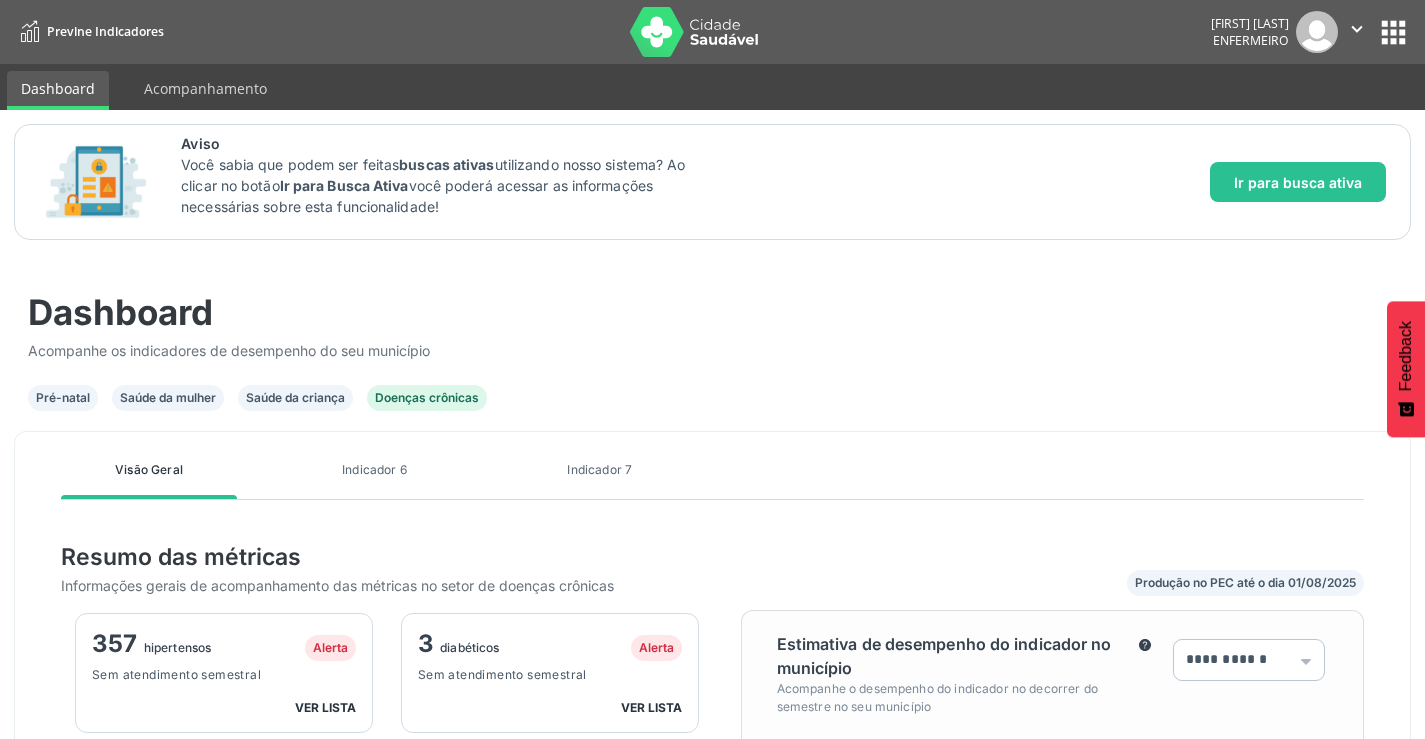 scroll, scrollTop: 999624, scrollLeft: 999378, axis: both 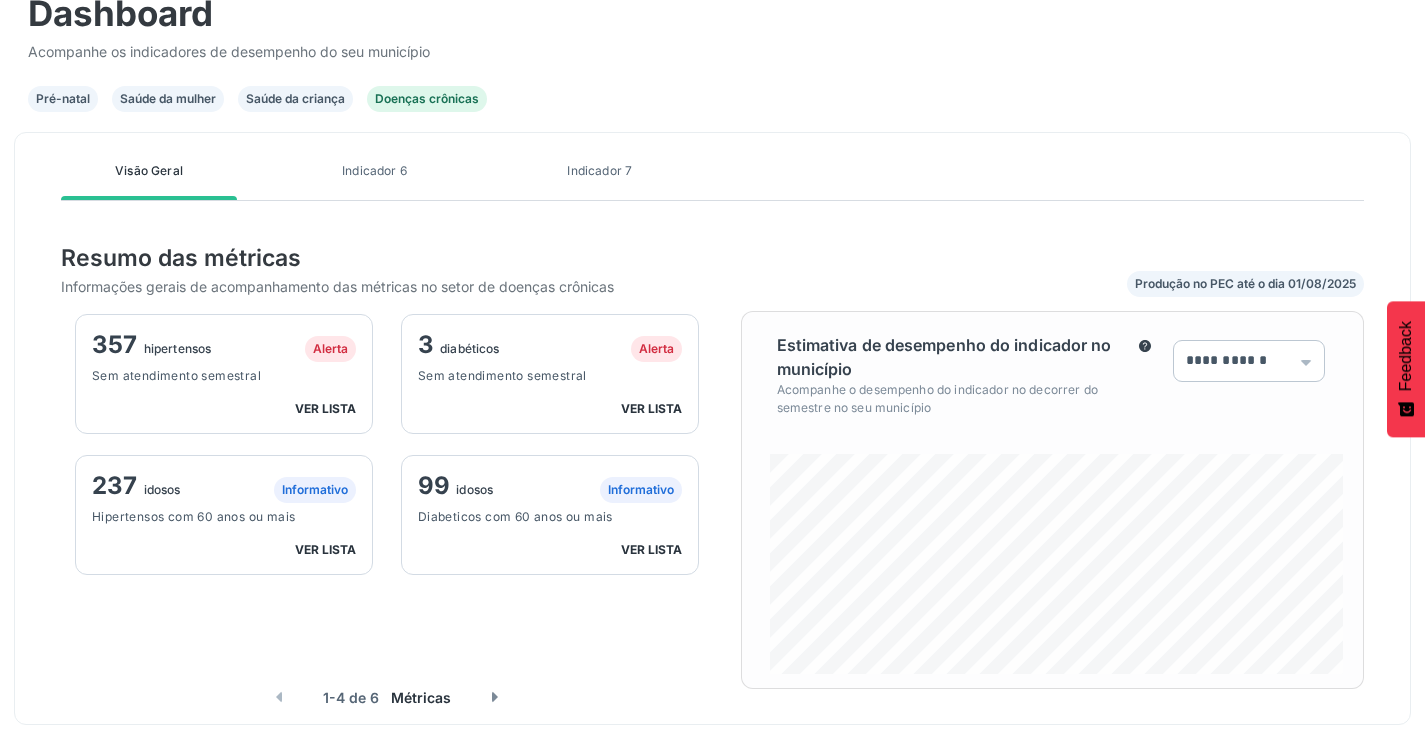 click on "ver lista" at bounding box center (325, 408) 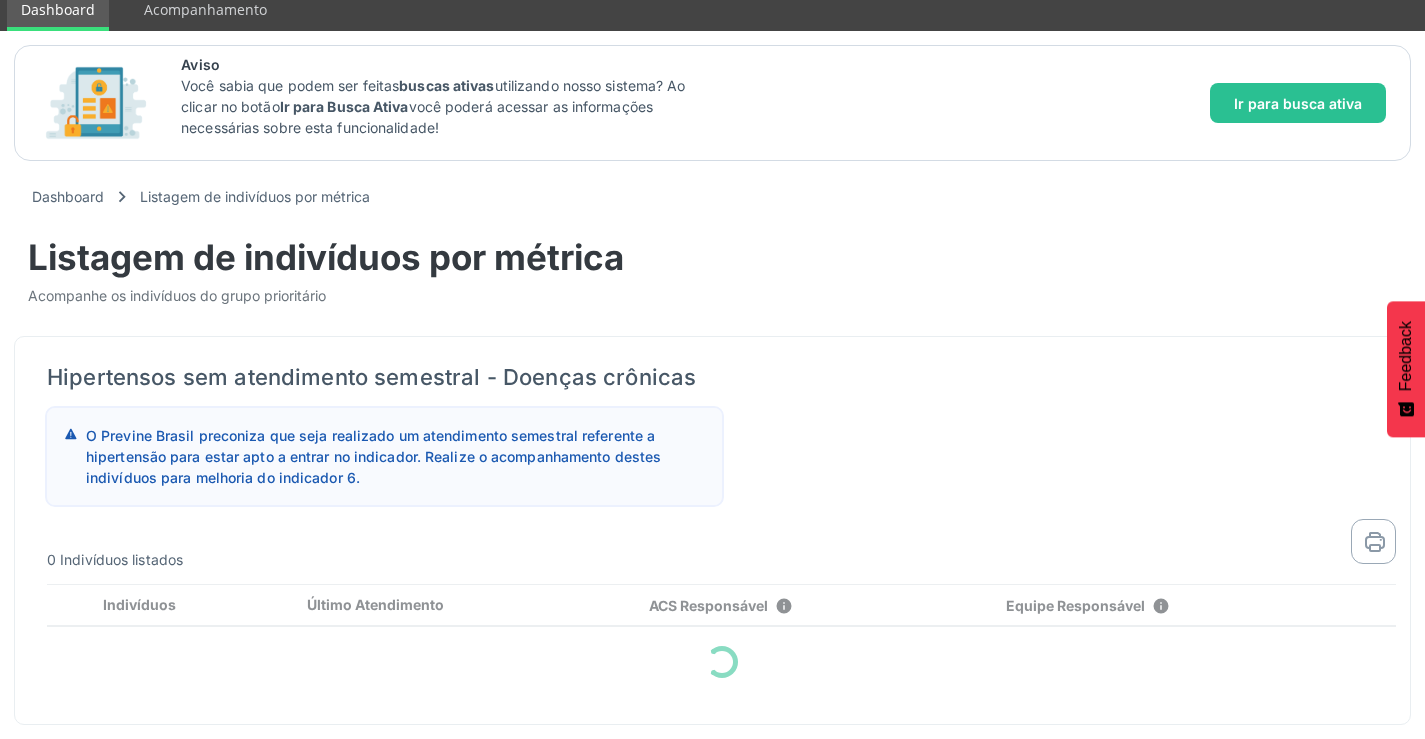 scroll, scrollTop: 79, scrollLeft: 0, axis: vertical 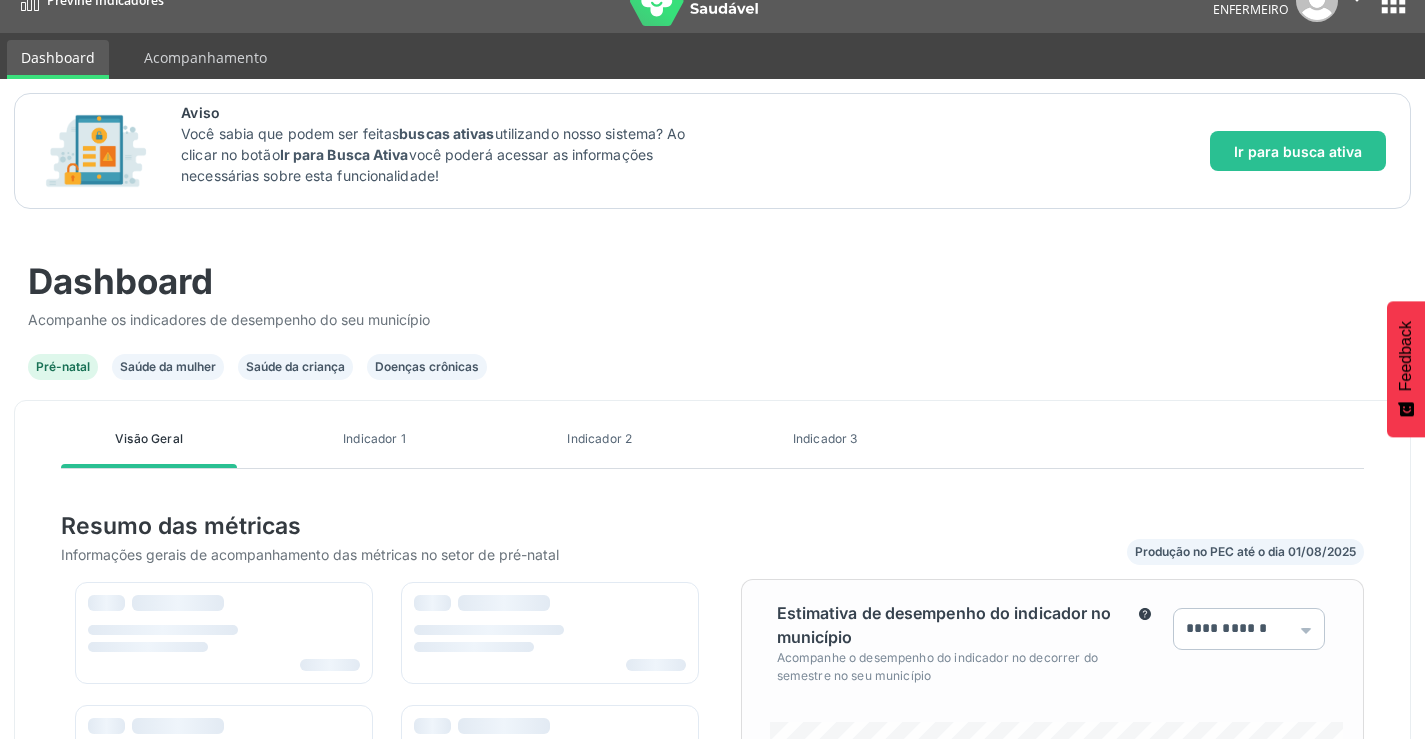 click on "Doenças crônicas" at bounding box center [427, 367] 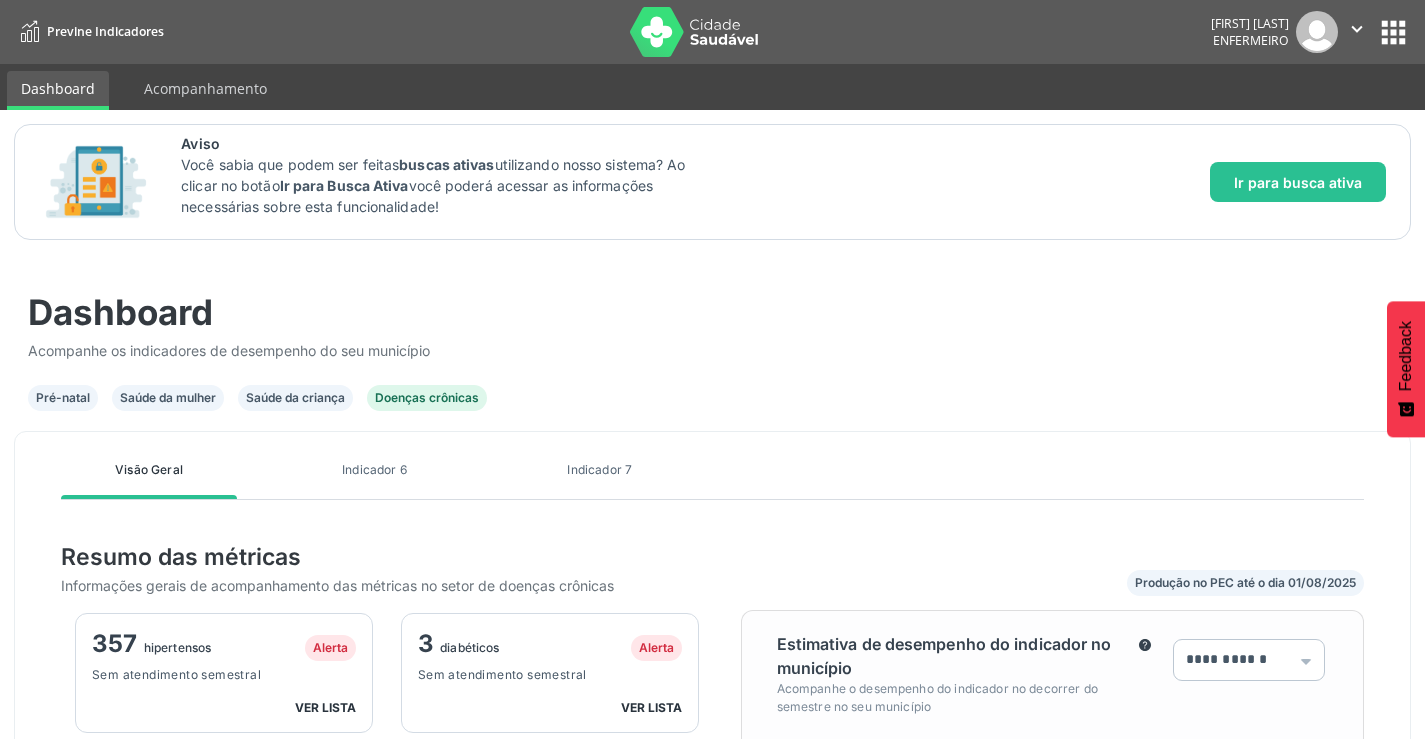 scroll, scrollTop: 999624, scrollLeft: 999378, axis: both 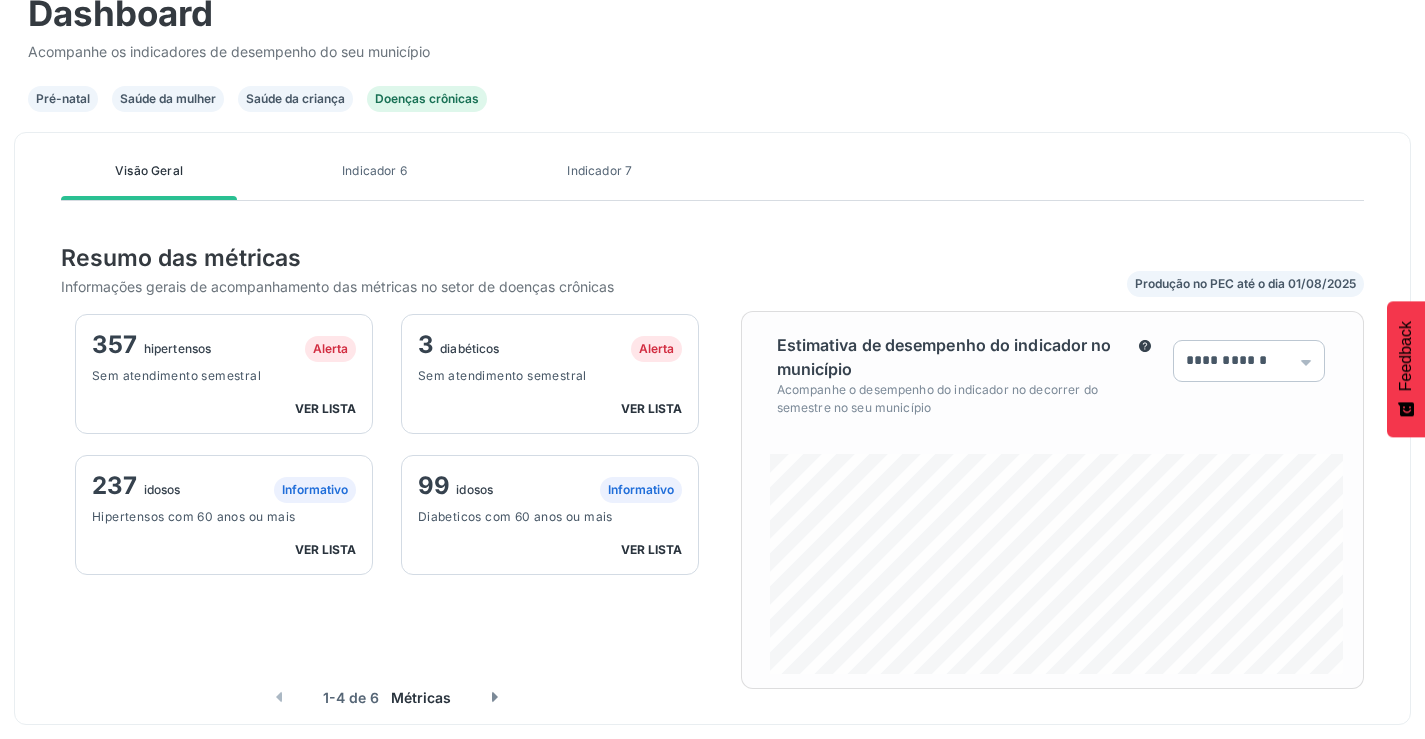click on "ver lista" at bounding box center (651, 408) 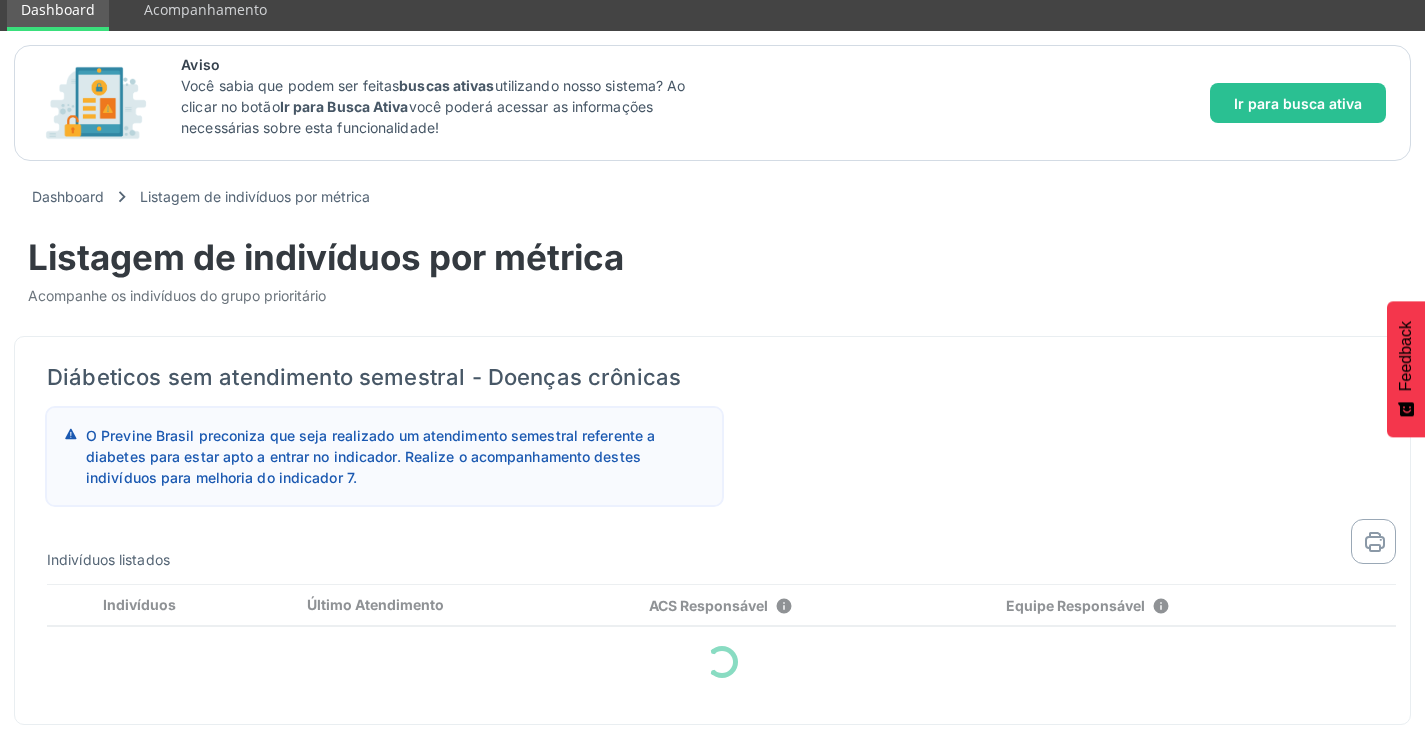 scroll, scrollTop: 0, scrollLeft: 0, axis: both 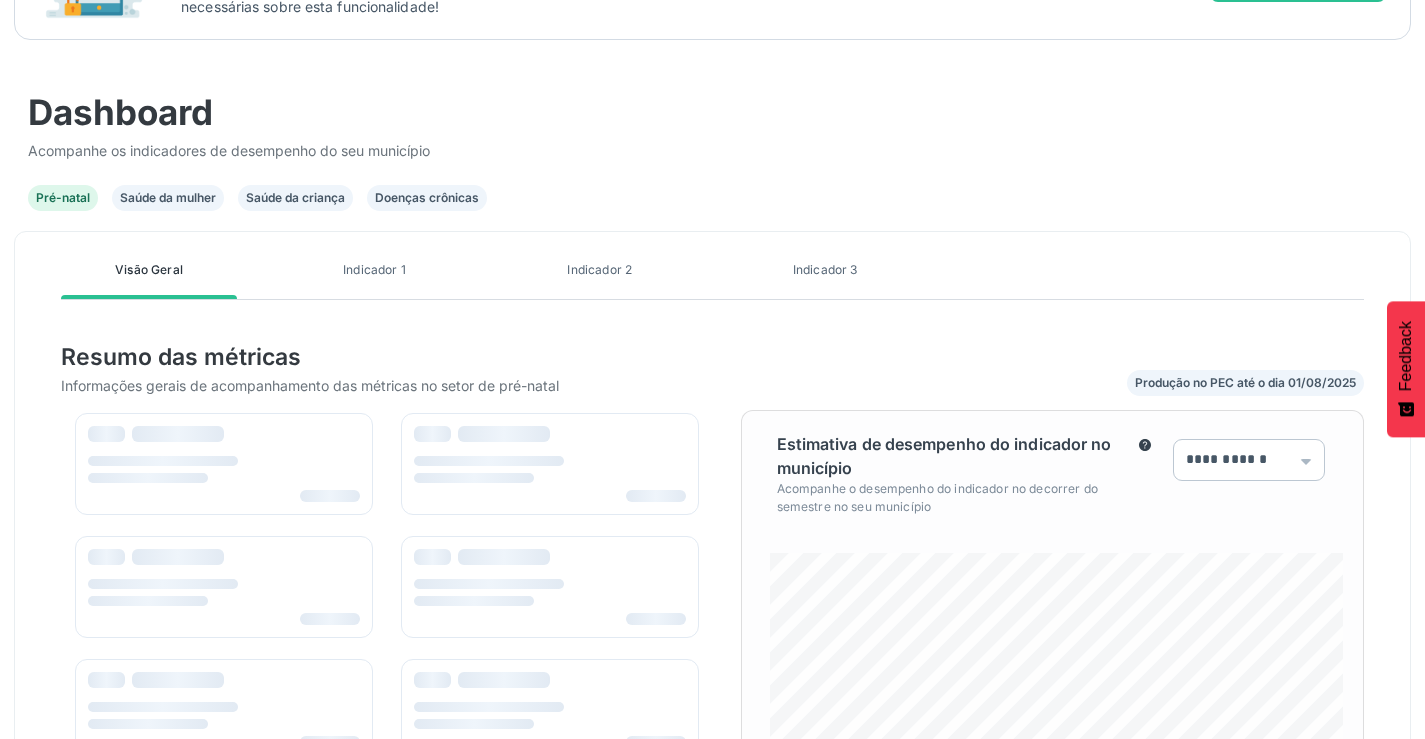 click on "Saúde da mulher" at bounding box center [168, 198] 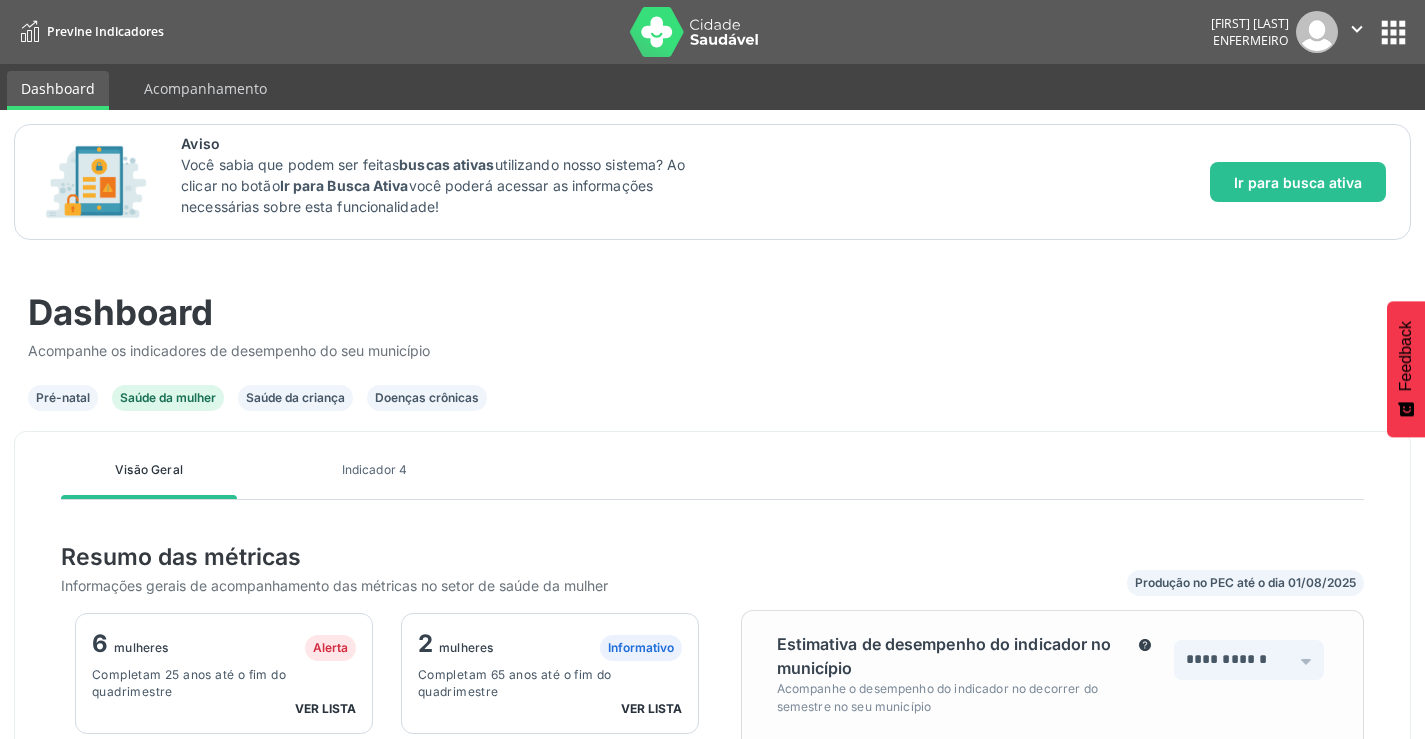 scroll, scrollTop: 999624, scrollLeft: 999378, axis: both 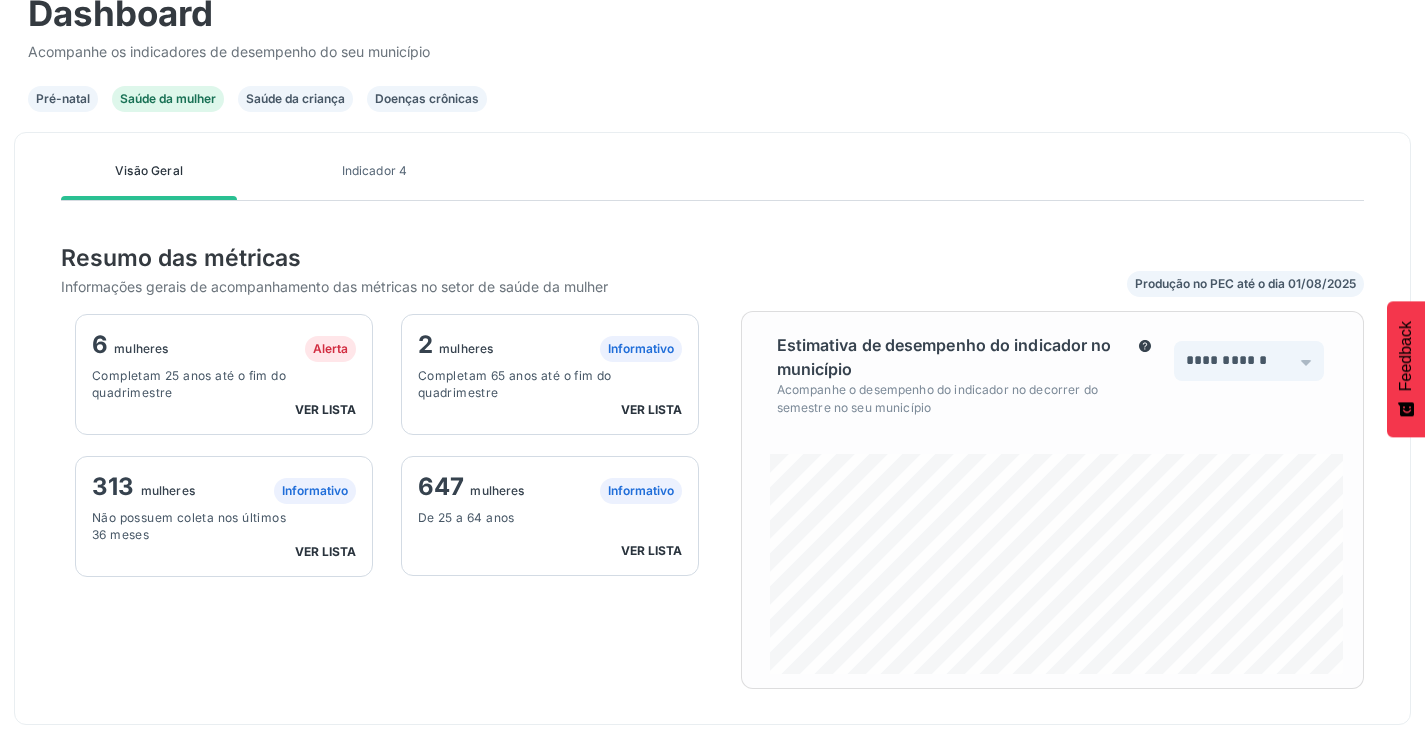 click on "Saúde da criança" at bounding box center (295, 99) 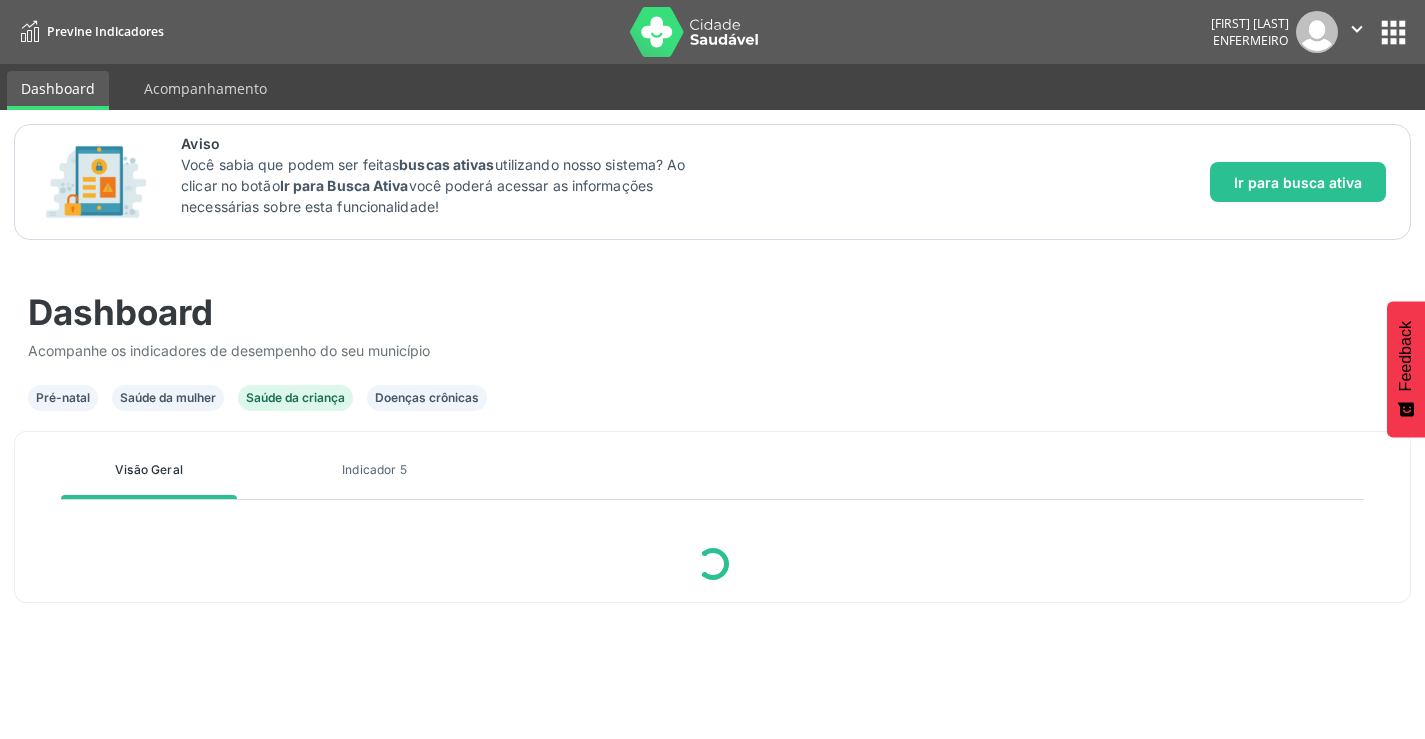 scroll, scrollTop: 0, scrollLeft: 0, axis: both 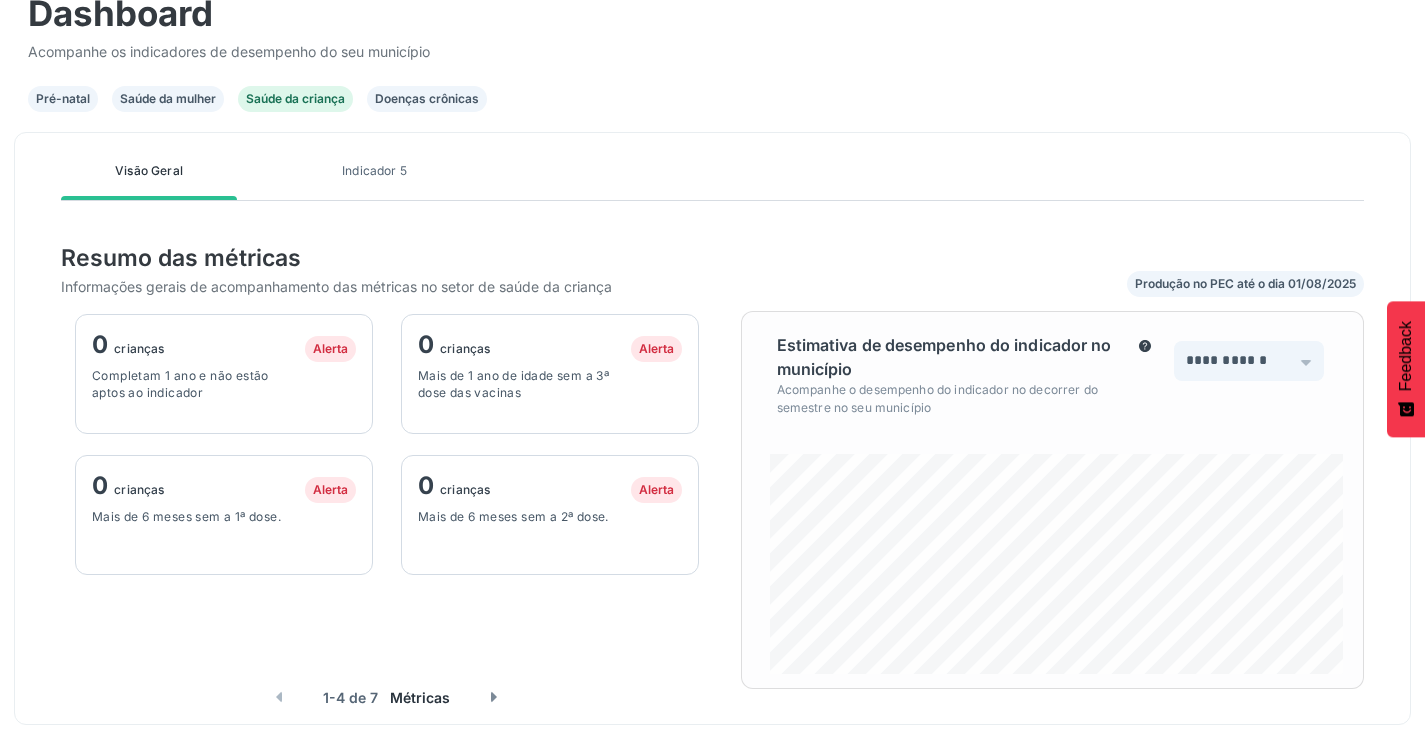 click on "Indicador 5" at bounding box center [374, 171] 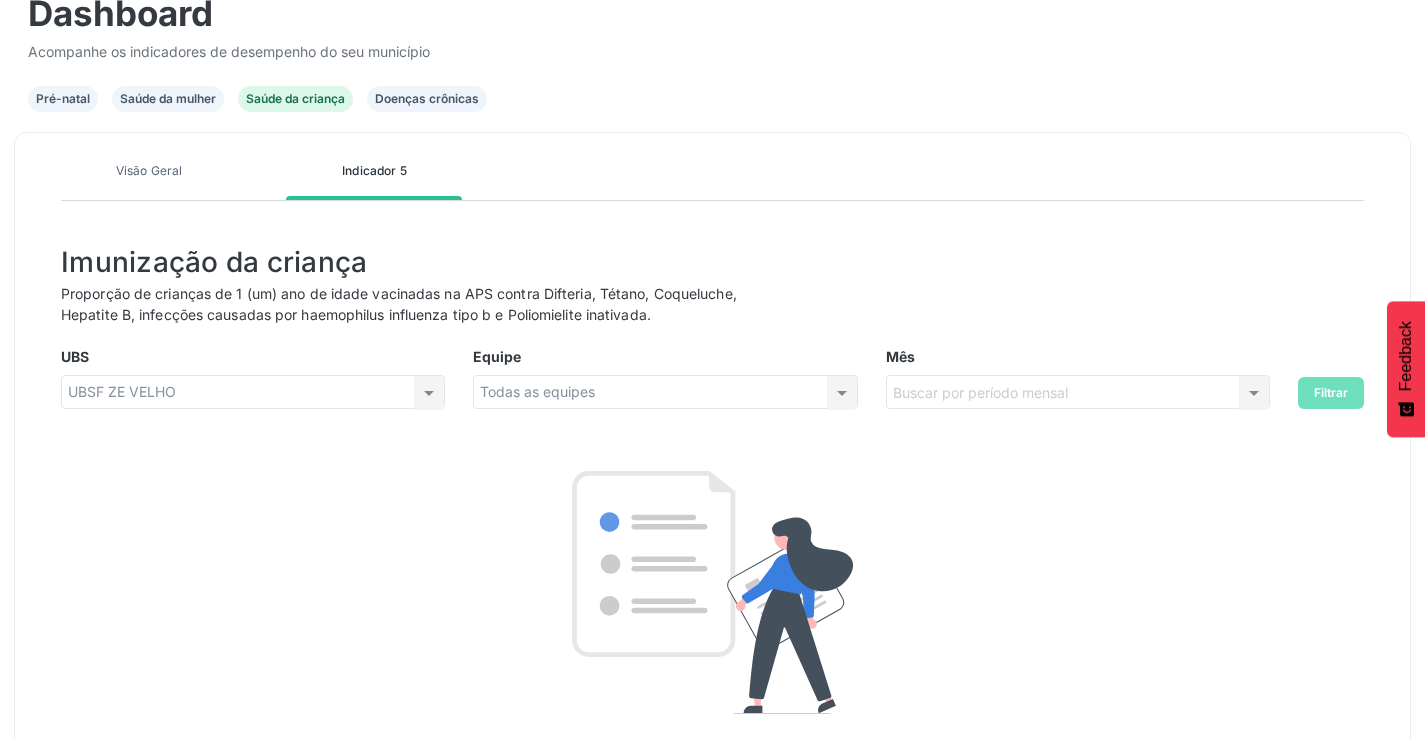 click on "Visão Geral" at bounding box center (149, 171) 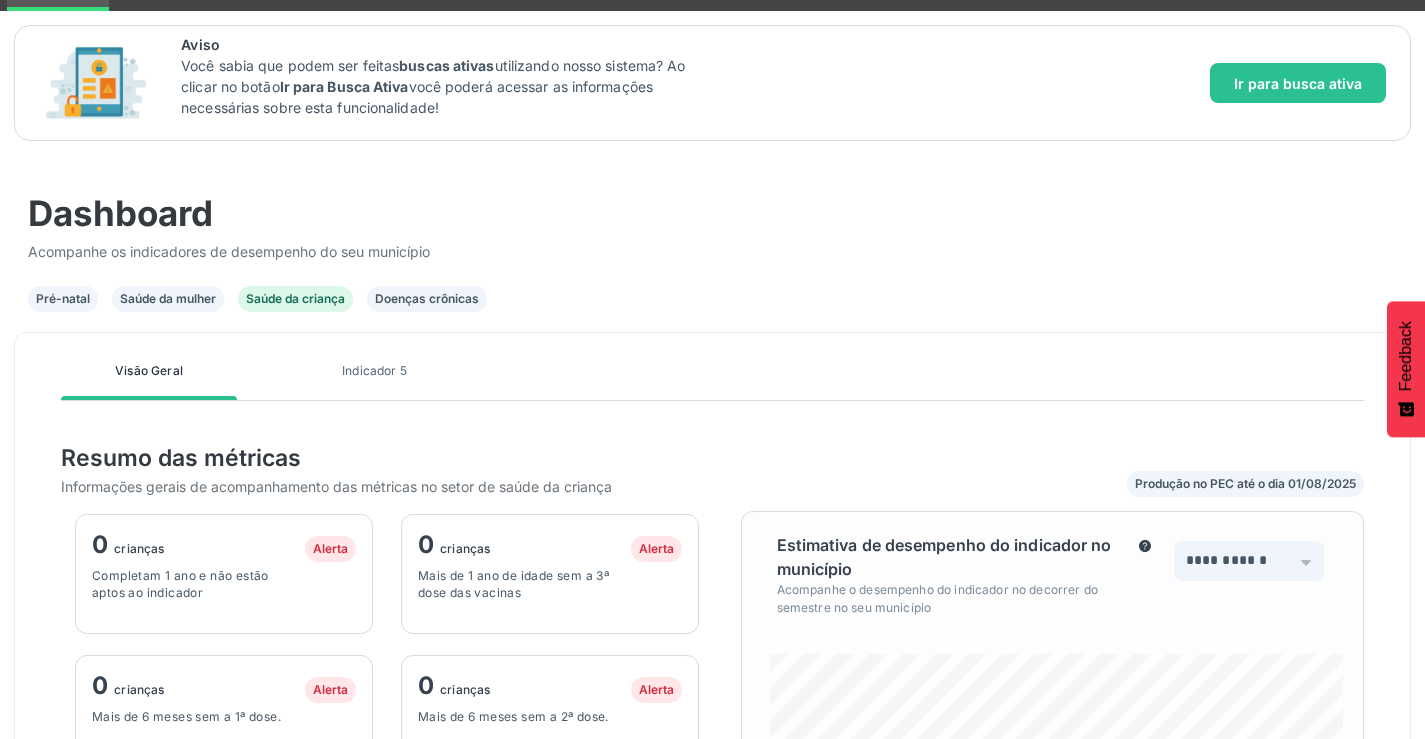 click on "Saúde da mulher" at bounding box center (168, 299) 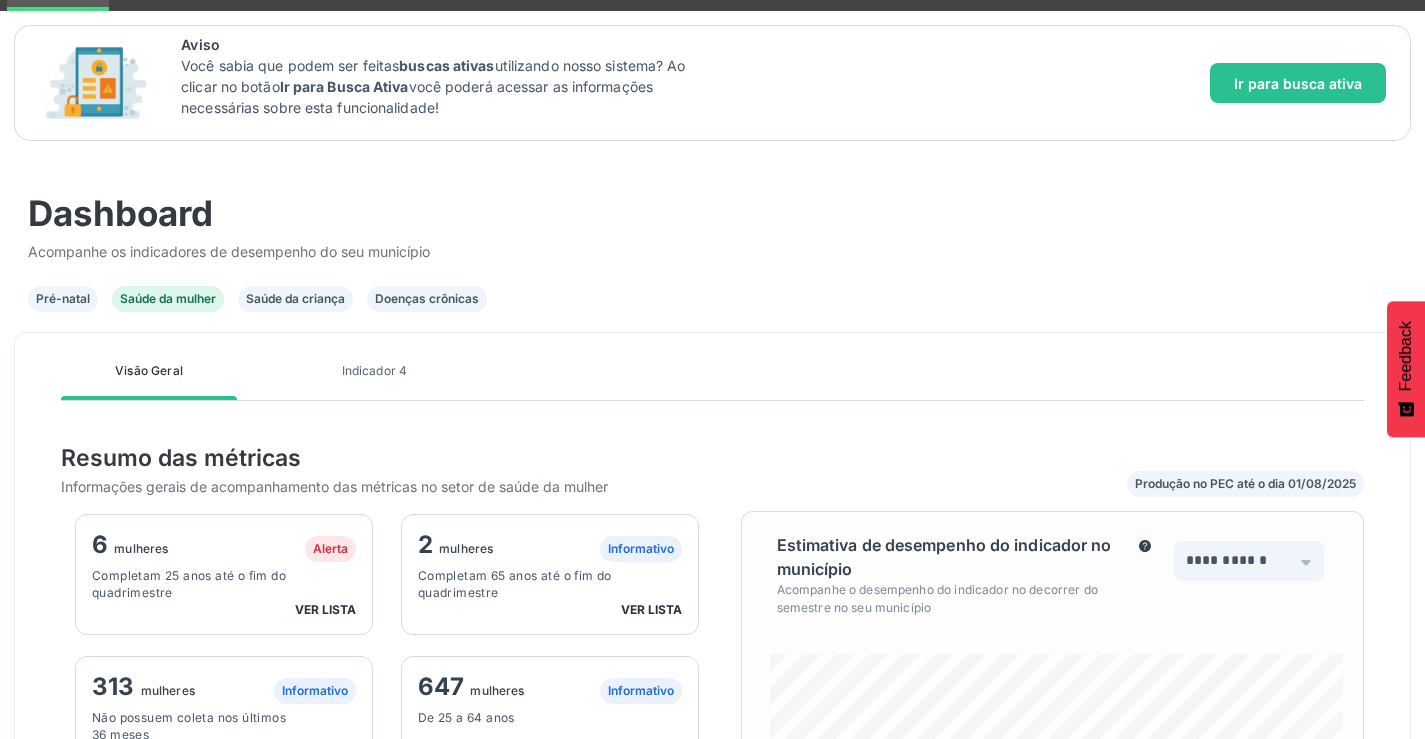 click on "Pré-natal" at bounding box center (63, 299) 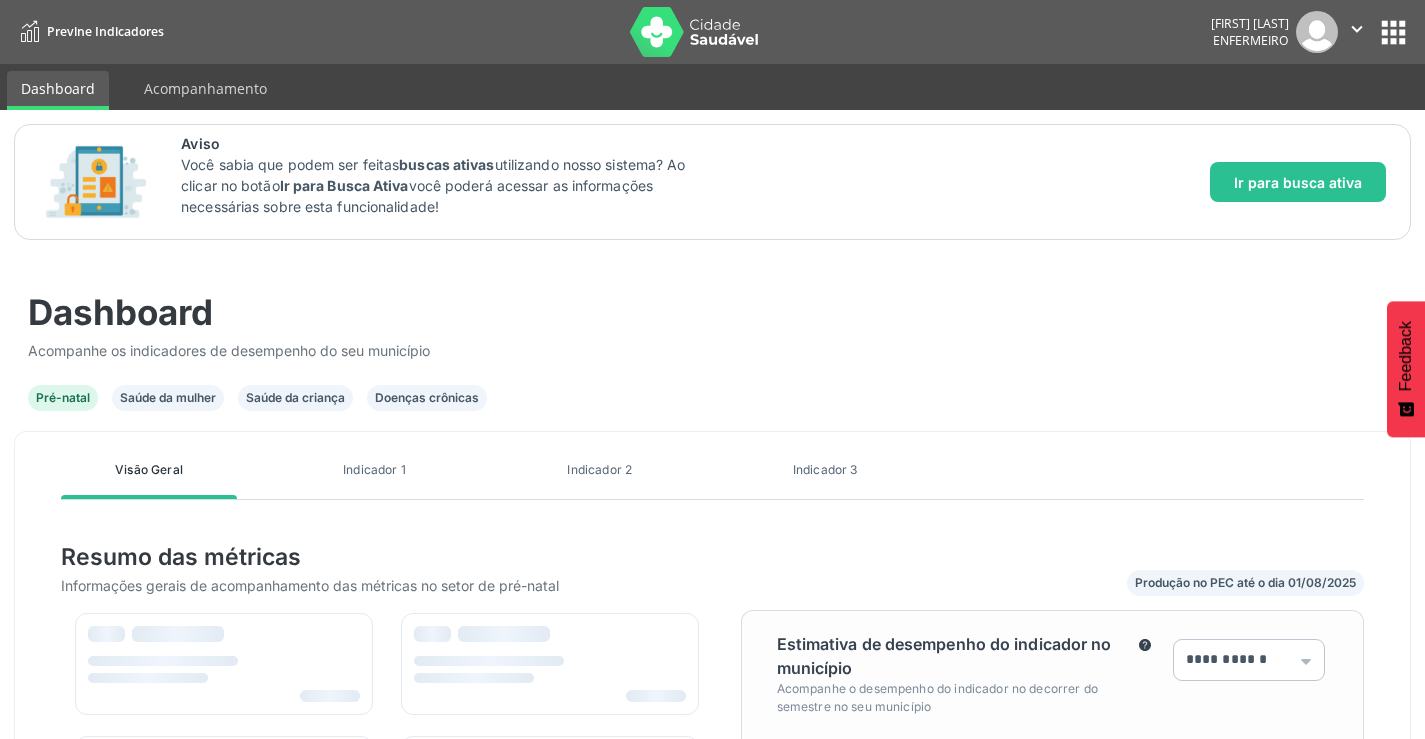 click on "apps" at bounding box center (1393, 32) 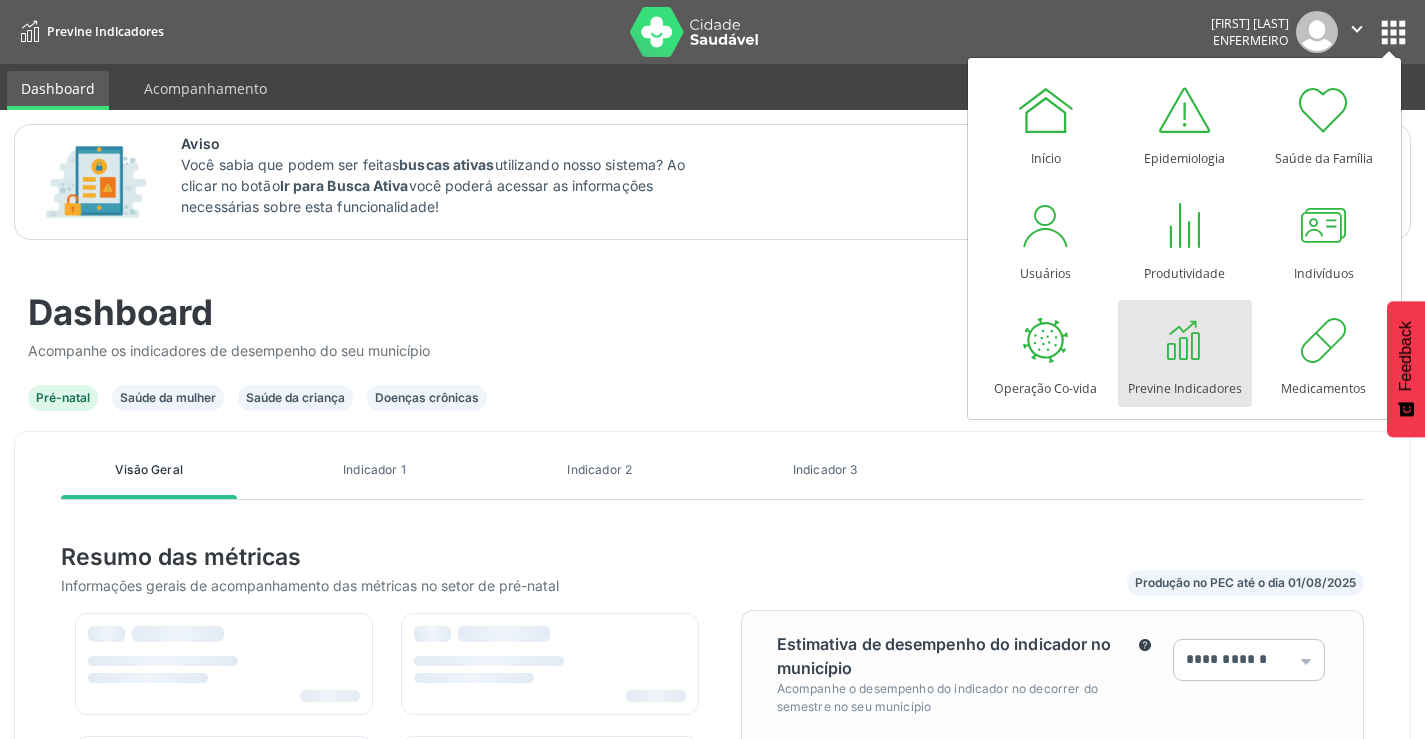 click on "apps" at bounding box center (1393, 32) 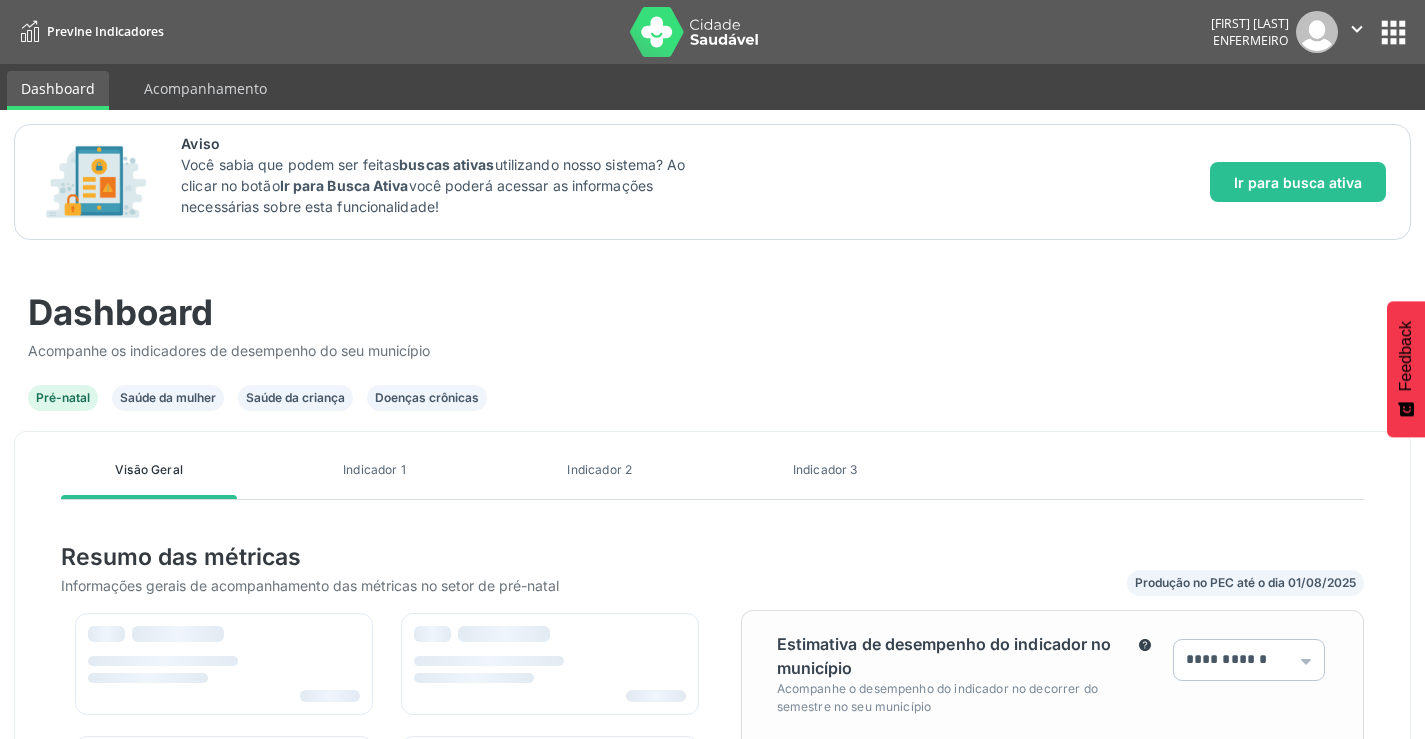 click on "Aviso
Você sabia que podem ser feitas  buscas ativas
utilizando nosso sistema?
Ao clicar no botão  Ir para Busca Ativa
você poderá acessar as informações necessárias sobre esta funcionalidade!
Ir para busca ativa" at bounding box center (783, 182) 